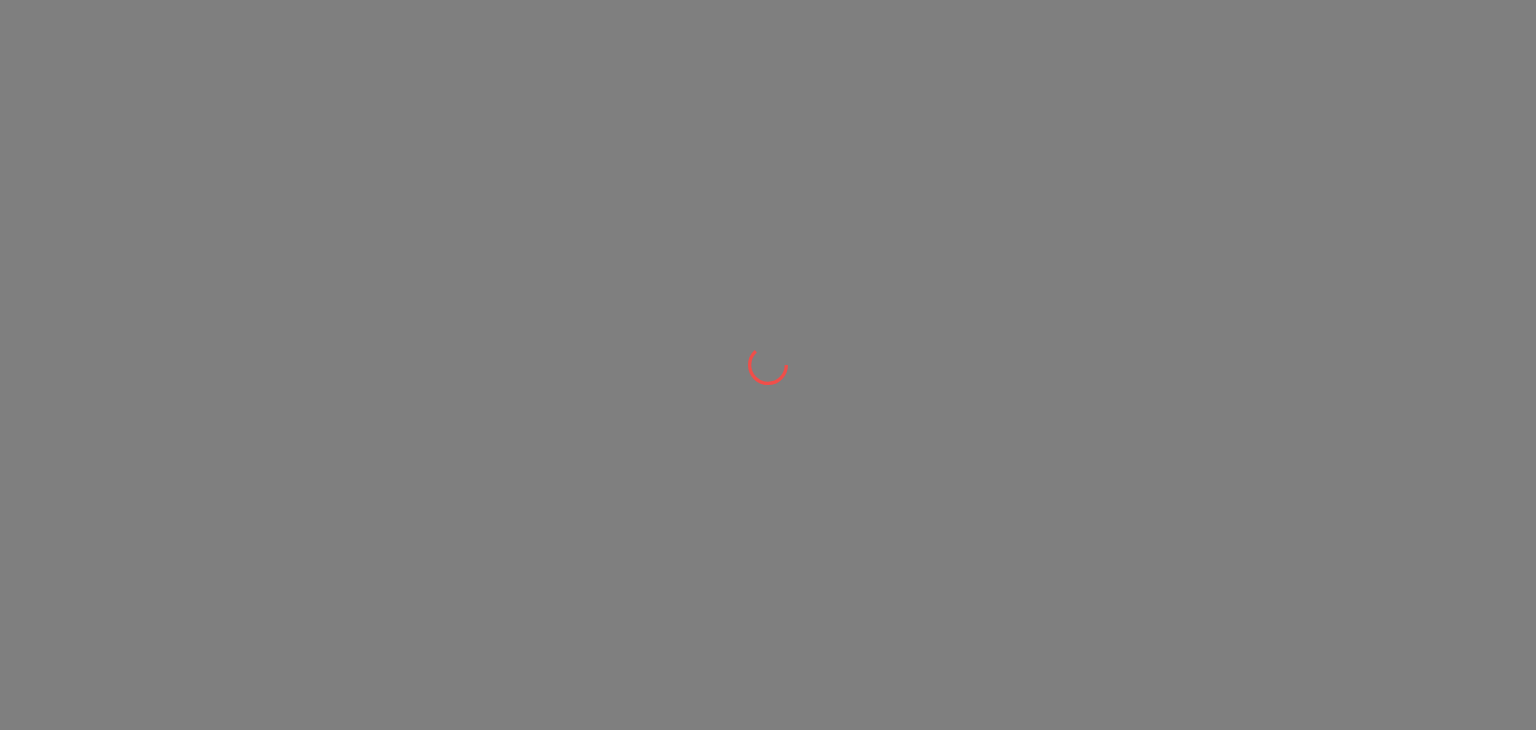 scroll, scrollTop: 0, scrollLeft: 0, axis: both 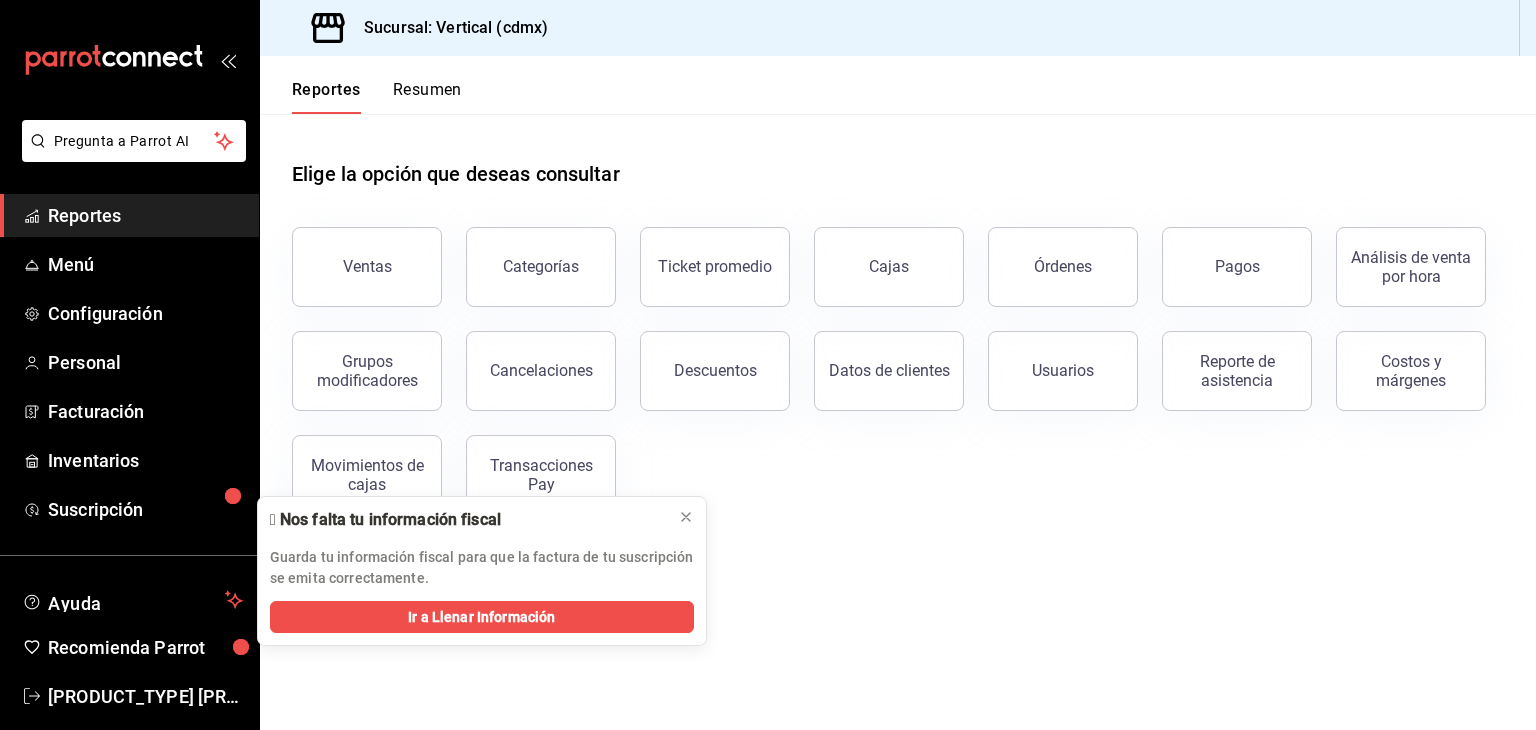 click on "Reportes   Menú   Configuración   Personal   Facturación   Inventarios   Suscripción" at bounding box center [129, 362] 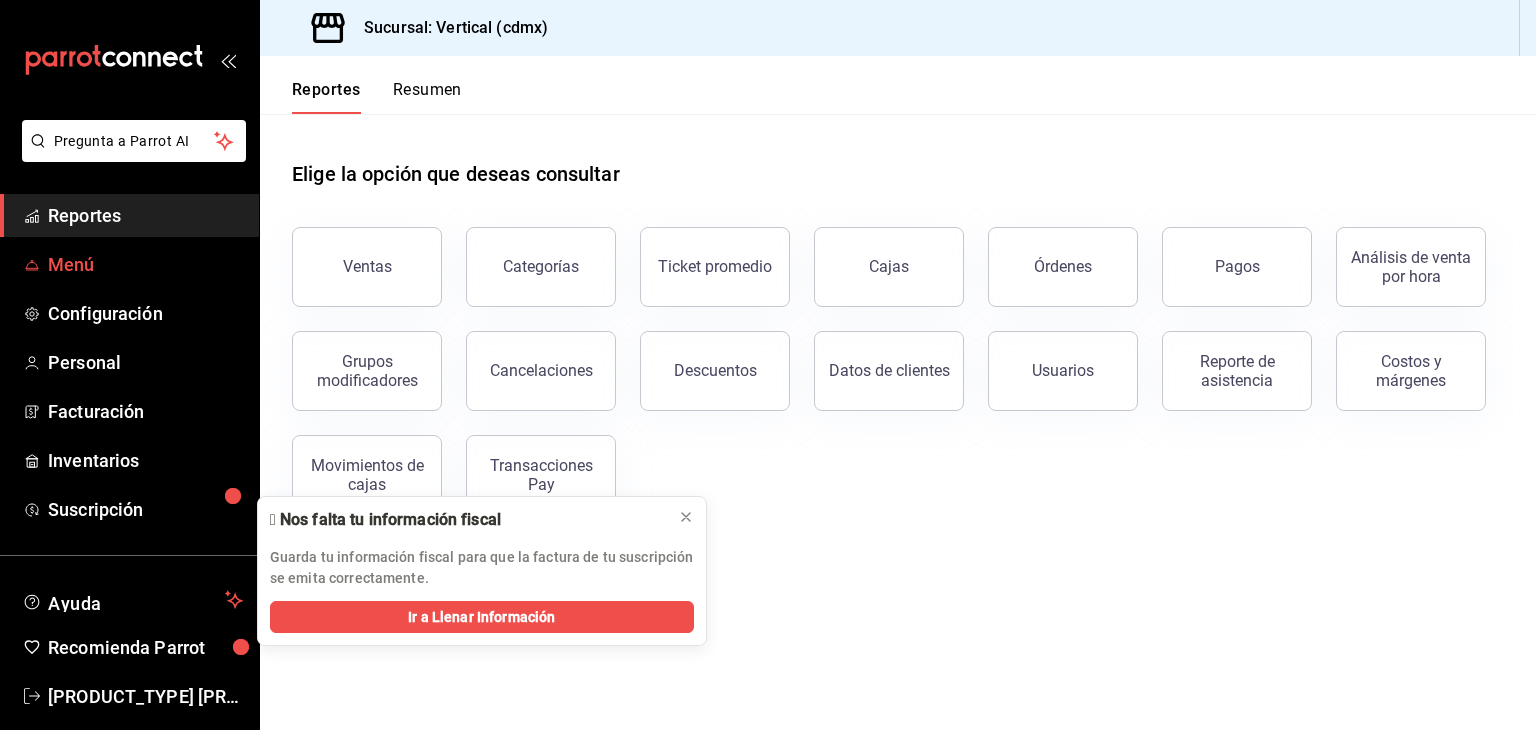 click on "Menú" at bounding box center (145, 264) 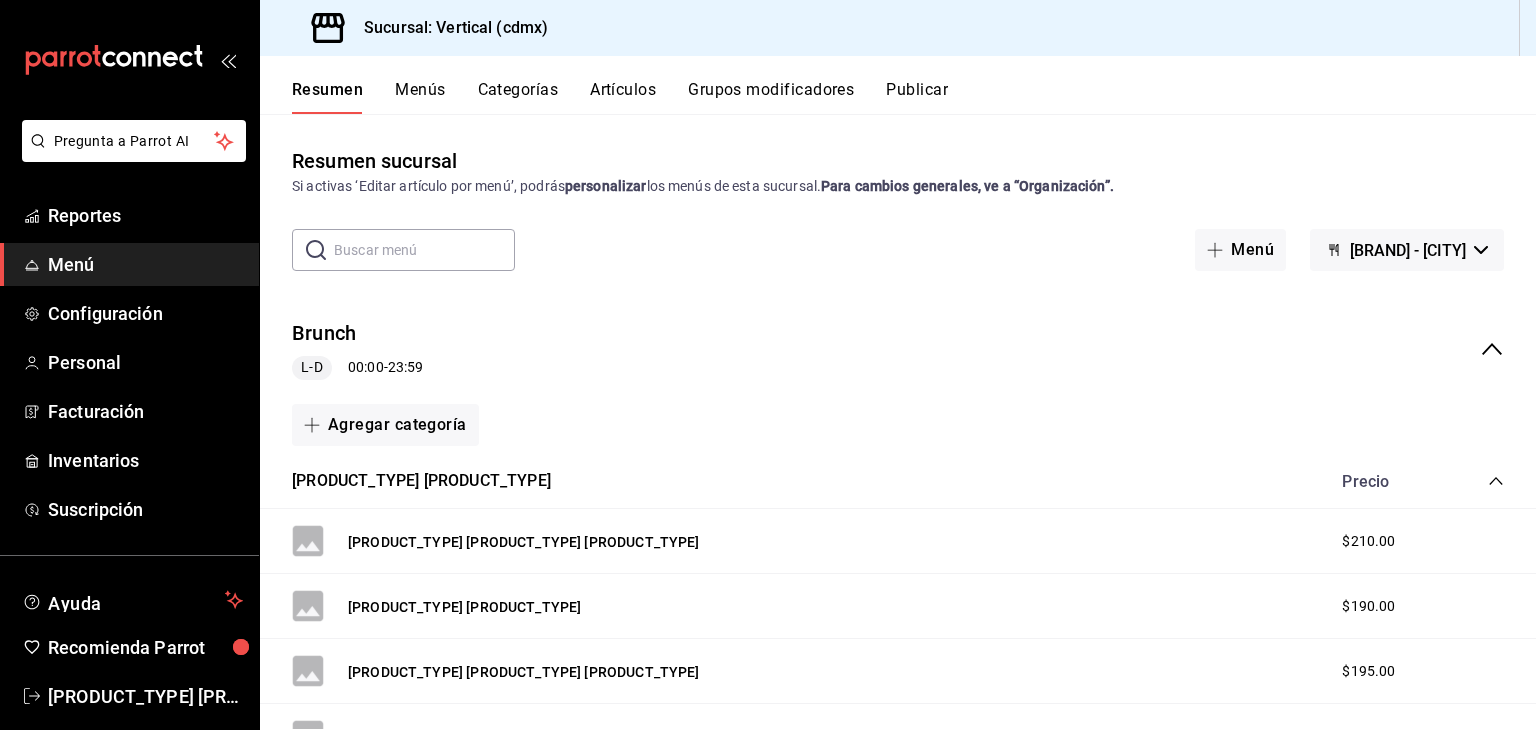 click on "Artículos" at bounding box center (623, 97) 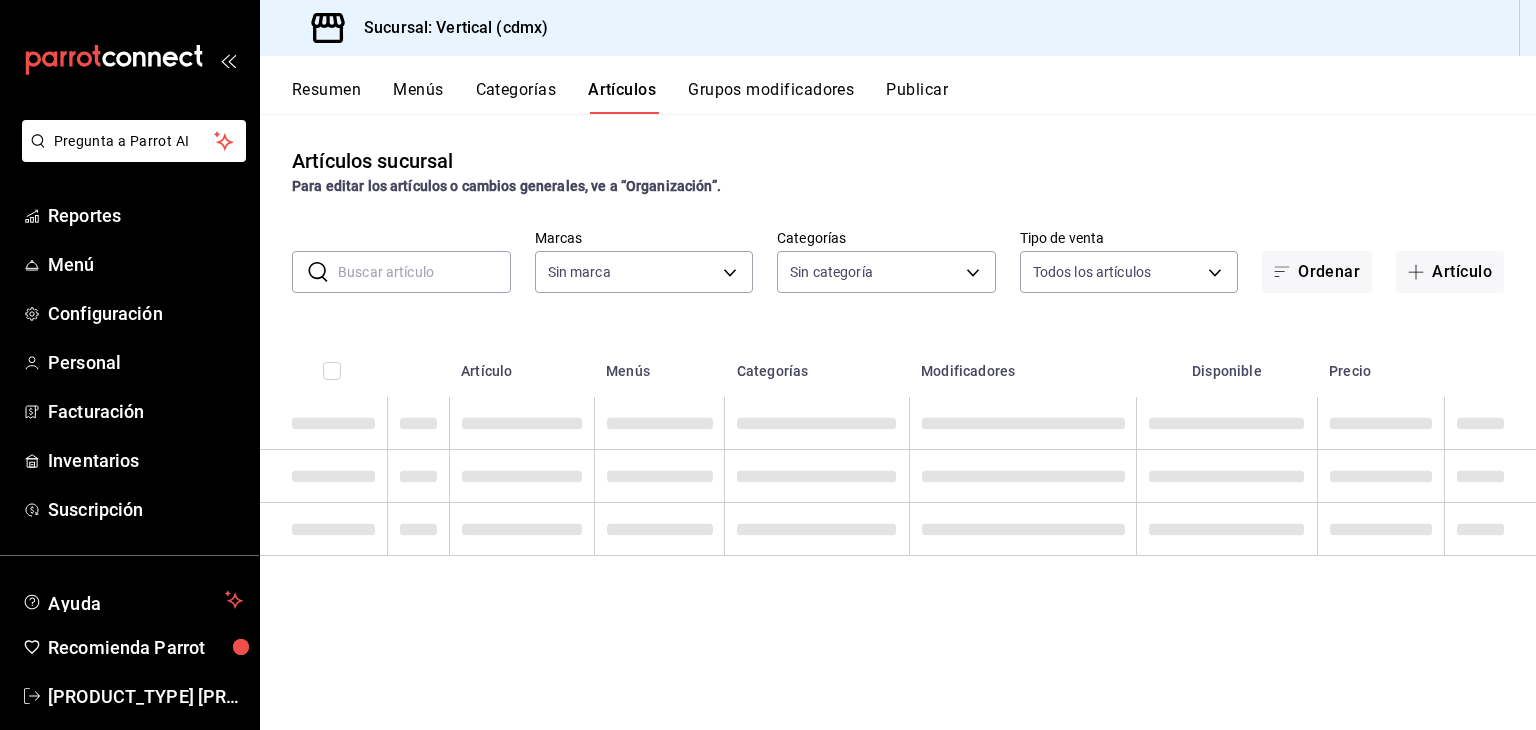 type on "[UUID]" 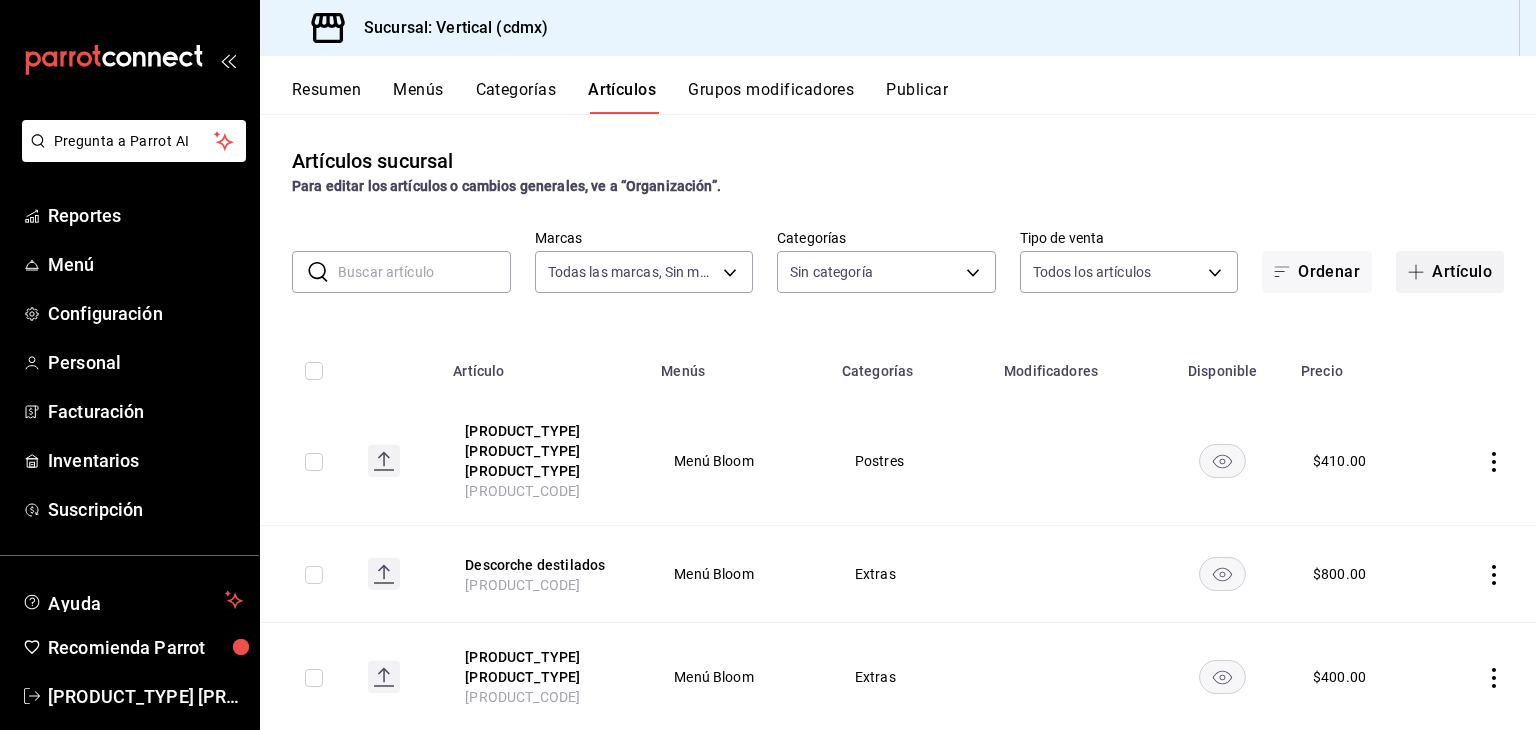 type on "[UUID], [UUID], [UUID], [UUID], [UUID], [UUID], [UUID], [UUID], [UUID], [UUID], [UUID], [UUID], [UUID], [UUID], [UUID], [UUID], [UUID], [UUID], [UUID], [UUID], [UUID], [UUID], [UUID], [UUID], [UUID], [UUID], [UUID], [UUID], [UUID]" 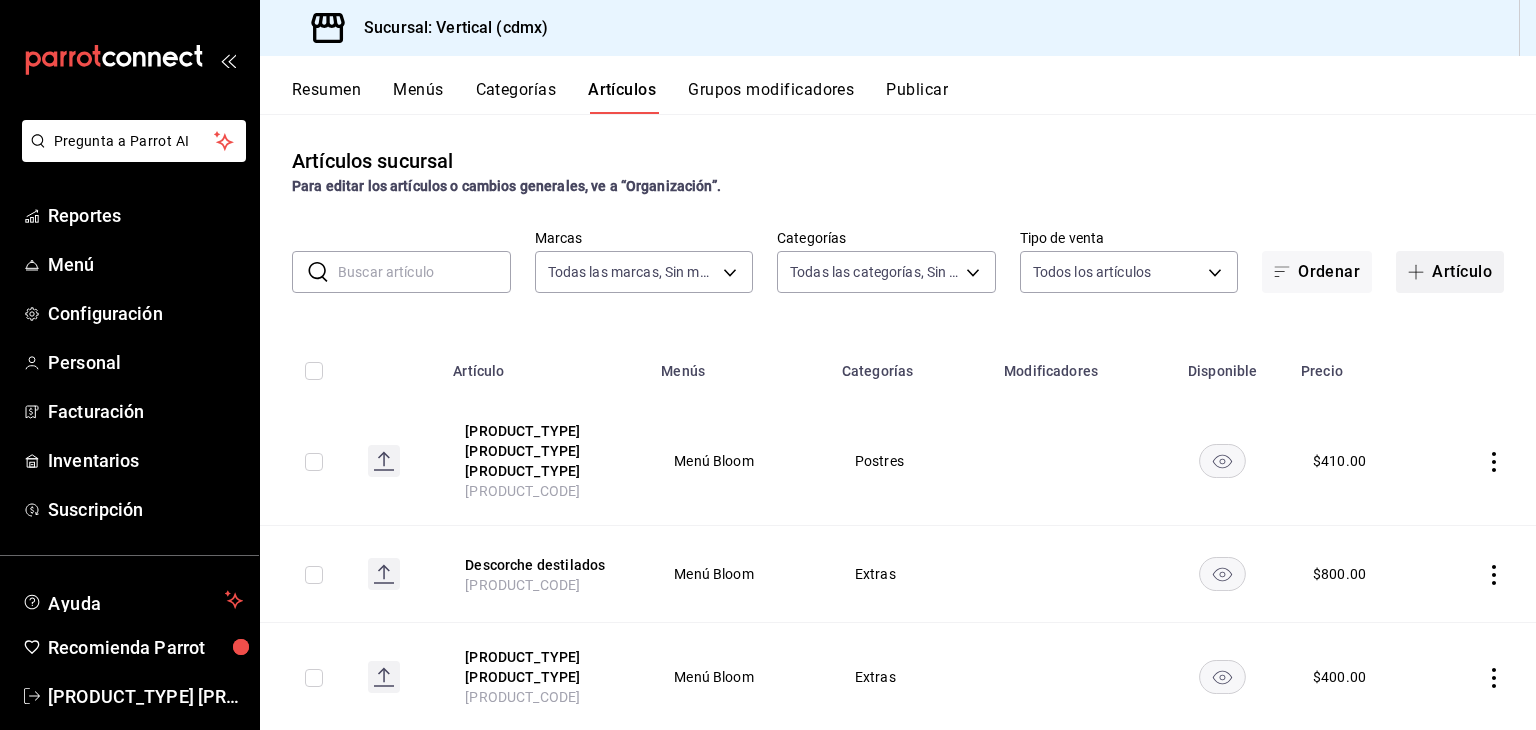 click on "Artículo" at bounding box center [1450, 272] 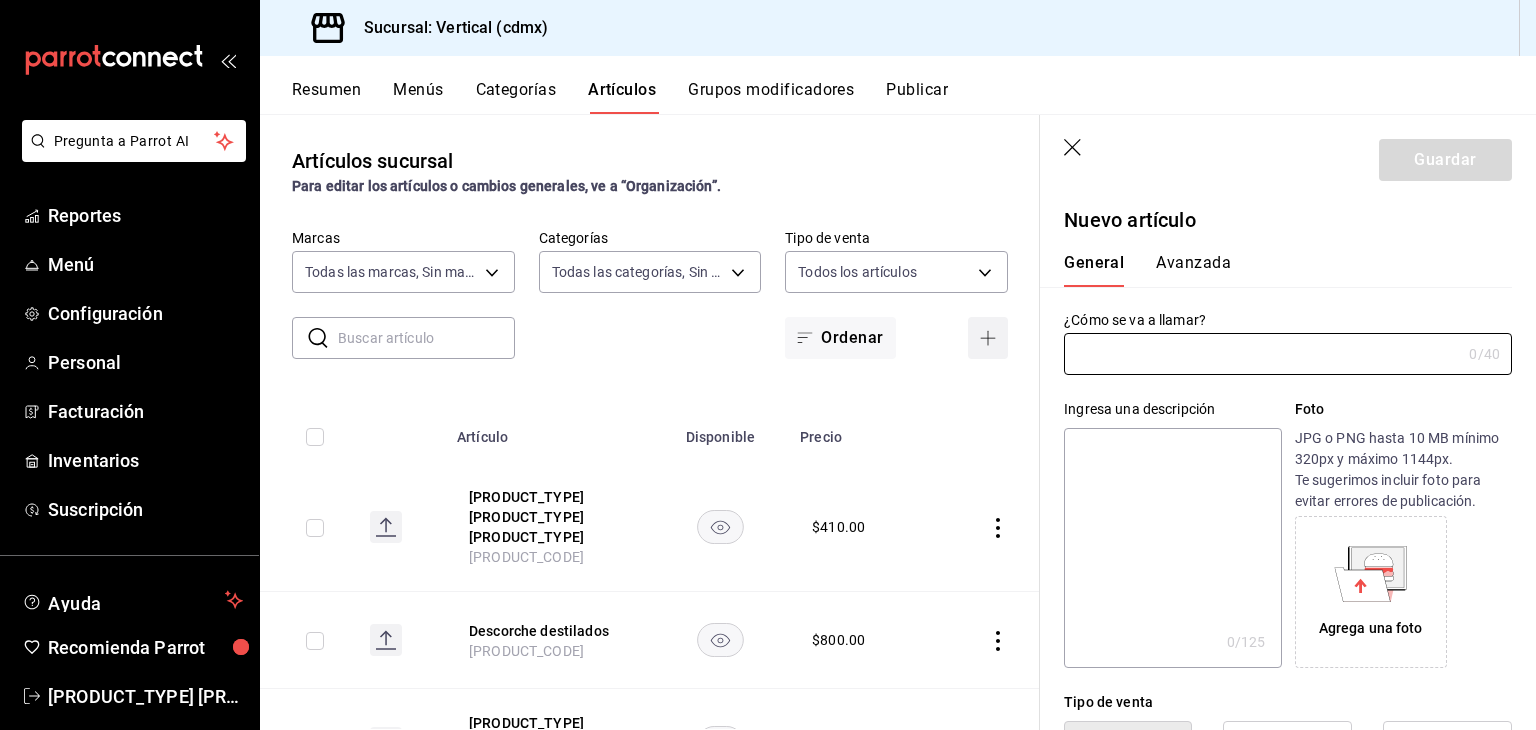 type on "[PRODUCT_CODE]" 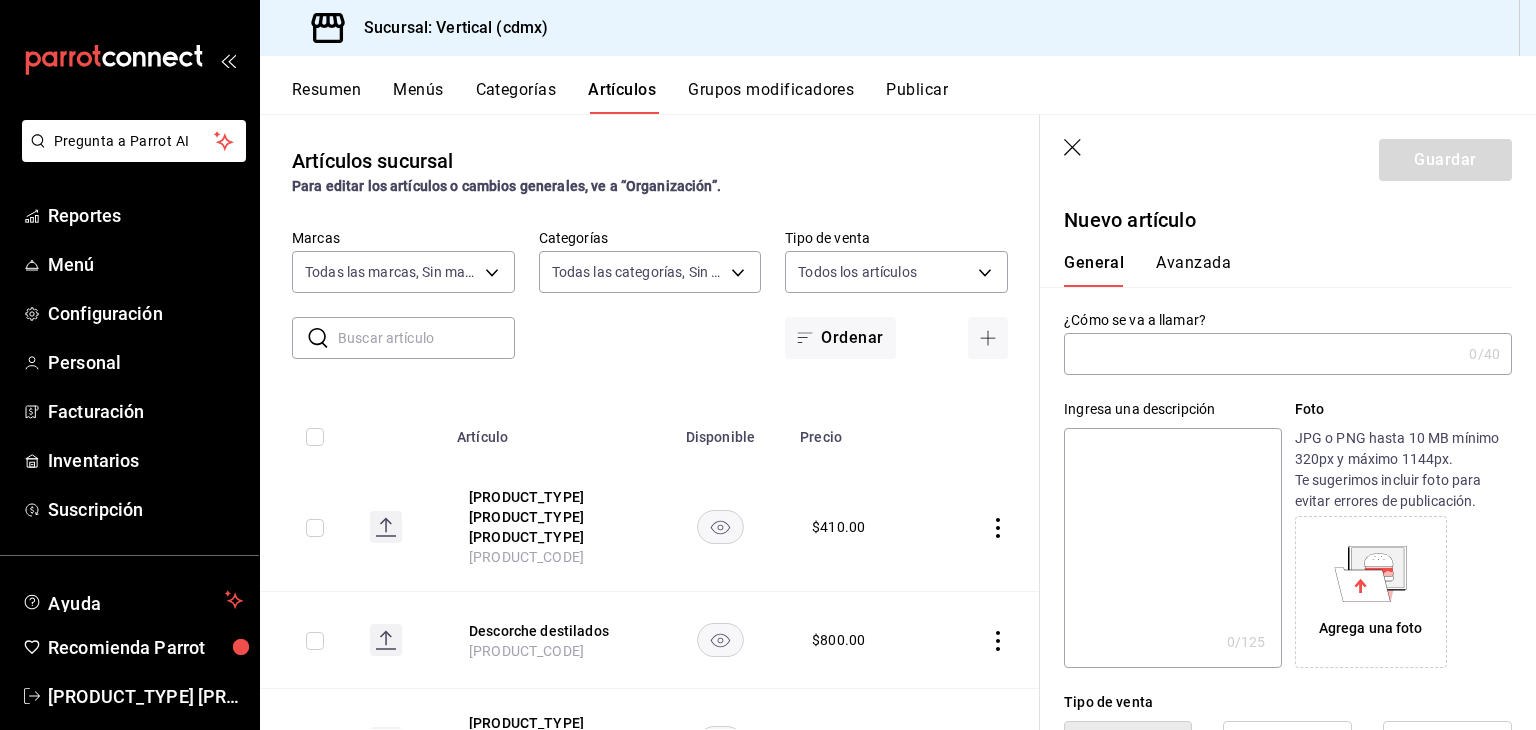 click on "Menús" at bounding box center (418, 97) 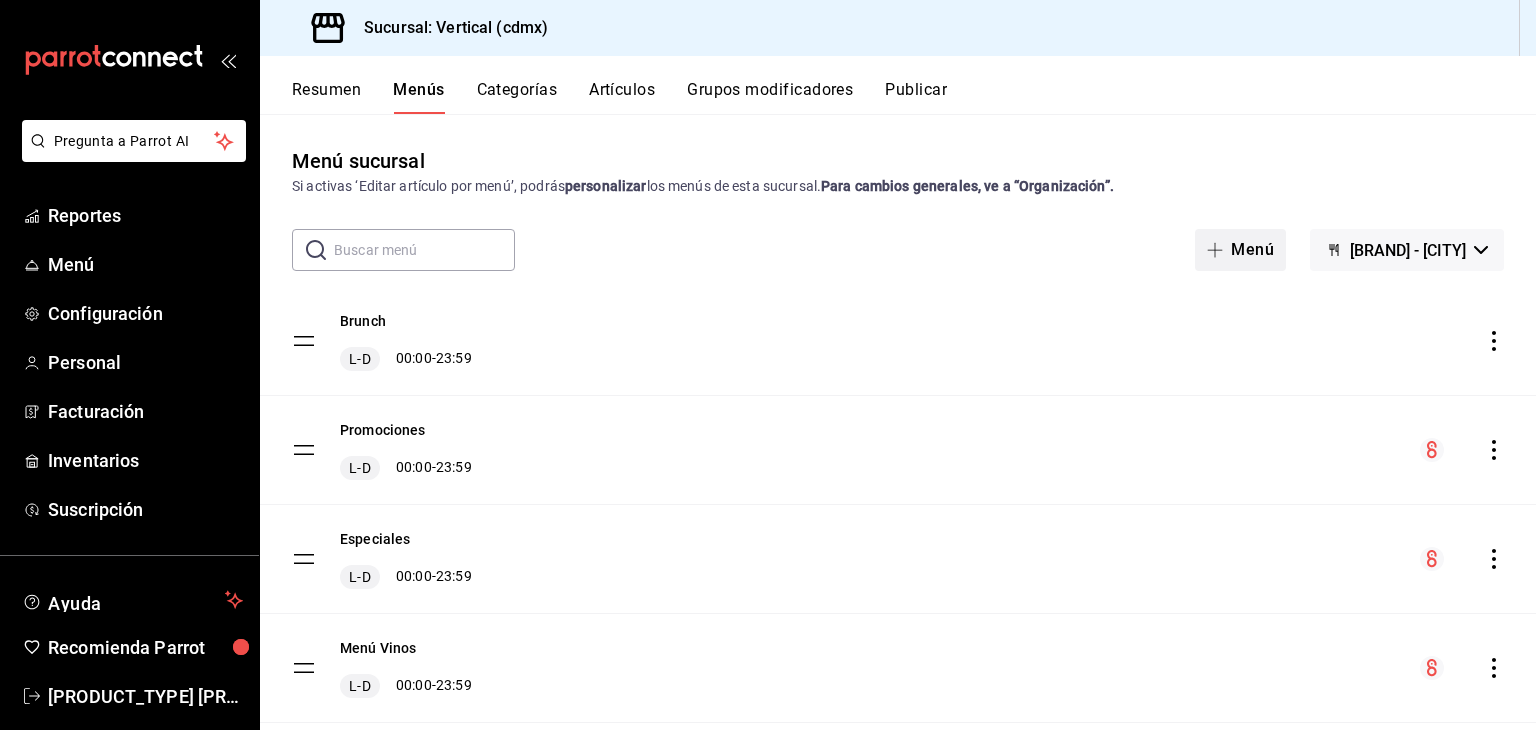 click on "Menú" at bounding box center (1240, 250) 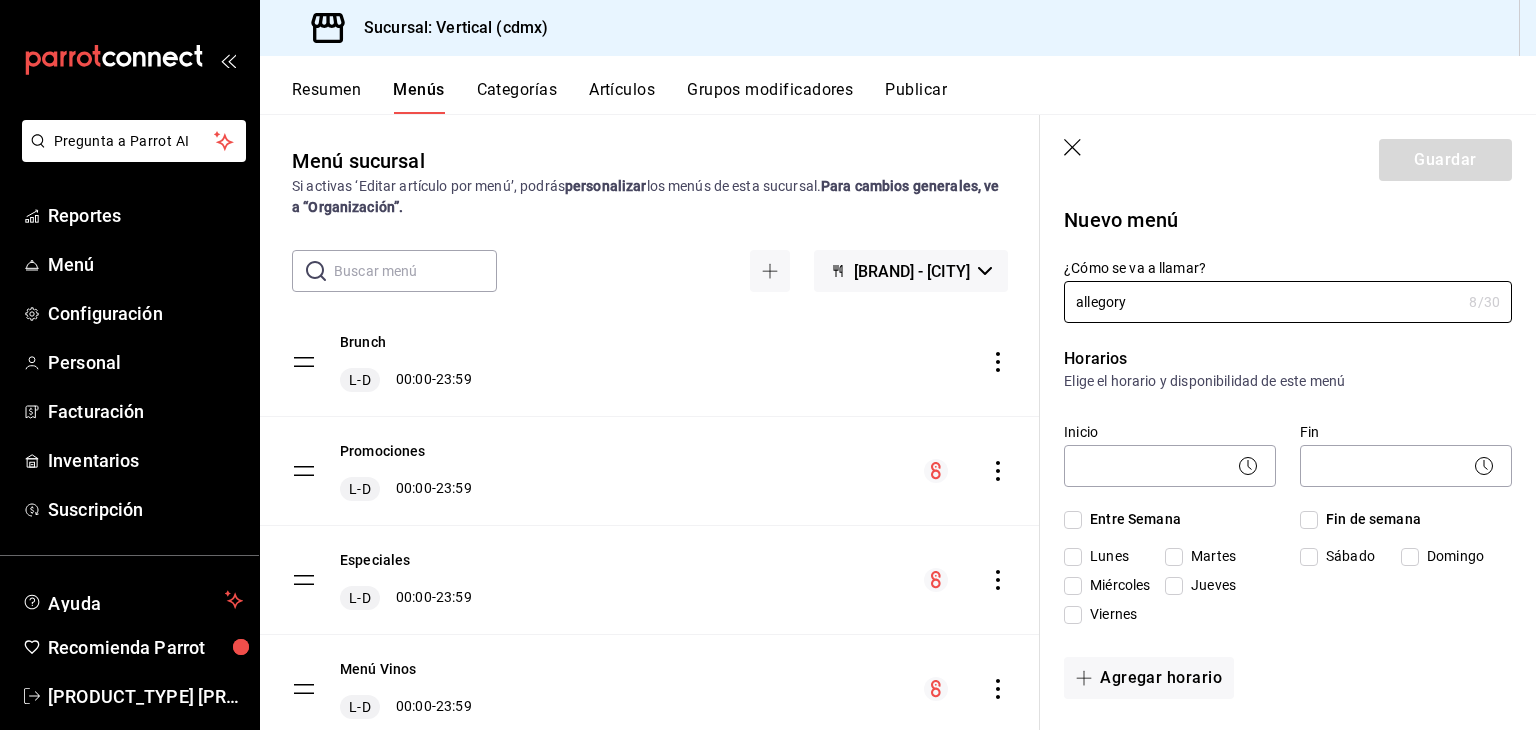type on "allegory" 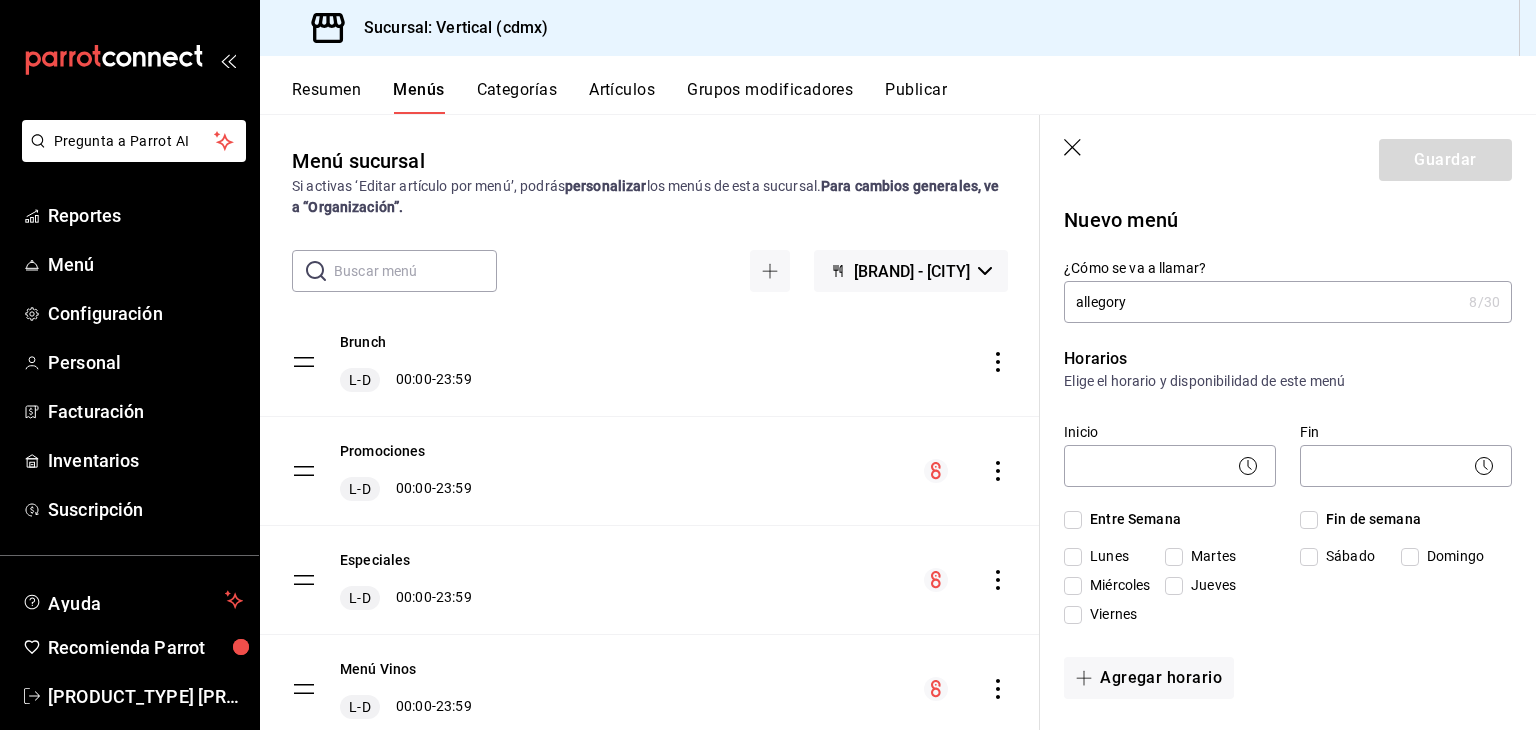 click on "Sábado" at bounding box center (1309, 557) 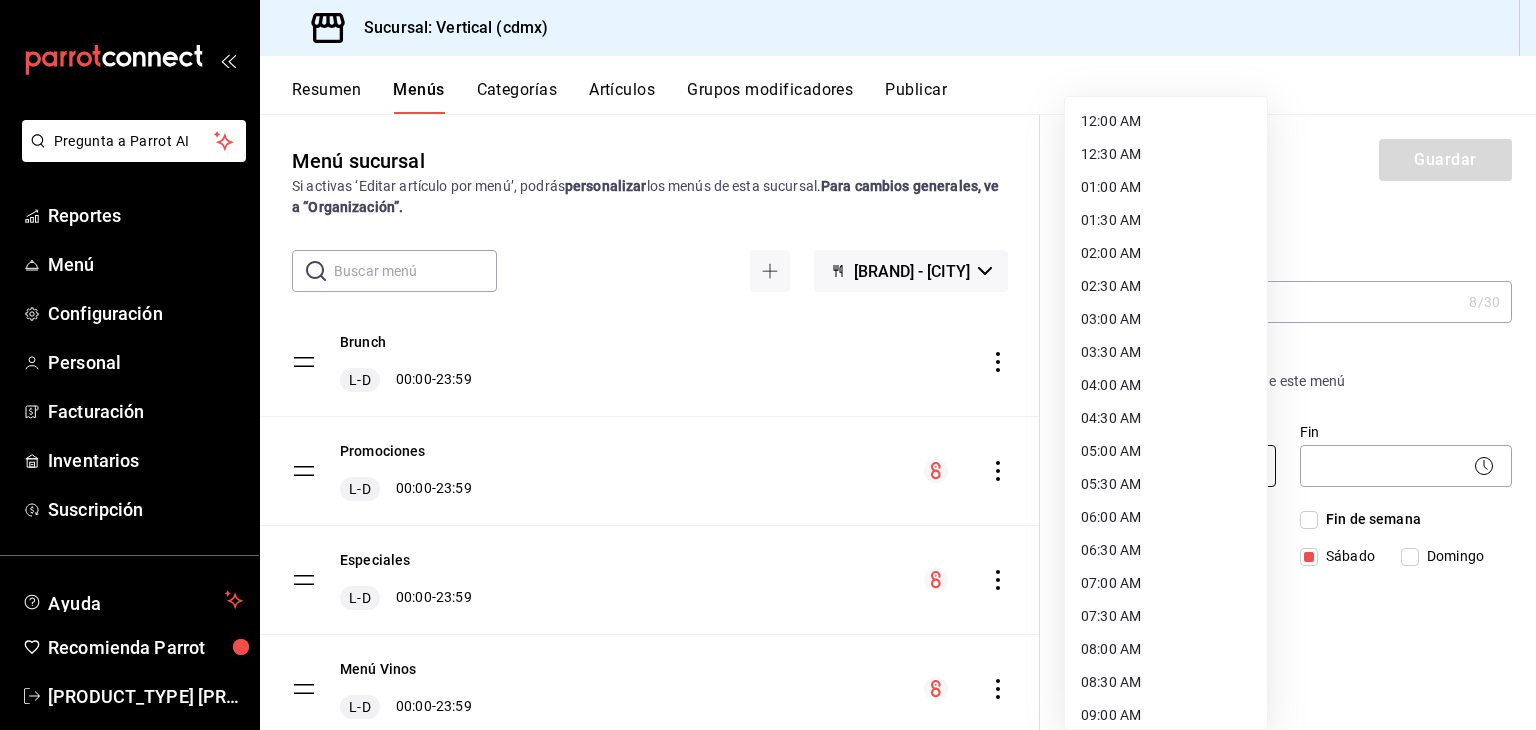 click on "Pregunta a Parrot AI Reportes   Menú   Configuración   Personal   Facturación   Inventarios   Suscripción   Ayuda Recomienda Parrot   gerencia gerencia   Sugerir nueva función   Sucursal: [CITY] Resumen Menús Categorías Artículos Grupos modificadores Publicar Menú sucursal Si activas ‘Editar artículo por menú’, podrás  personalizar  los menús de esta sucursal.  Para cambios generales, ve a “Organización”. ​ ​ Vertical - [CITY] Brunch L-D 00:00  -  23:59 Promociones L-D 00:00  -  23:59 Especiales L-D 00:00  -  23:59 Menú Vinos L-D 00:00  -  23:59 Niños L-D 00:00  -  23:59 Menú Bloom L-D 00:00  -  23:59 Menú Barra L-D 00:00  -  23:59 Guardar Nuevo menú ¿Cómo se va a llamar? allegory 8 /30 ¿Cómo se va a llamar? Horarios Elige el horario y disponibilidad de este menú Inicio ​ Fin ​ Entre Semana Lunes Martes Miércoles Jueves Viernes Fin de semana Sábado Domingo Agregar horario Categorías Selecciona una categoría existente ¿Dónde se va a mostrar tu menú? Rappi /" at bounding box center [768, 365] 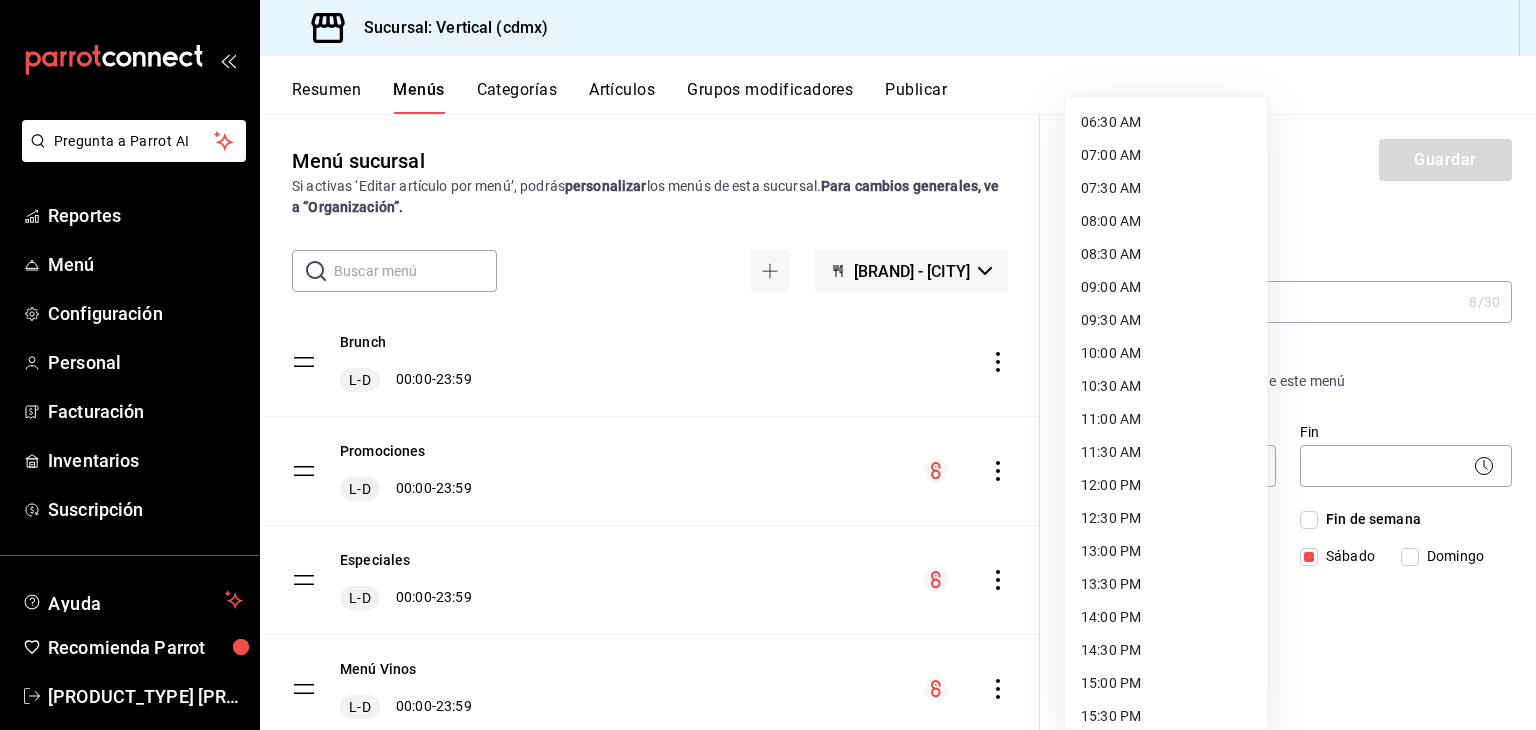 scroll, scrollTop: 440, scrollLeft: 0, axis: vertical 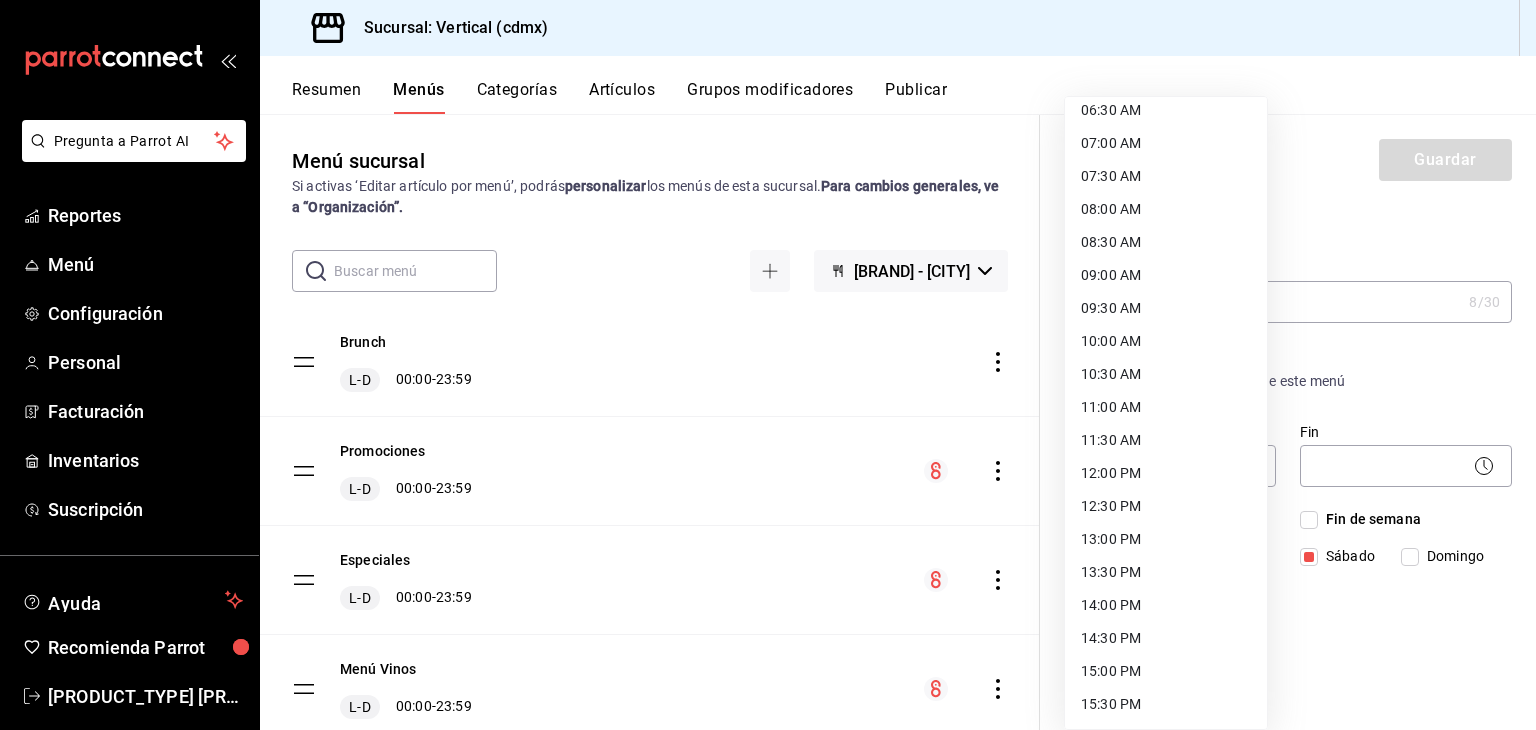 click at bounding box center (768, 365) 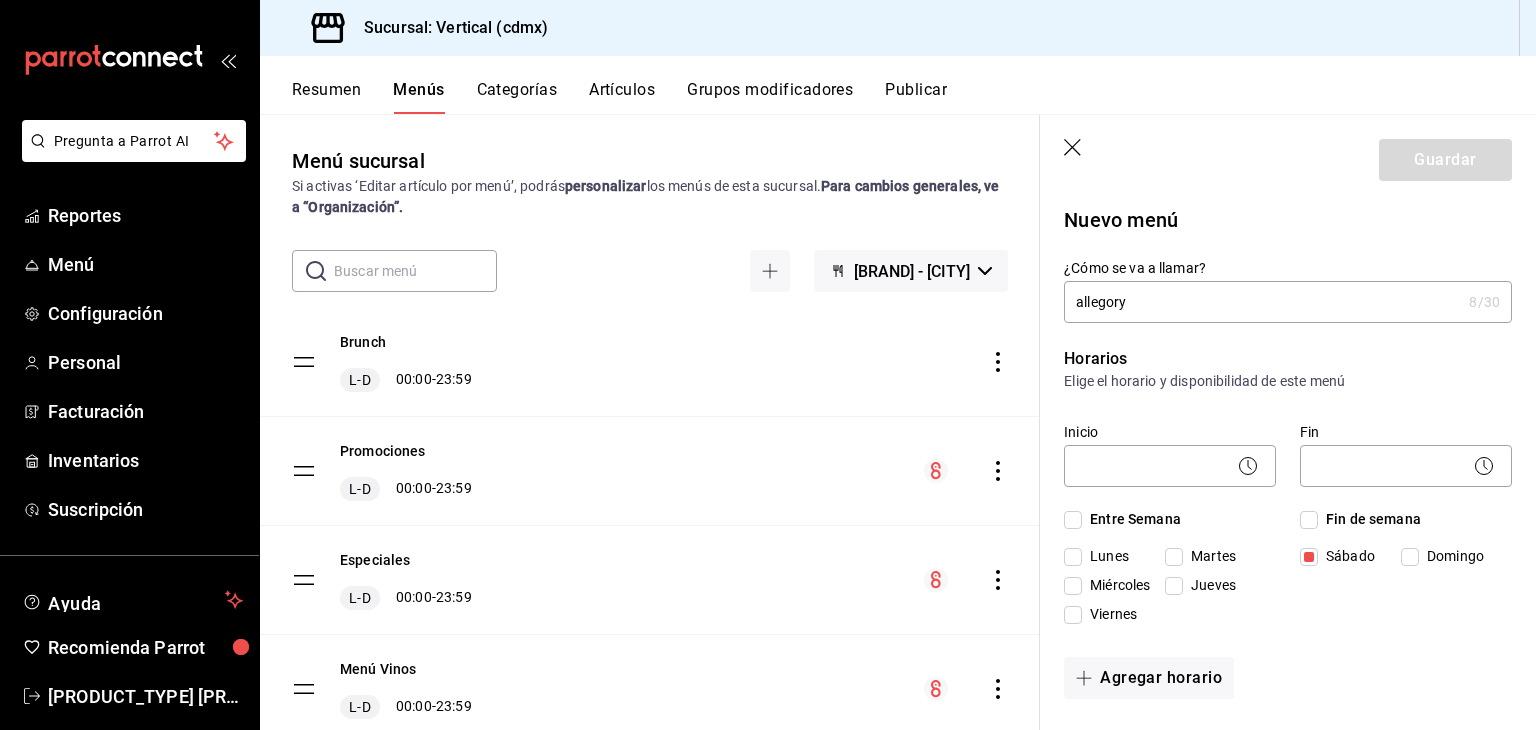 click on "Artículos" at bounding box center (622, 97) 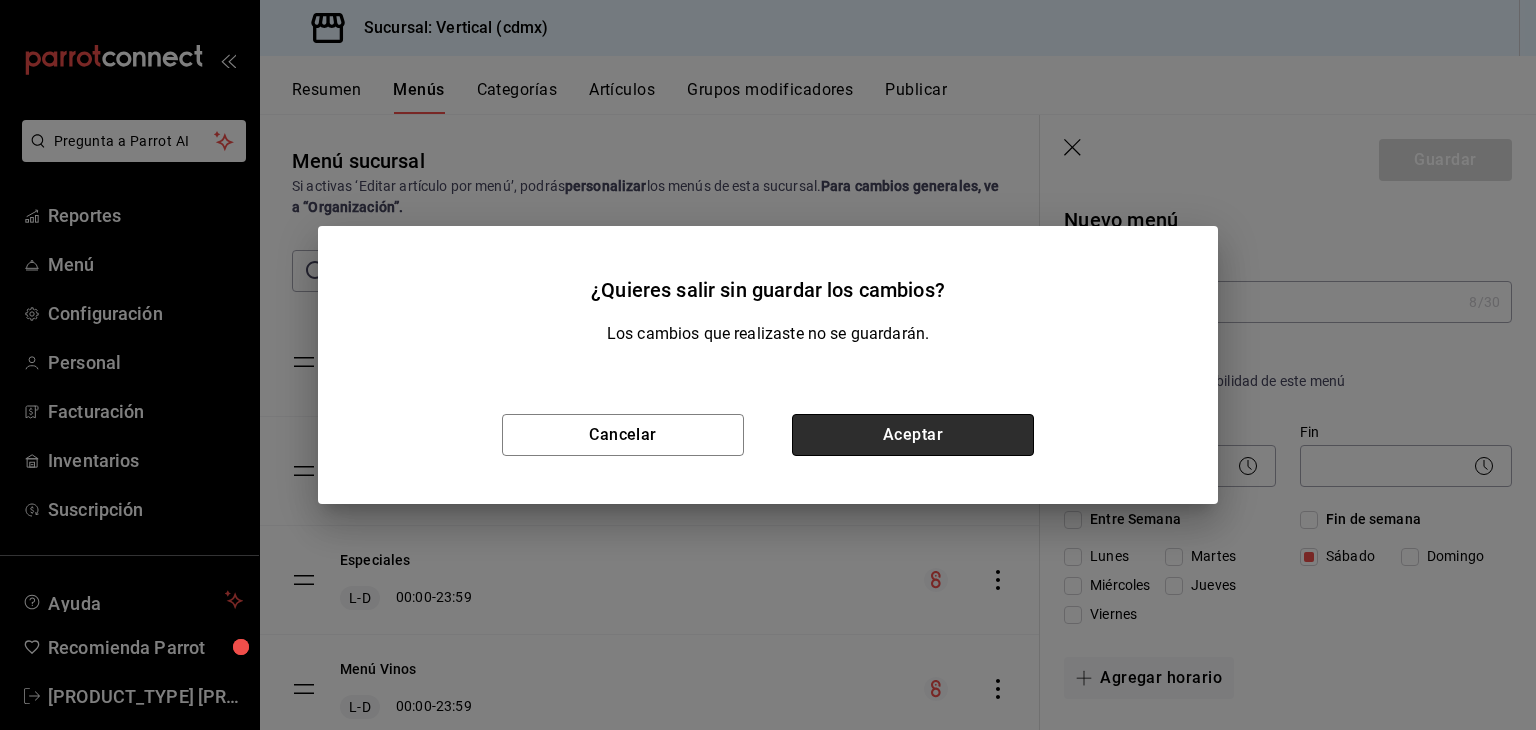 click on "Aceptar" at bounding box center (913, 435) 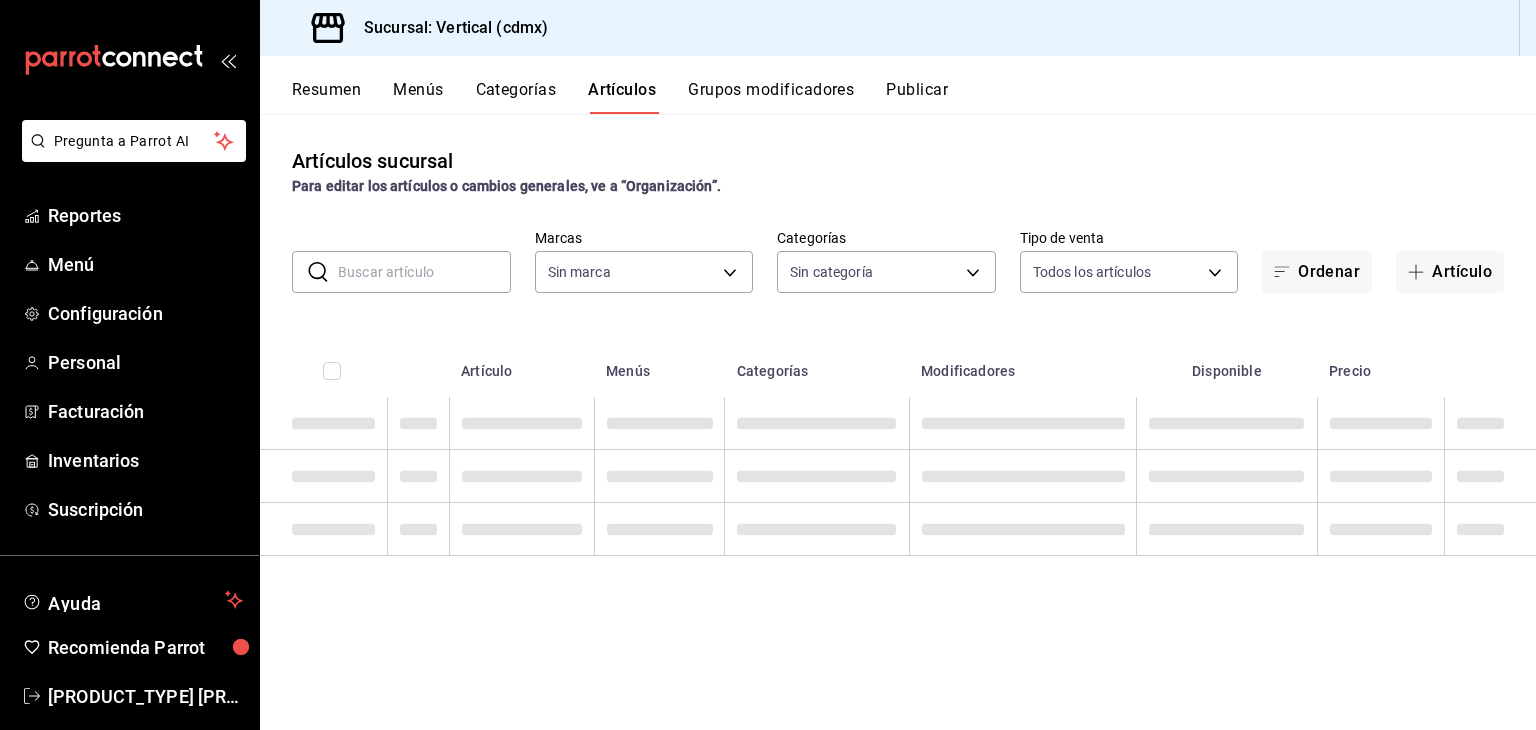 type on "[UUID]" 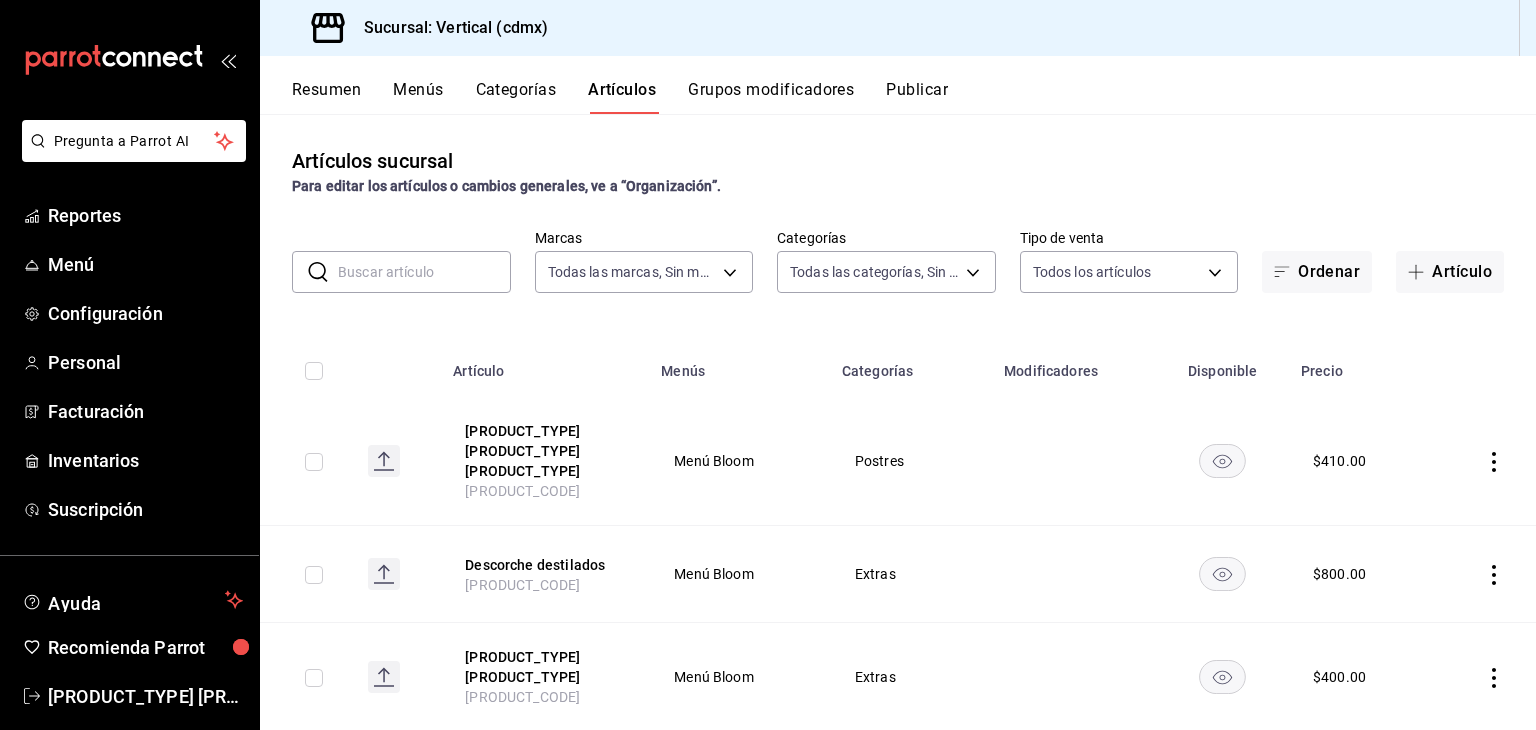 type on "[UUID], [UUID], [UUID], [UUID], [UUID], [UUID], [UUID], [UUID], [UUID], [UUID], [UUID], [UUID], [UUID], [UUID], [UUID], [UUID], [UUID], [UUID], [UUID], [UUID], [UUID], [UUID], [UUID], [UUID], [UUID], [UUID], [UUID], [UUID], [UUID]" 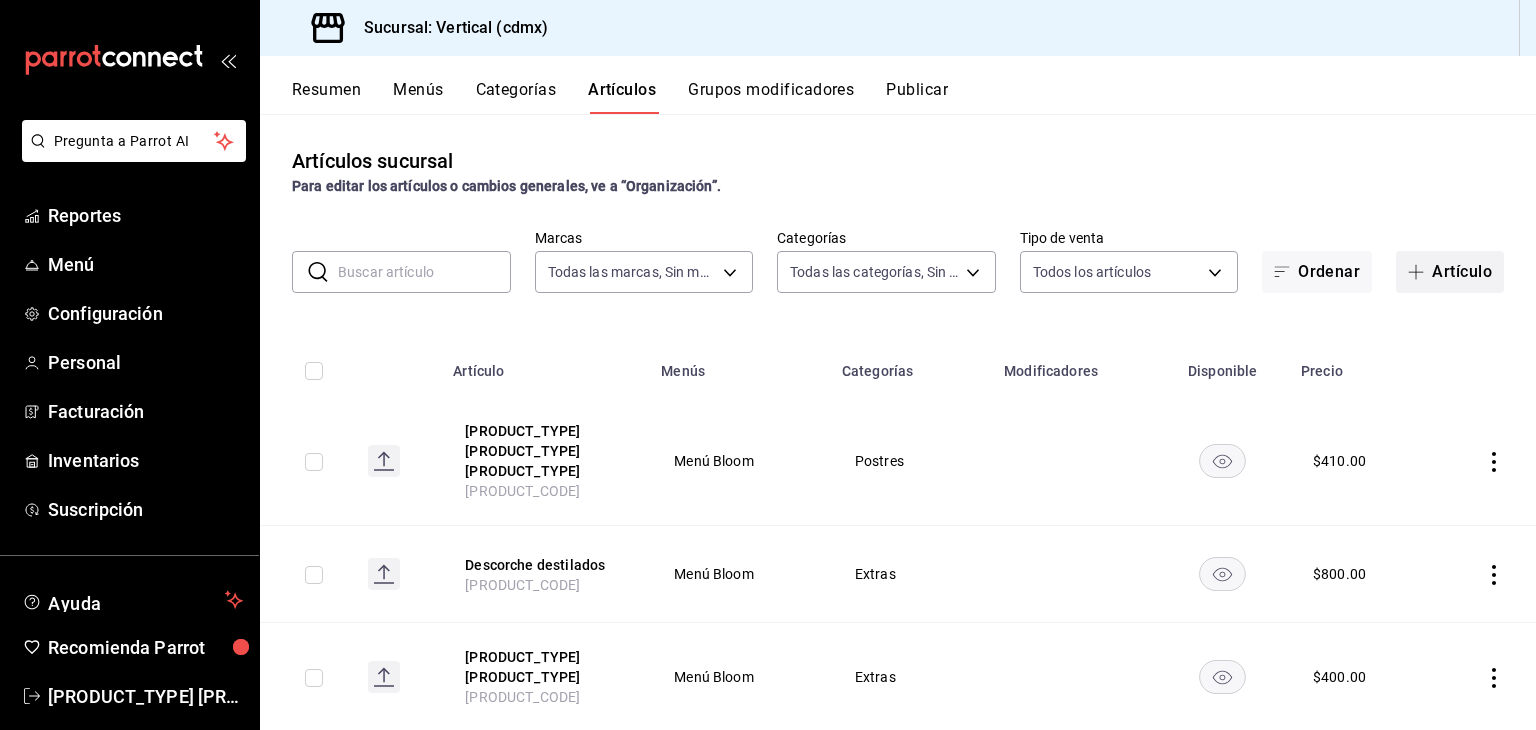 click on "Artículo" at bounding box center (1450, 272) 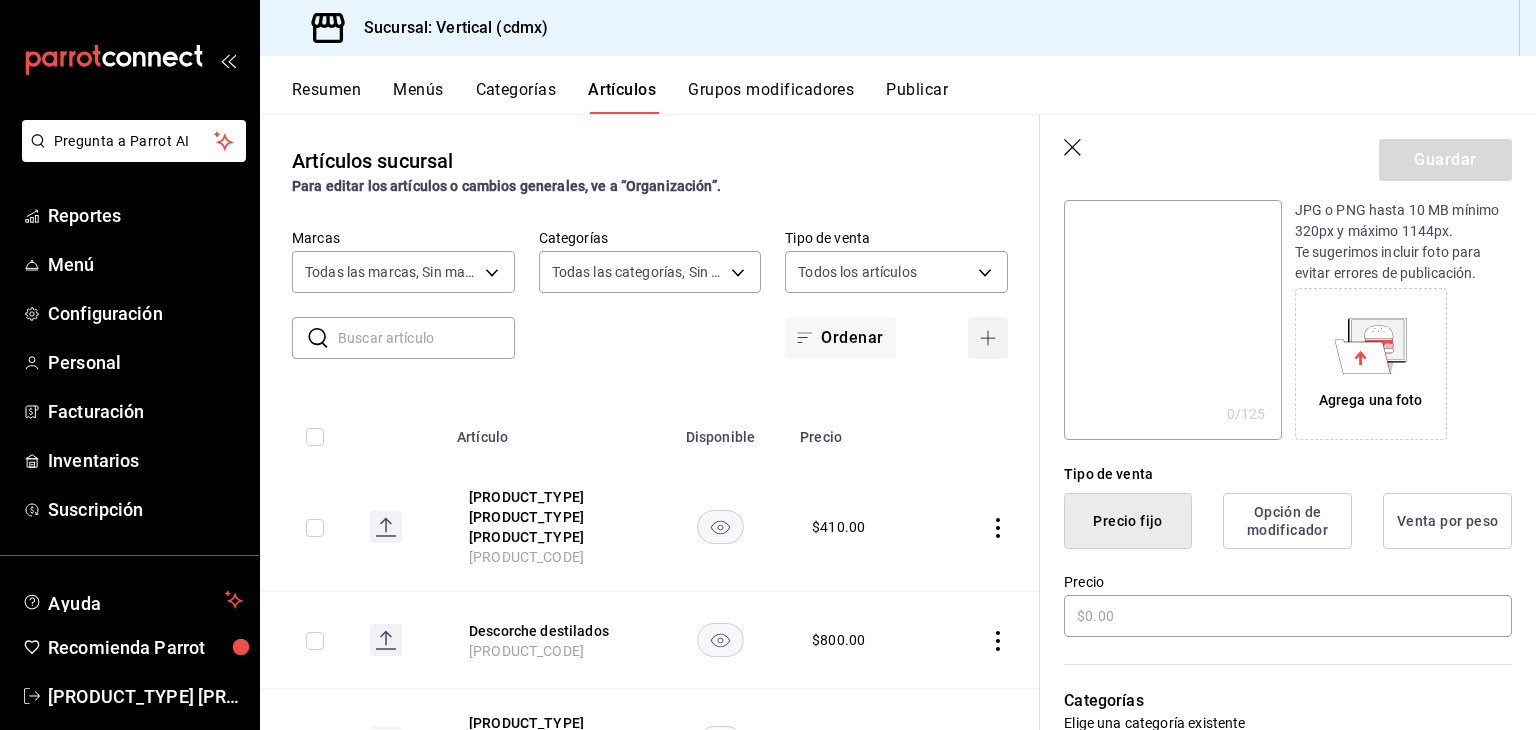 scroll, scrollTop: 241, scrollLeft: 0, axis: vertical 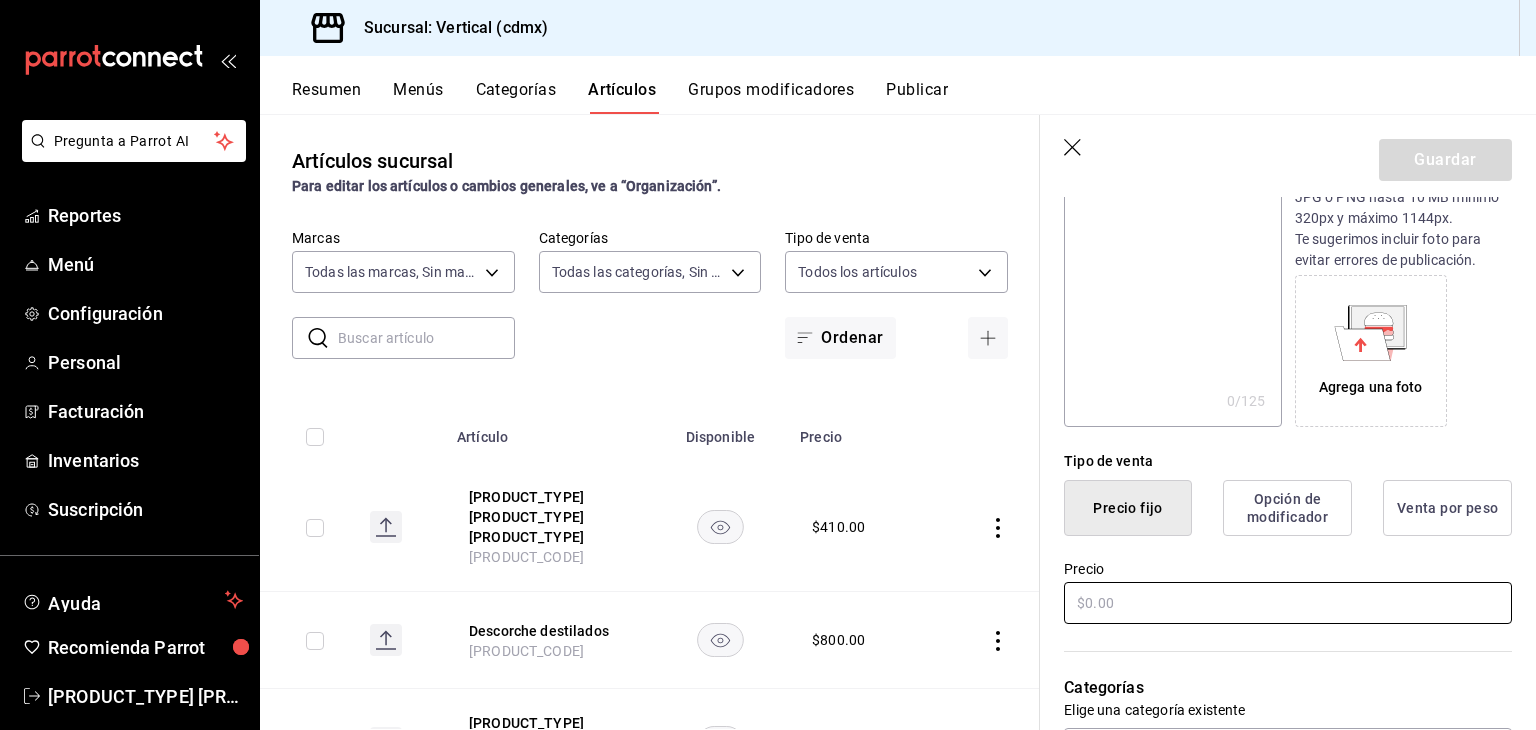 type on "[PRODUCT_TYPE] [PRODUCT_TYPE]" 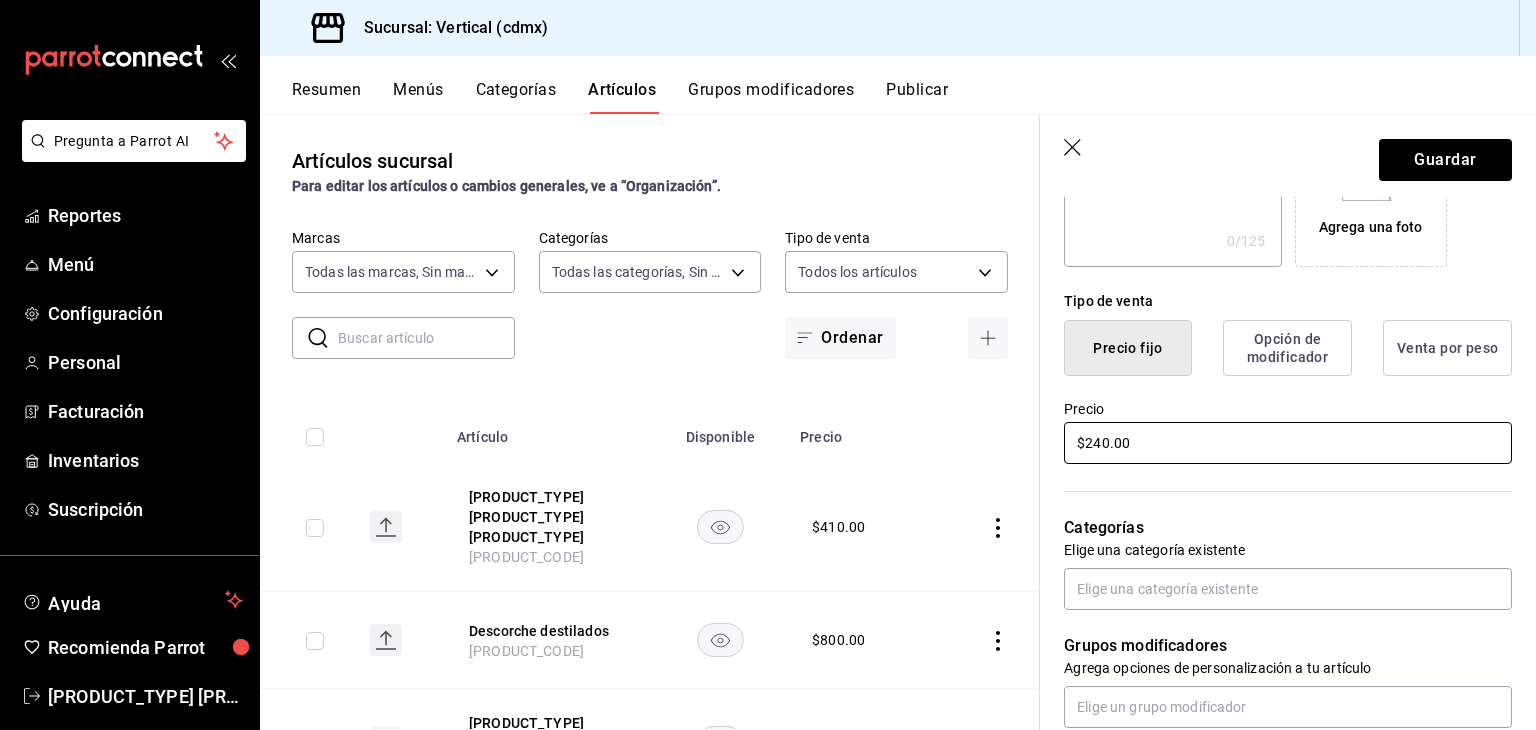 scroll, scrollTop: 404, scrollLeft: 0, axis: vertical 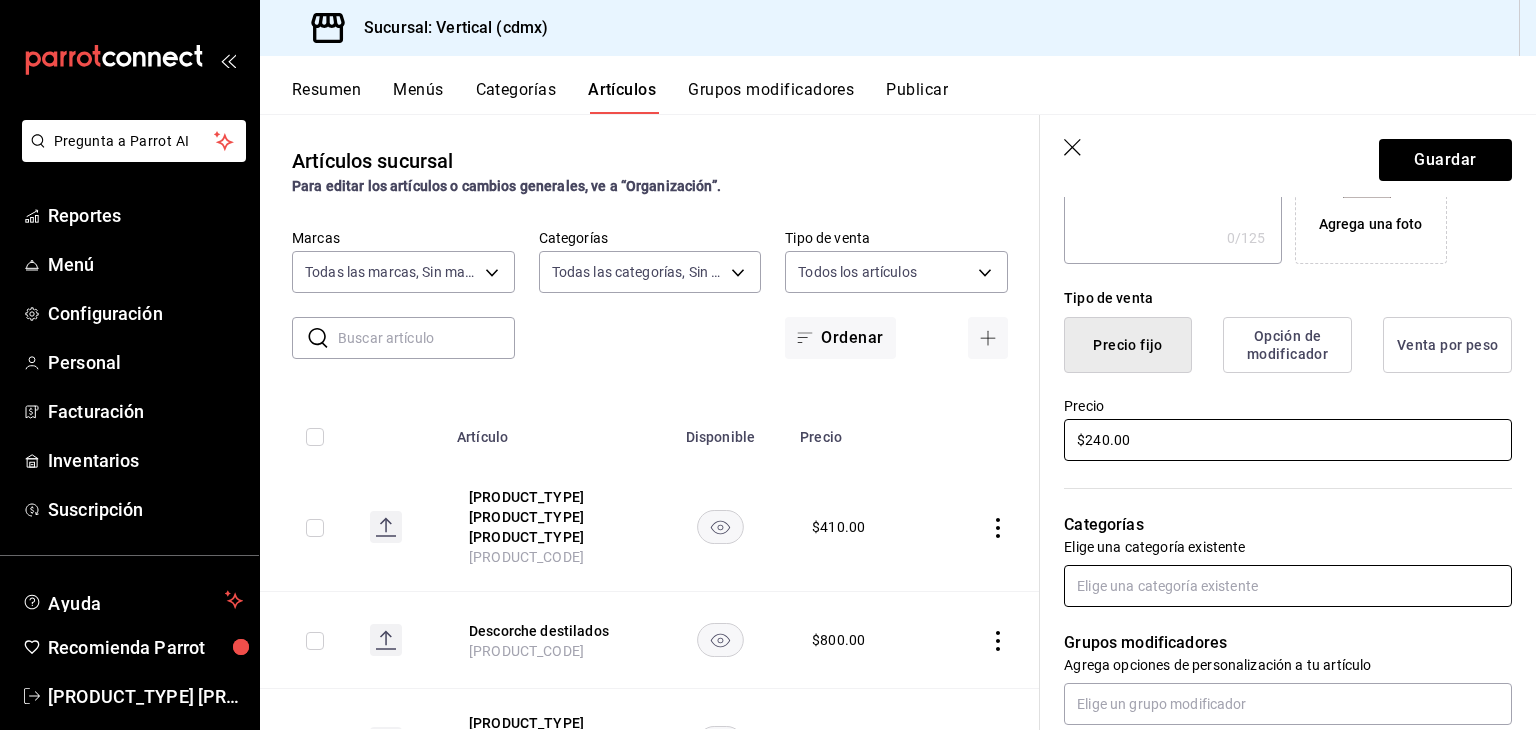 type on "$240.00" 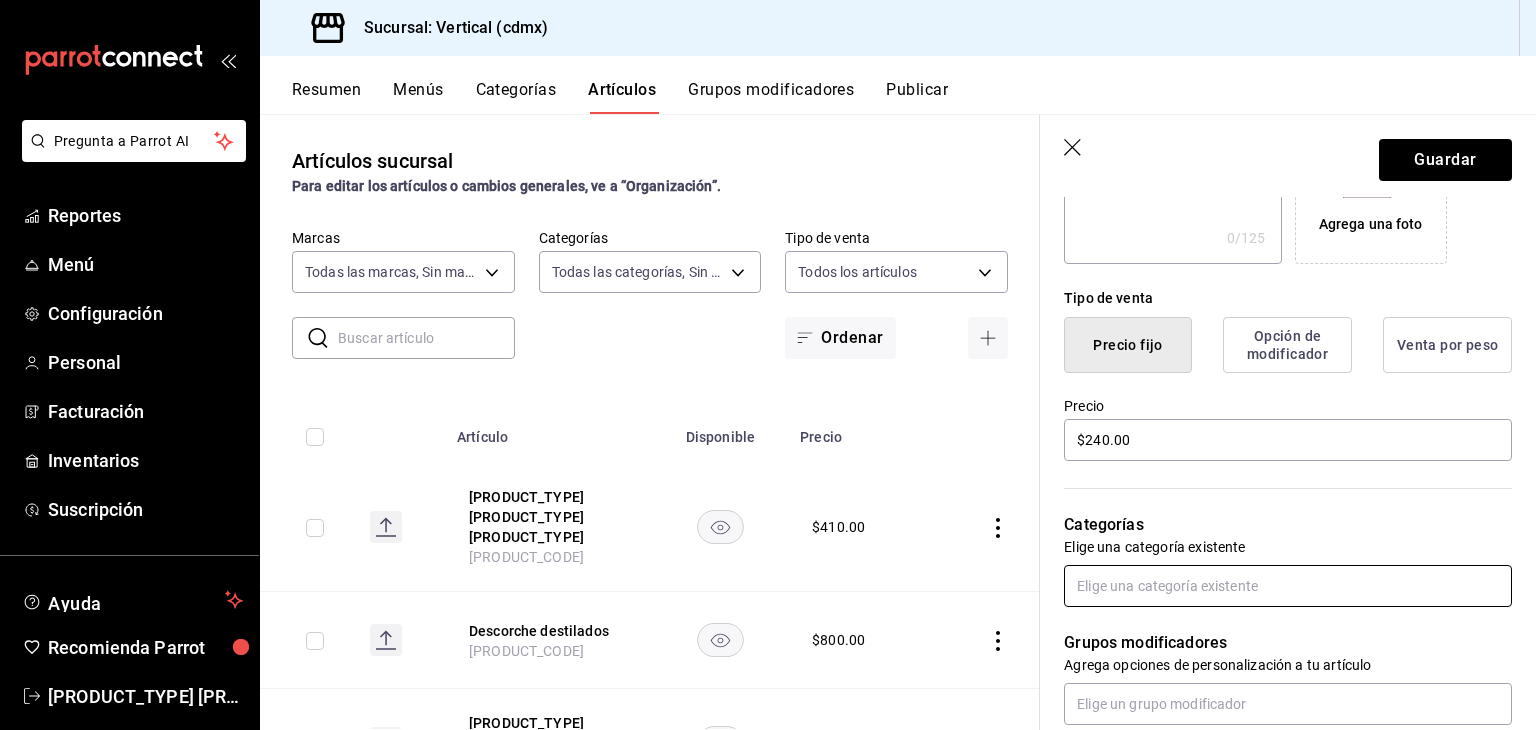 click at bounding box center (1288, 586) 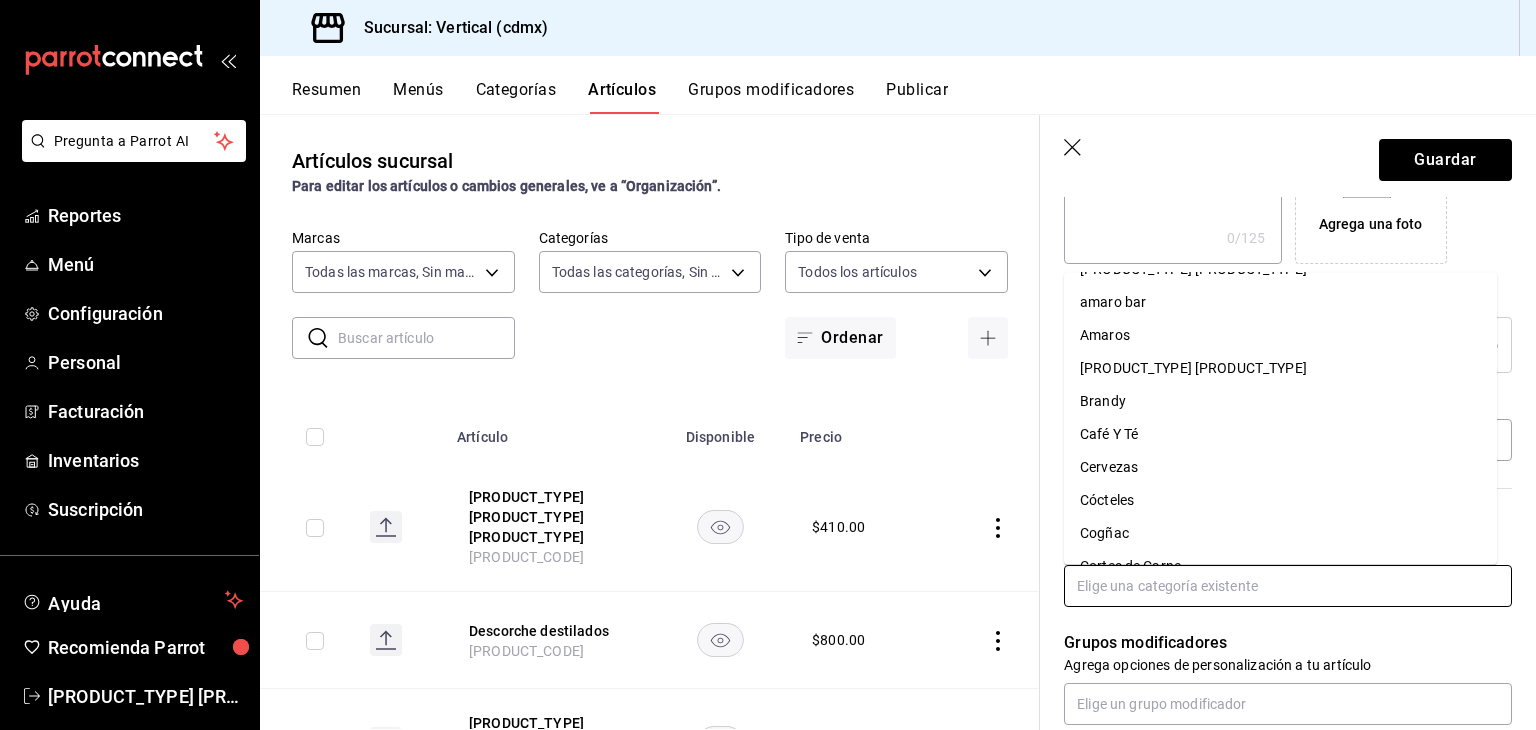scroll, scrollTop: 0, scrollLeft: 0, axis: both 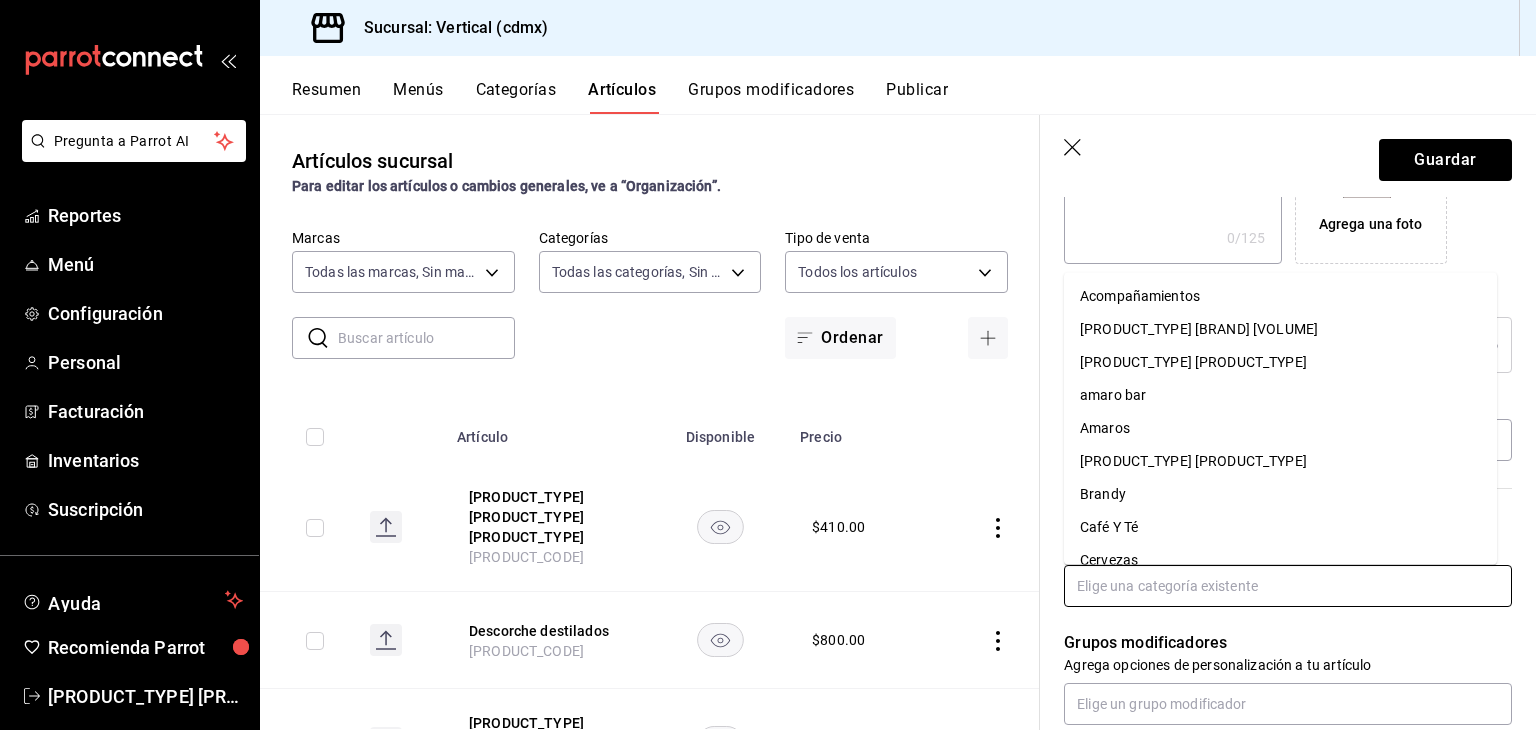 click at bounding box center (1288, 586) 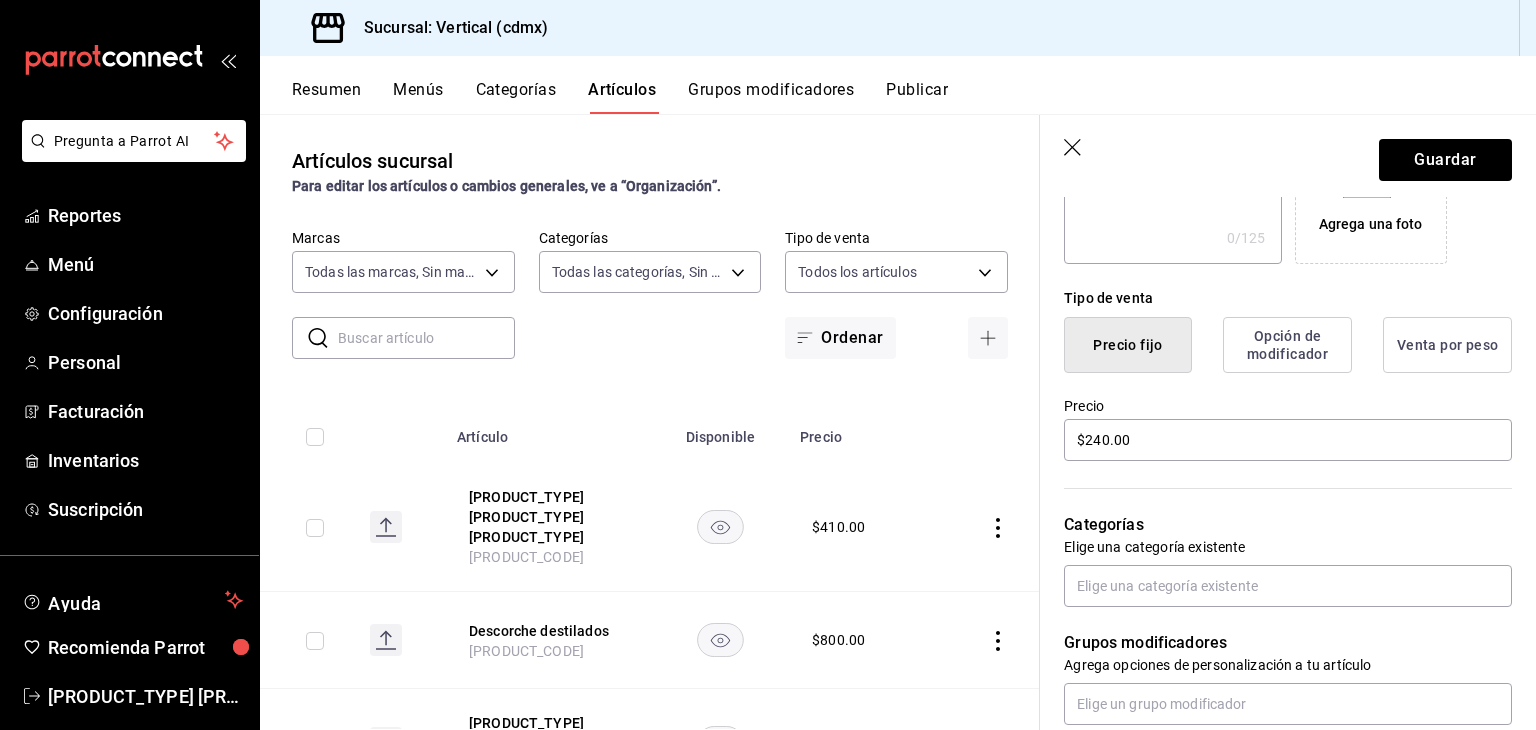 click on "Categorías" at bounding box center (516, 97) 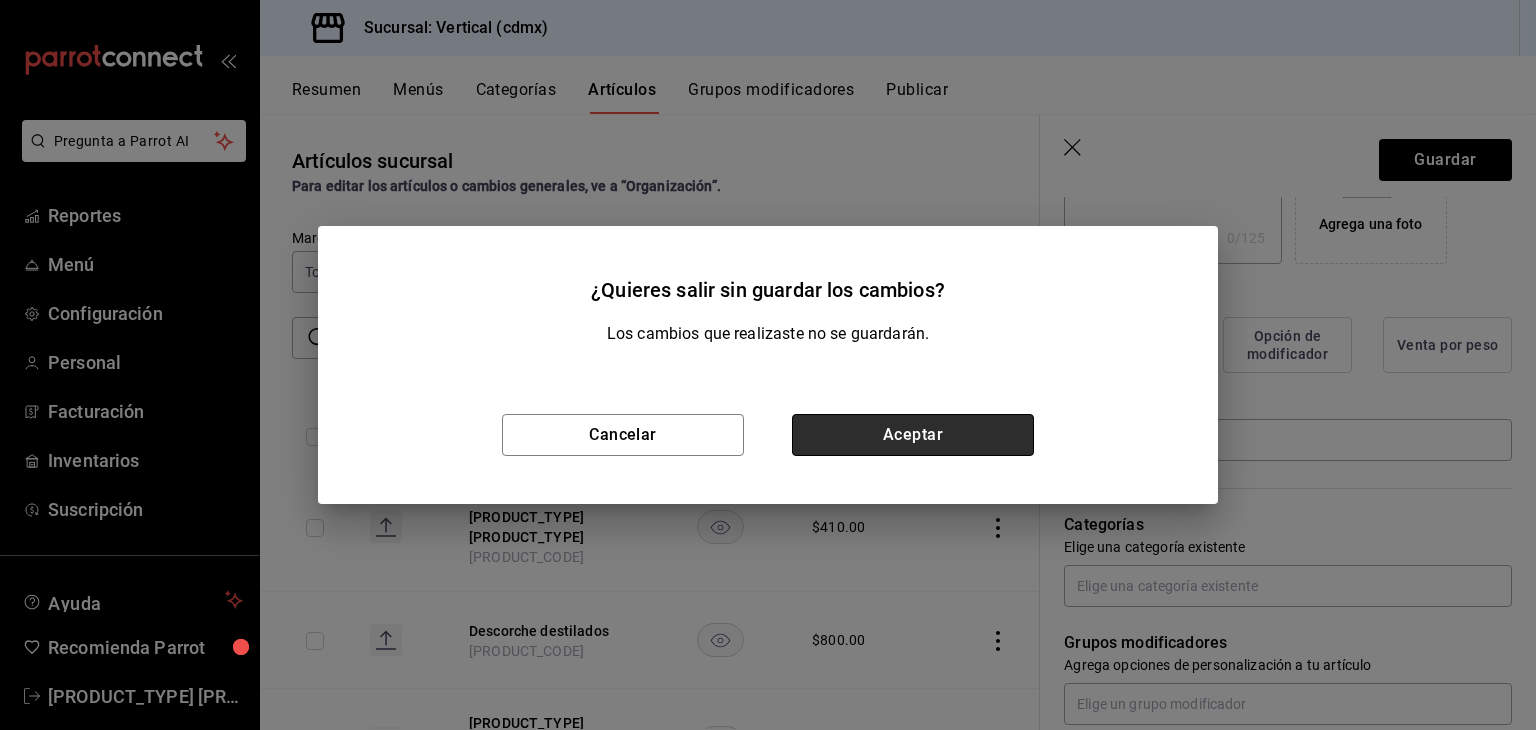 click on "Aceptar" at bounding box center (913, 435) 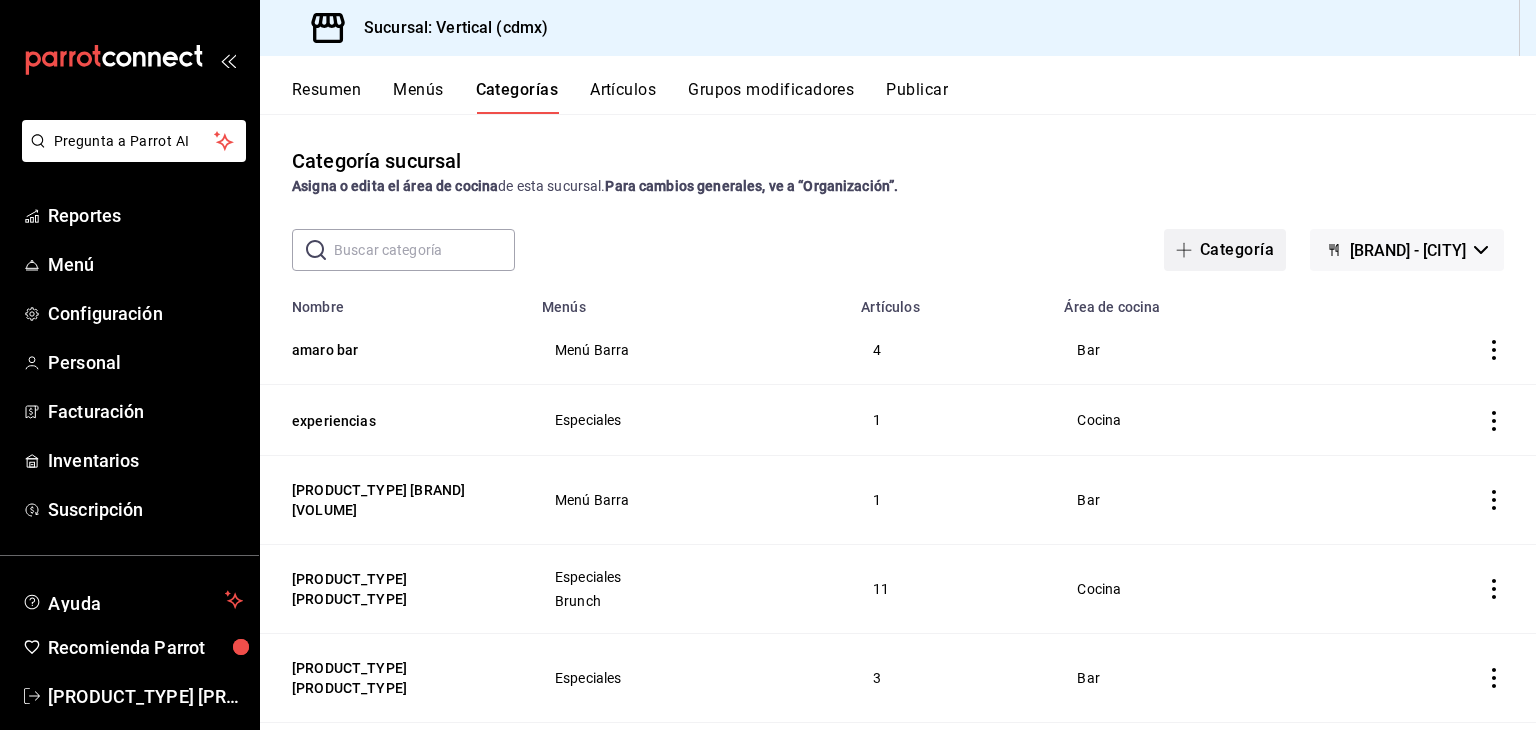 click on "Categoría" at bounding box center [1225, 250] 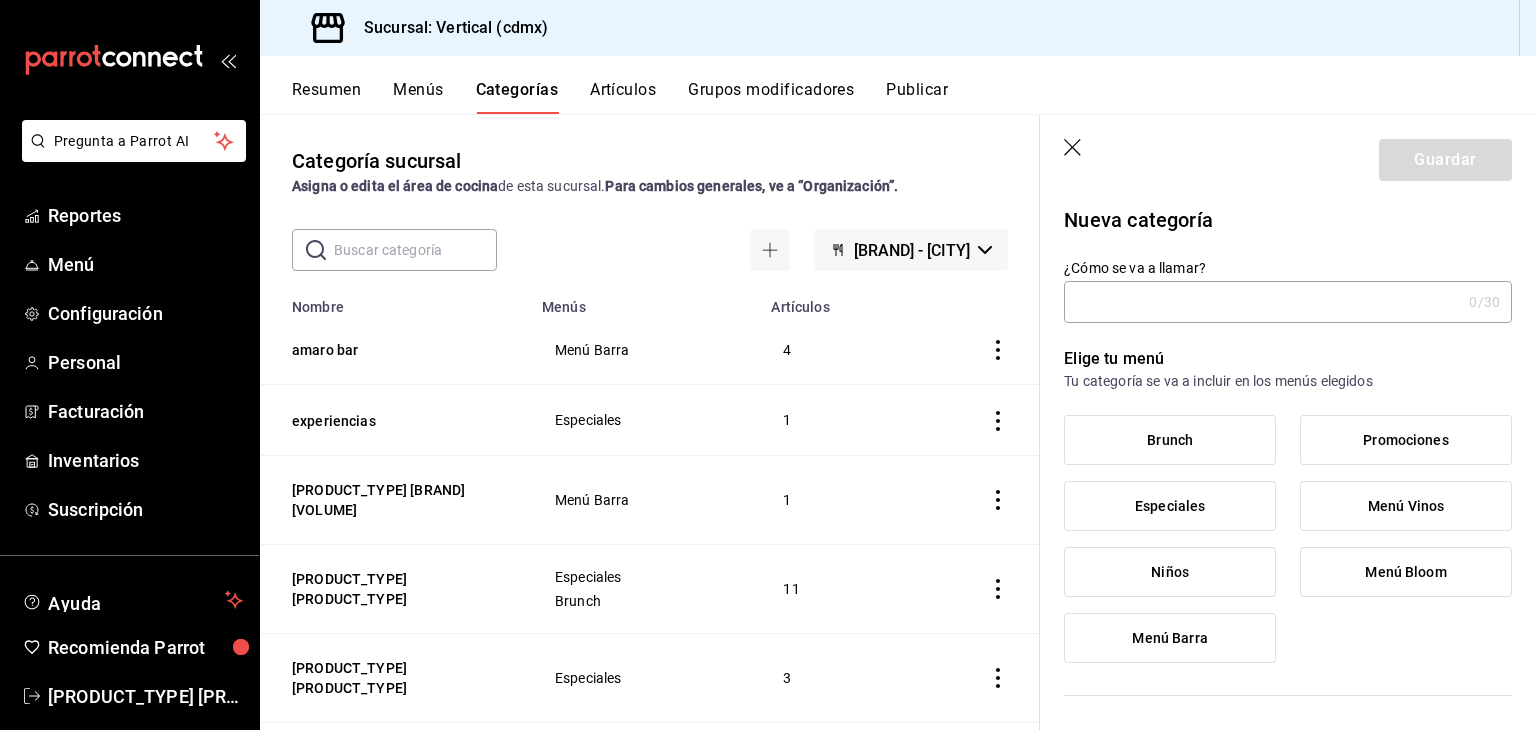 click on "¿Cómo se va a llamar?" at bounding box center (1262, 302) 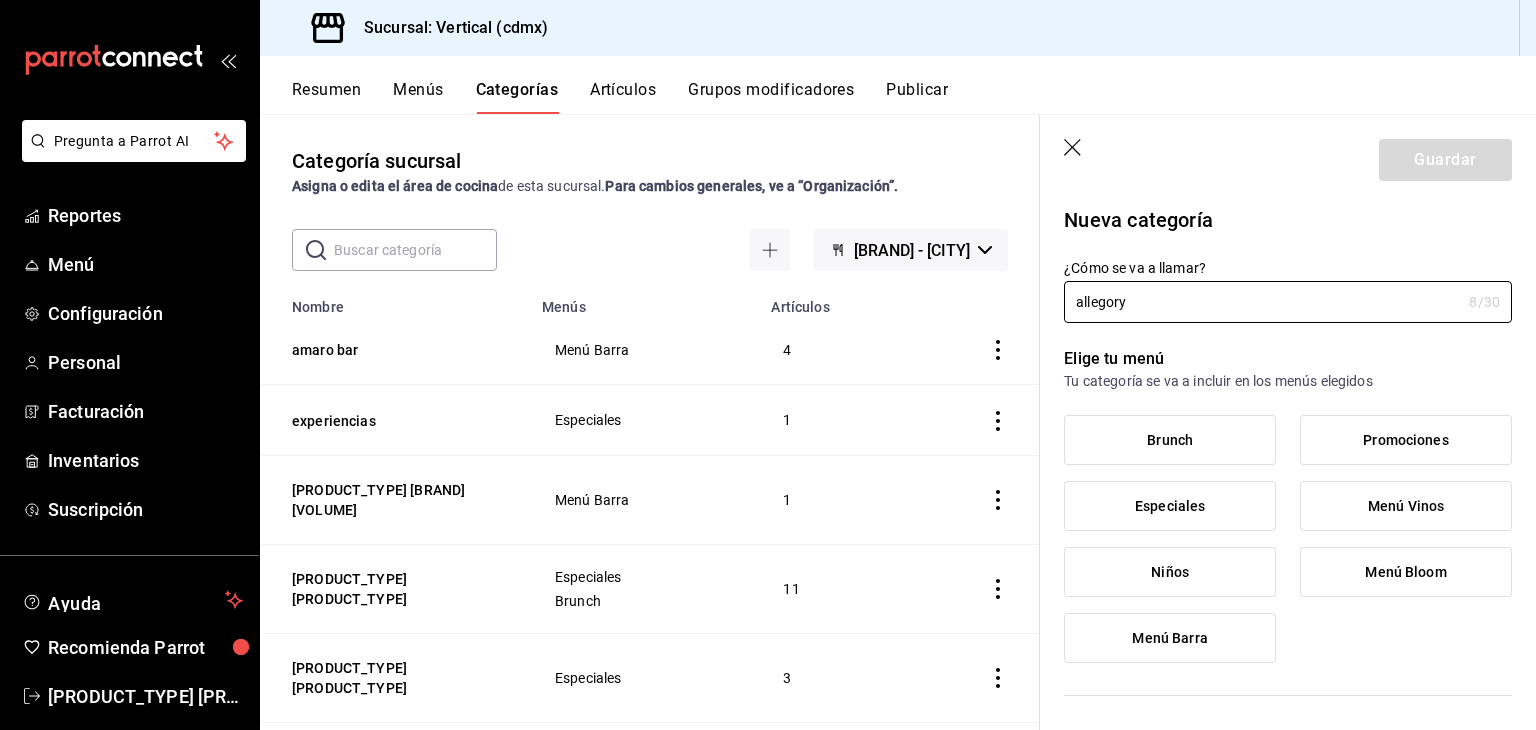 type on "allegory" 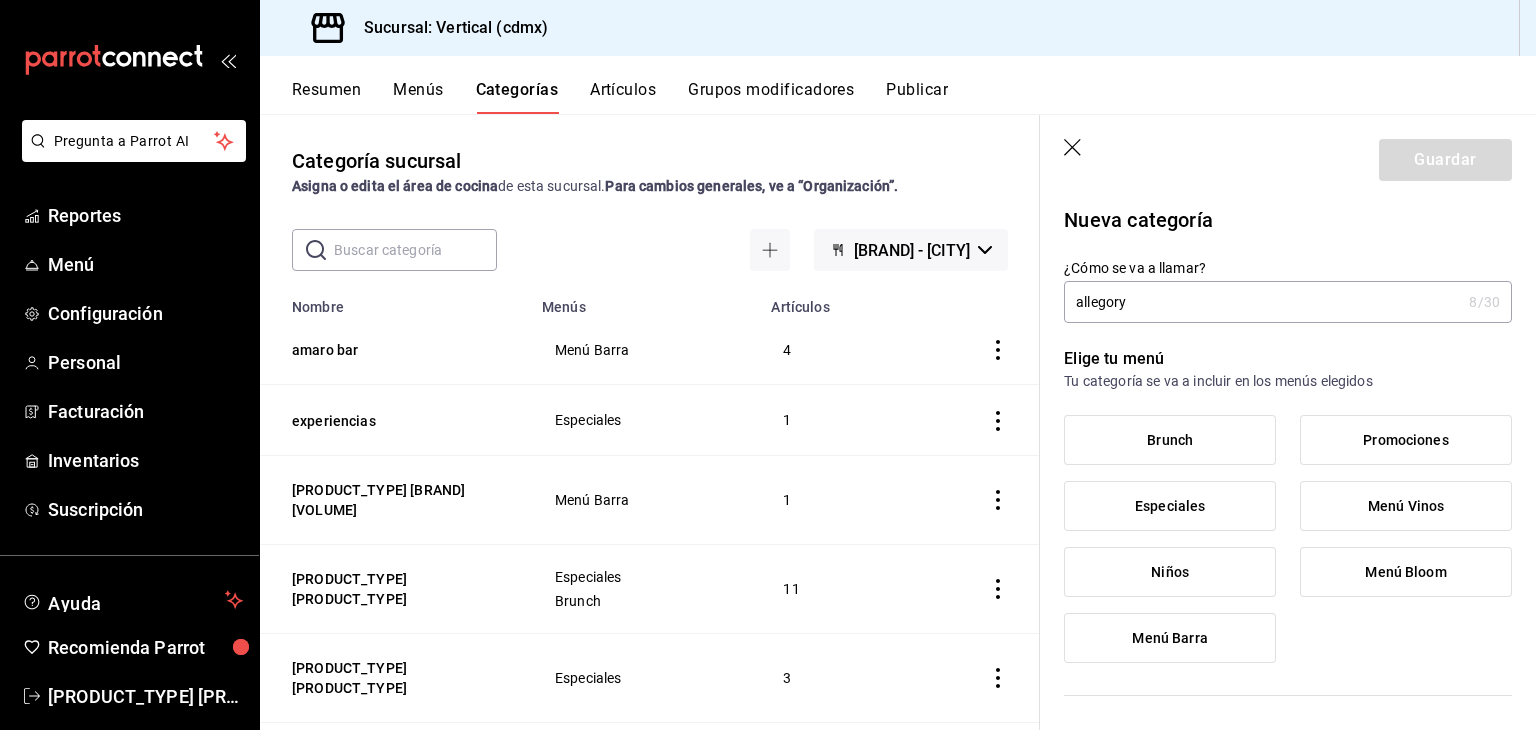 click on "Menú Barra" at bounding box center [1170, 638] 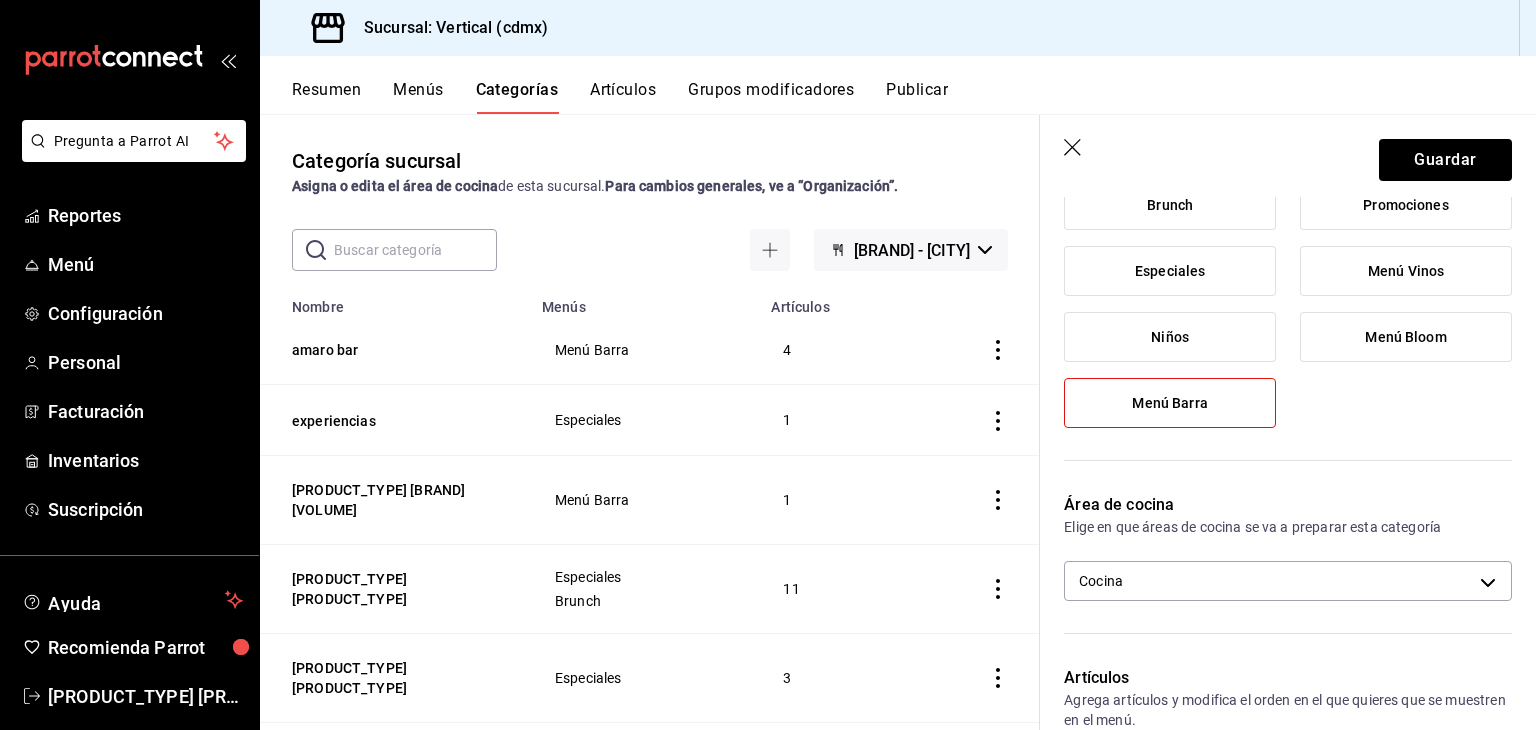 scroll, scrollTop: 262, scrollLeft: 0, axis: vertical 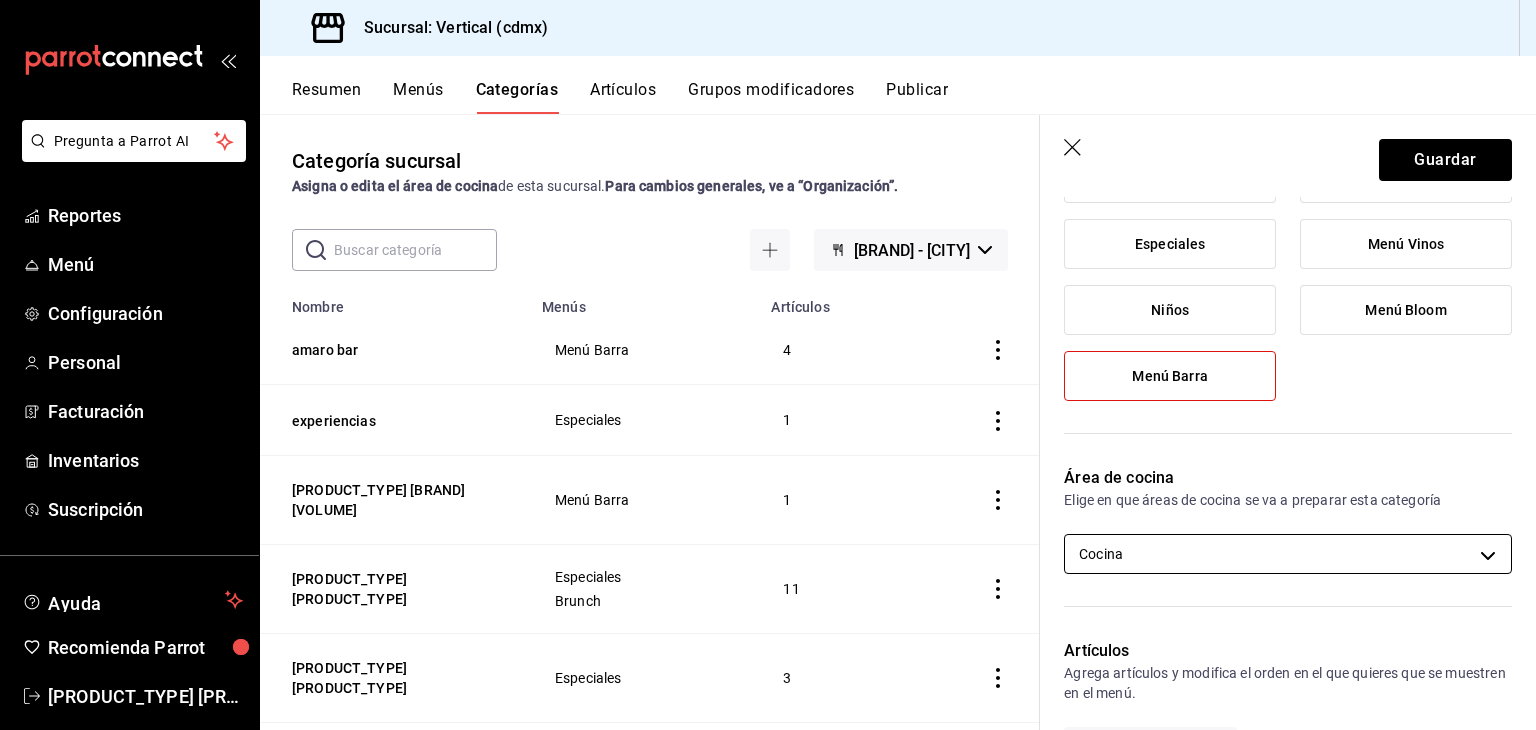 click on "Pregunta a Parrot AI Reportes   Menú   Configuración   Personal   Facturación   Inventarios   Suscripción   Ayuda Recomienda Parrot   gerencia gerencia   Sugerir nueva función   Sucursal: [CITY] Resumen Menús Categorías Artículos Grupos modificadores Publicar Categoría sucursal Asigna o edita el área de cocina  de esta sucursal.  Para cambios generales, ve a “Organización”. ​ ​ Vertical - [CITY] Nombre Menús Artículos amaro bar Menú Barra 4 experiencias Especiales 1 agua s.pellegrin Menú Barra 1 Alimentos Brunch Especiales Brunch 11 Bebidas Brunch Especiales 3 Sake Menú Barra 1 Pastas Menú Bloom 4 Acompañamientos Menú Bloom 5 Cortes de Carne Menú Bloom 4 Tabla de Quesos Menú Bloom 1 Cogñac Menú Barra 1 Espumosos Menú Barra 3 Brandy Menú Barra 2 Sodas Menú Barra 18 Licores Menú Barra 16 Vermouth Menú Barra 15 Amaros Menú Barra 22 Vodka Menú Barra 3 Ginebras Menú Barra 10 Destilados Mexicanos Menú Barra 2 Entradas Menú Bloom 8 Guardar Nueva categoría allegory 8 /" at bounding box center [768, 365] 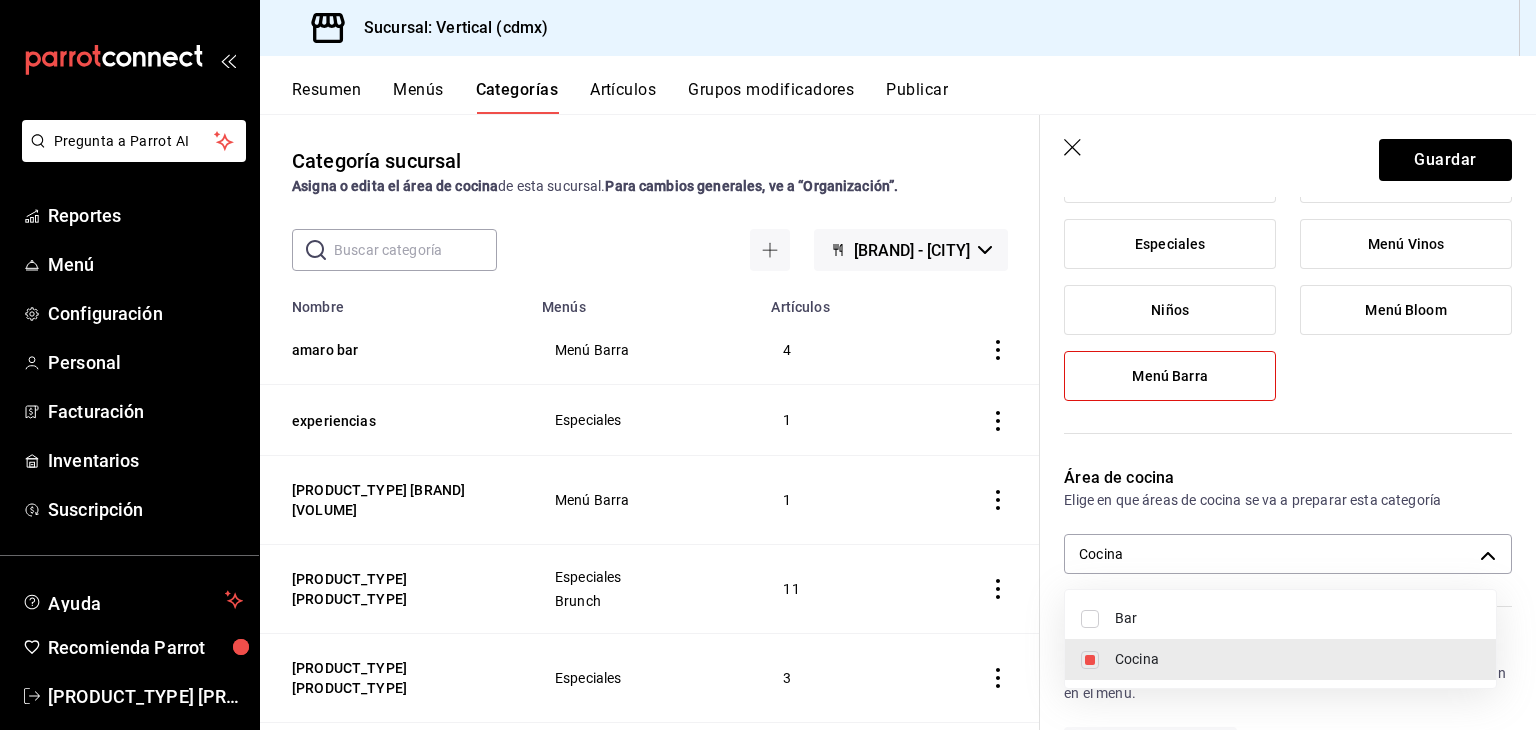 click on "Bar" at bounding box center (1297, 618) 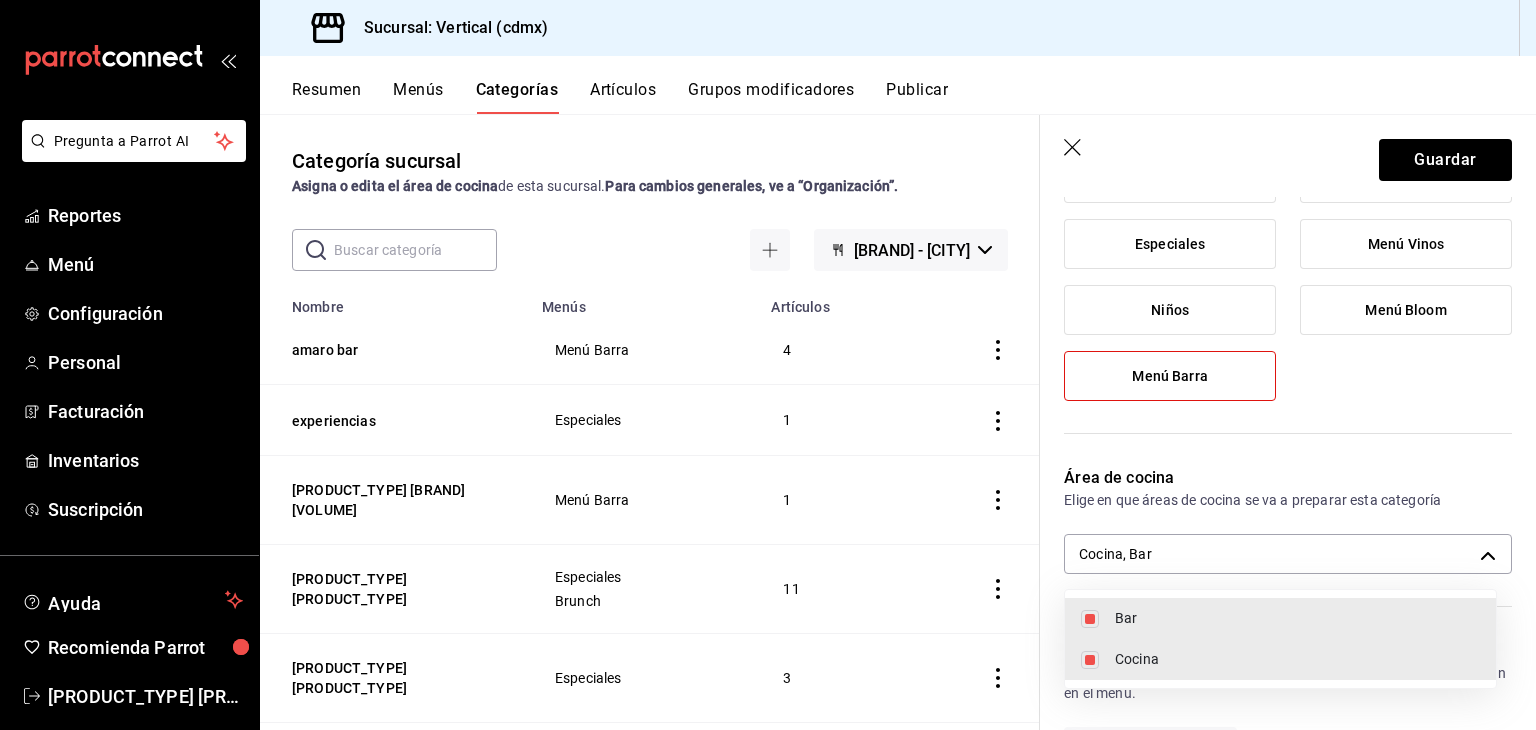 click on "Cocina" at bounding box center [1297, 659] 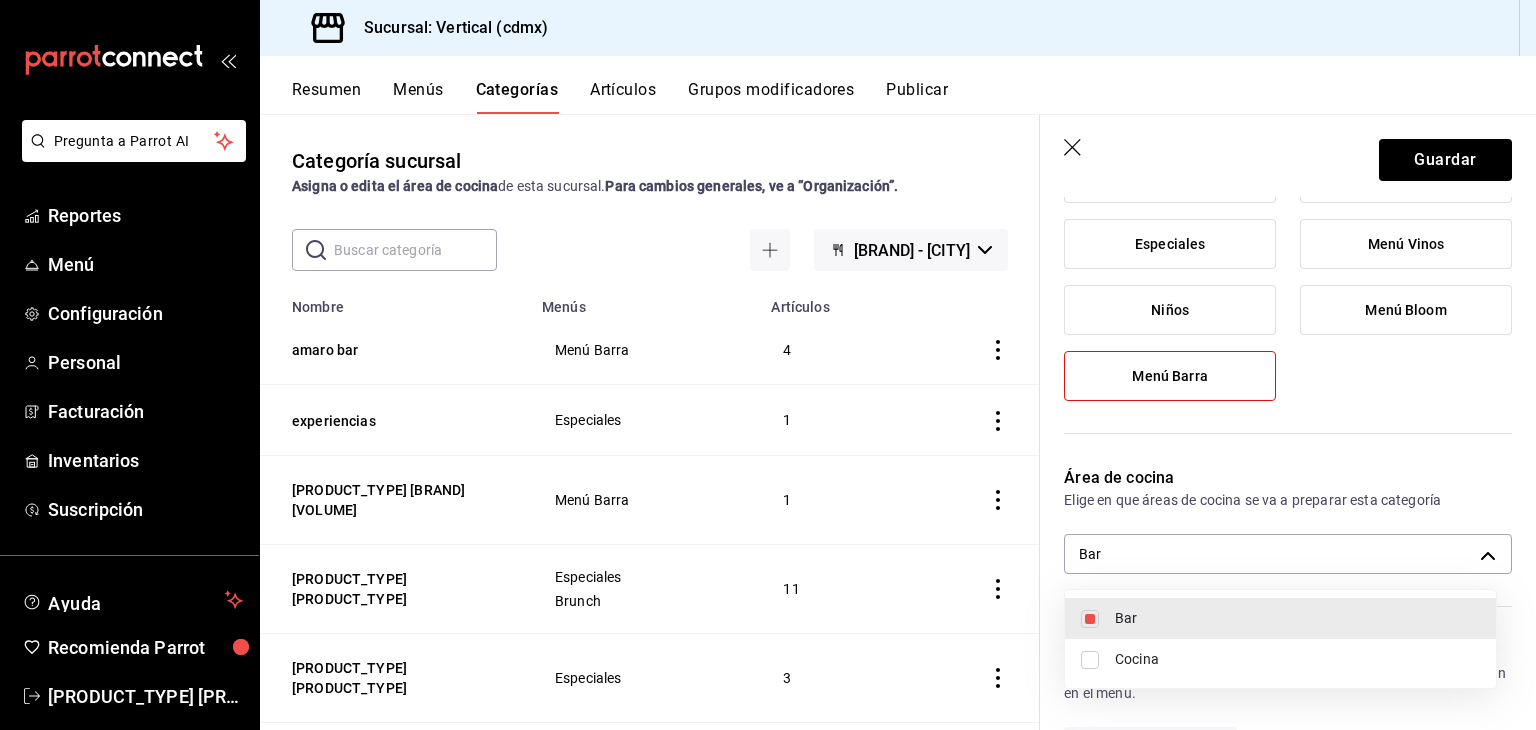 click at bounding box center (768, 365) 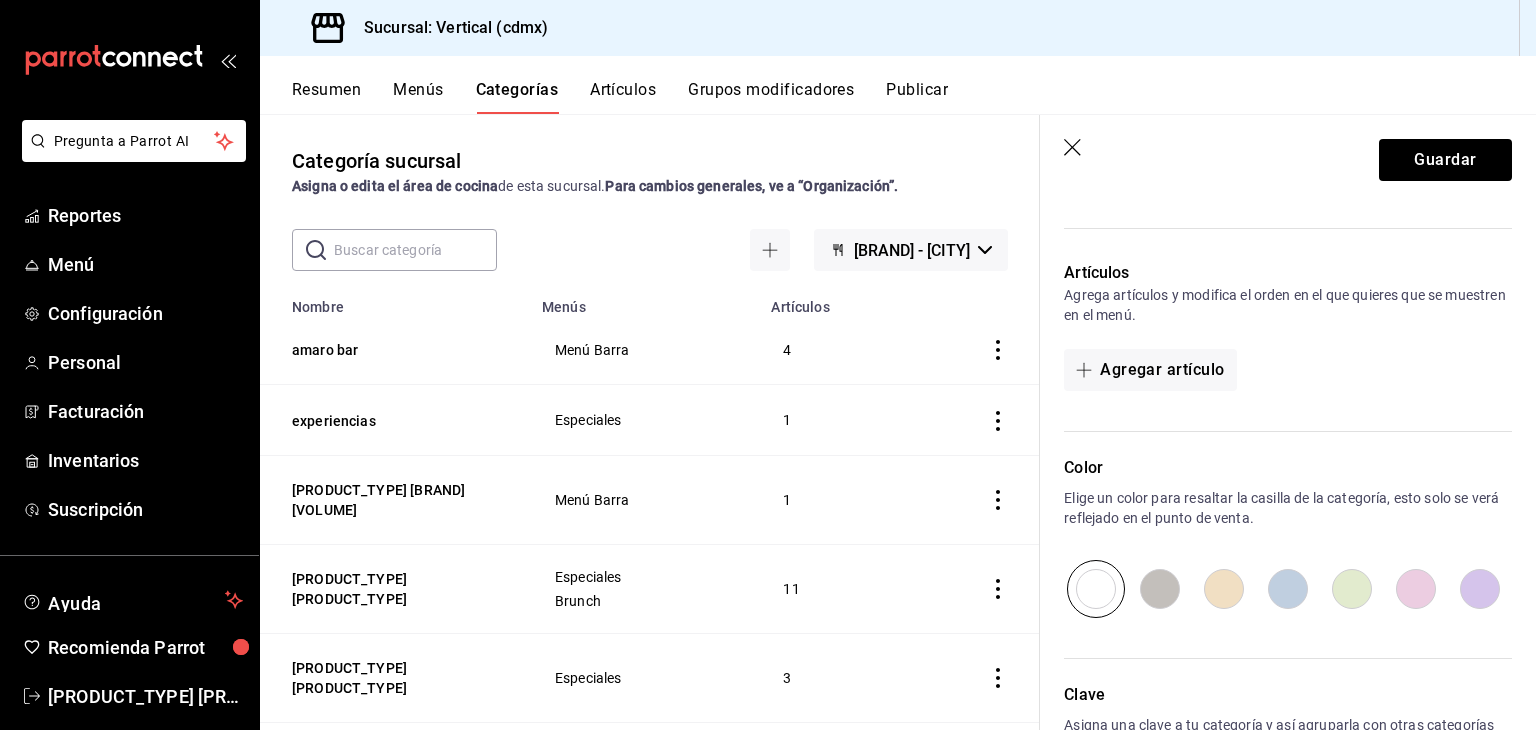 scroll, scrollTop: 641, scrollLeft: 0, axis: vertical 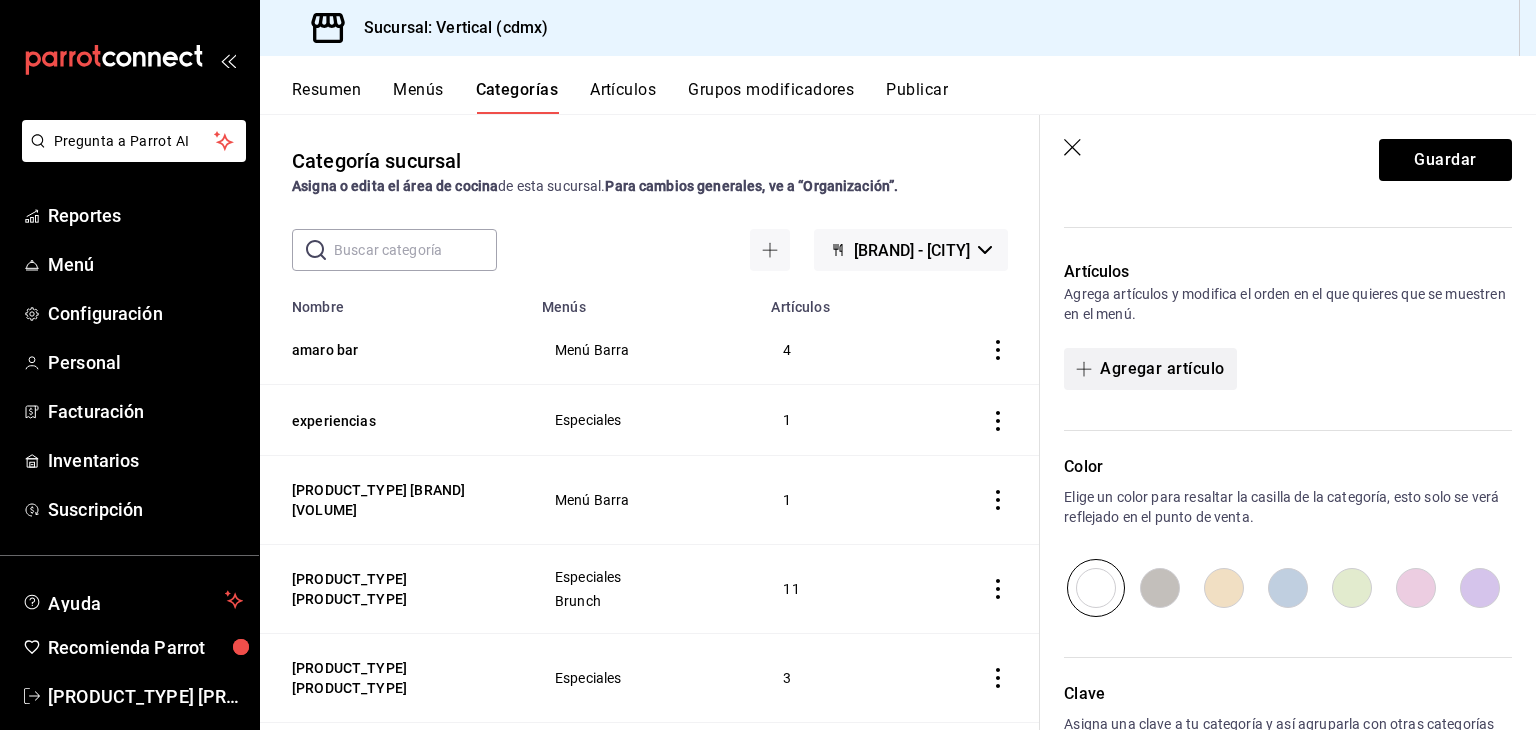 click on "Agregar artículo" at bounding box center (1150, 369) 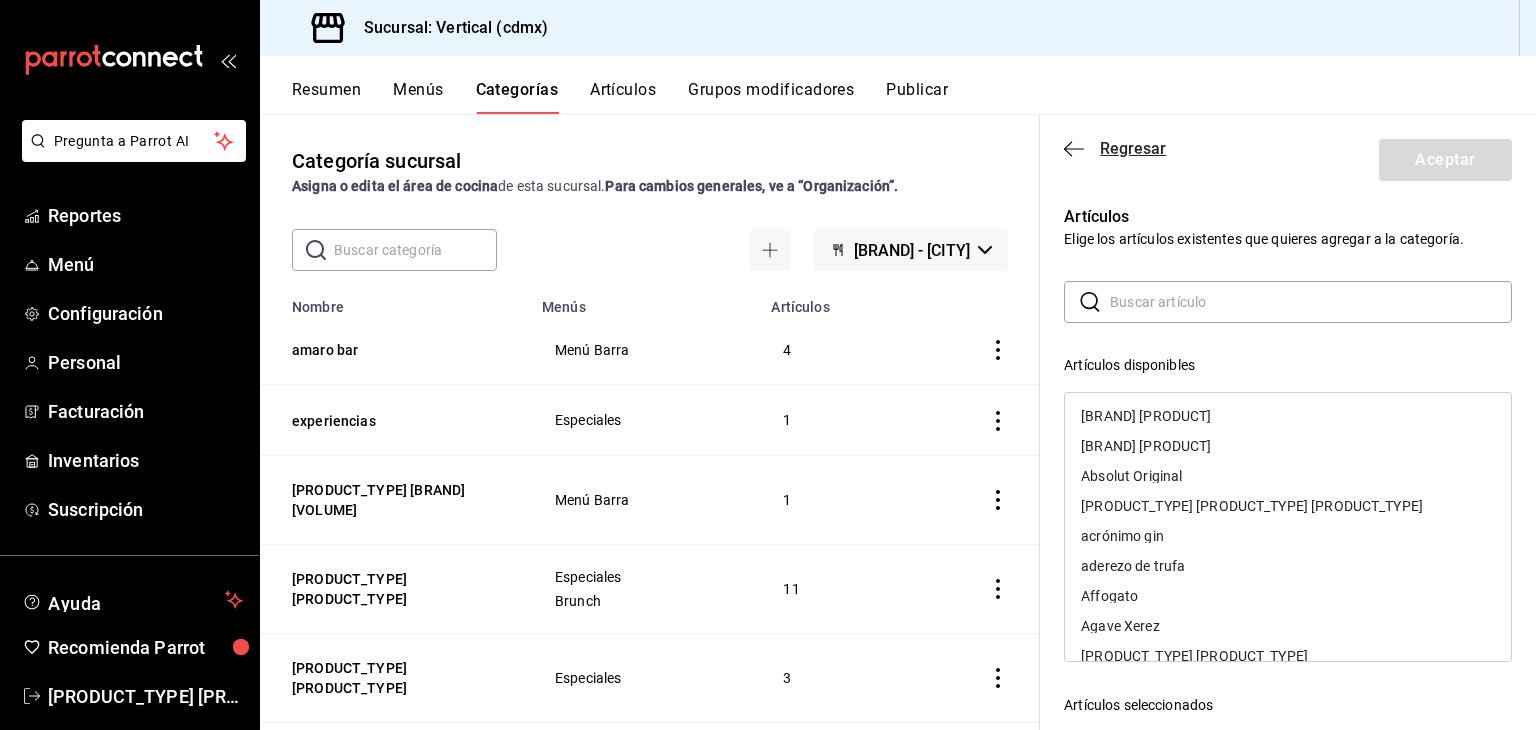 click on "Regresar" at bounding box center (1115, 148) 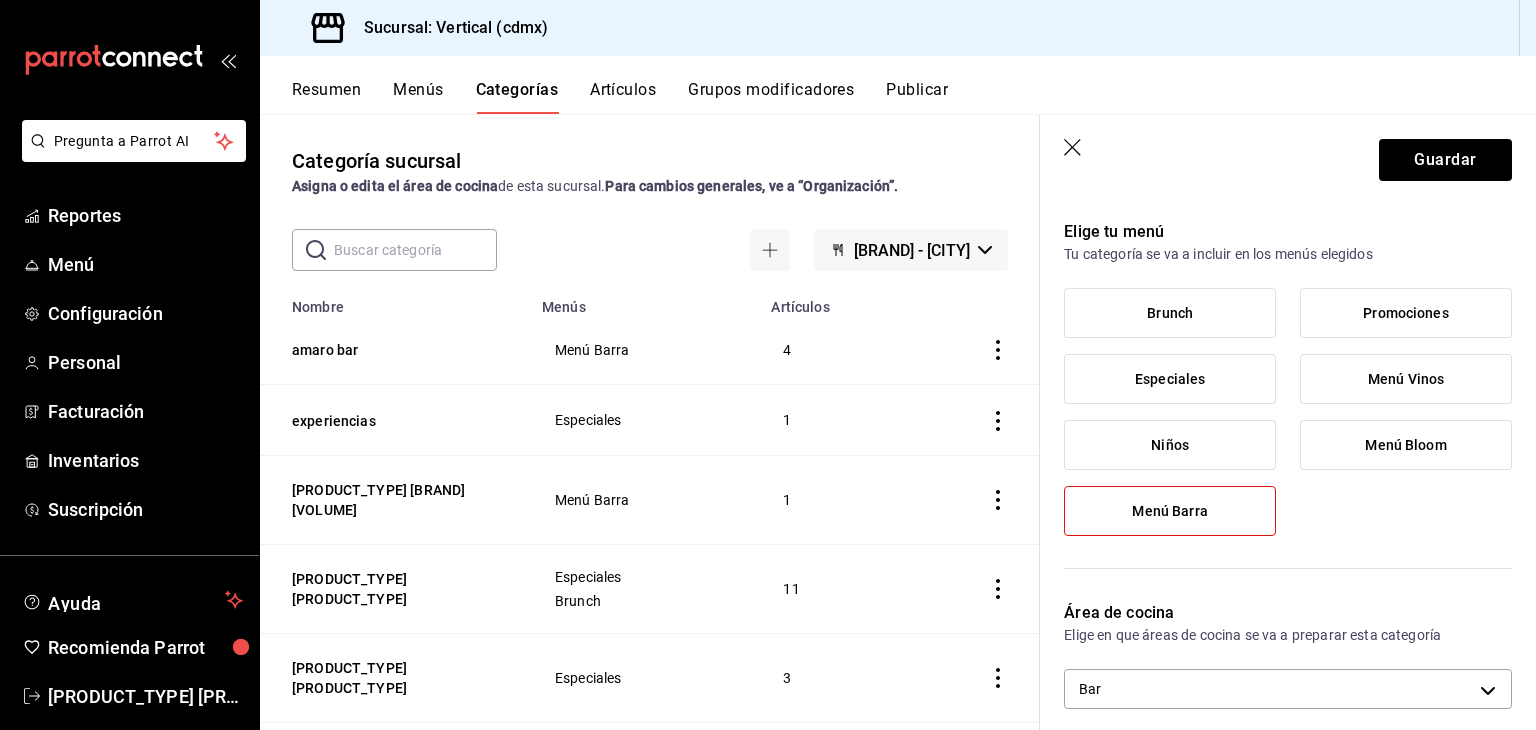 scroll, scrollTop: 0, scrollLeft: 0, axis: both 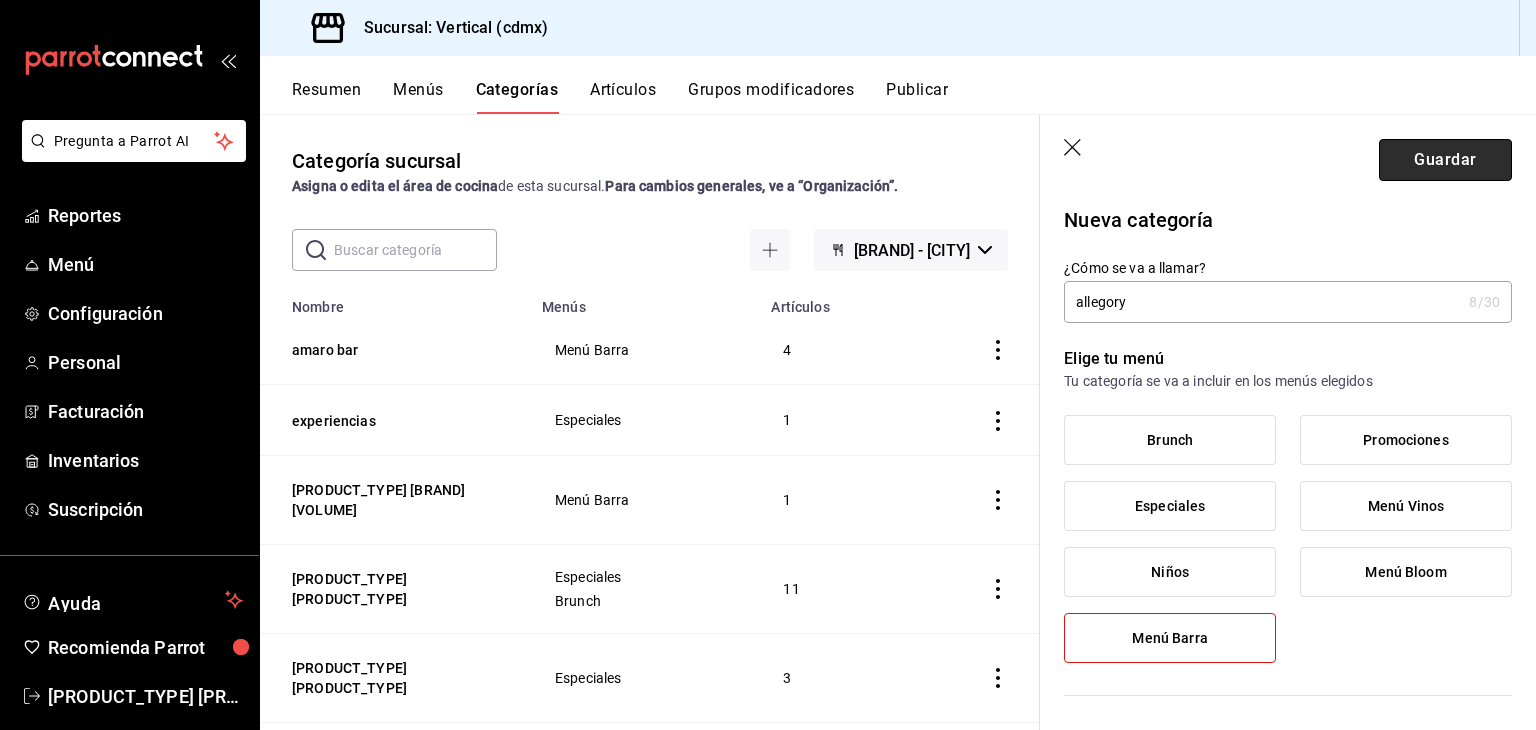 click on "Guardar" at bounding box center (1445, 160) 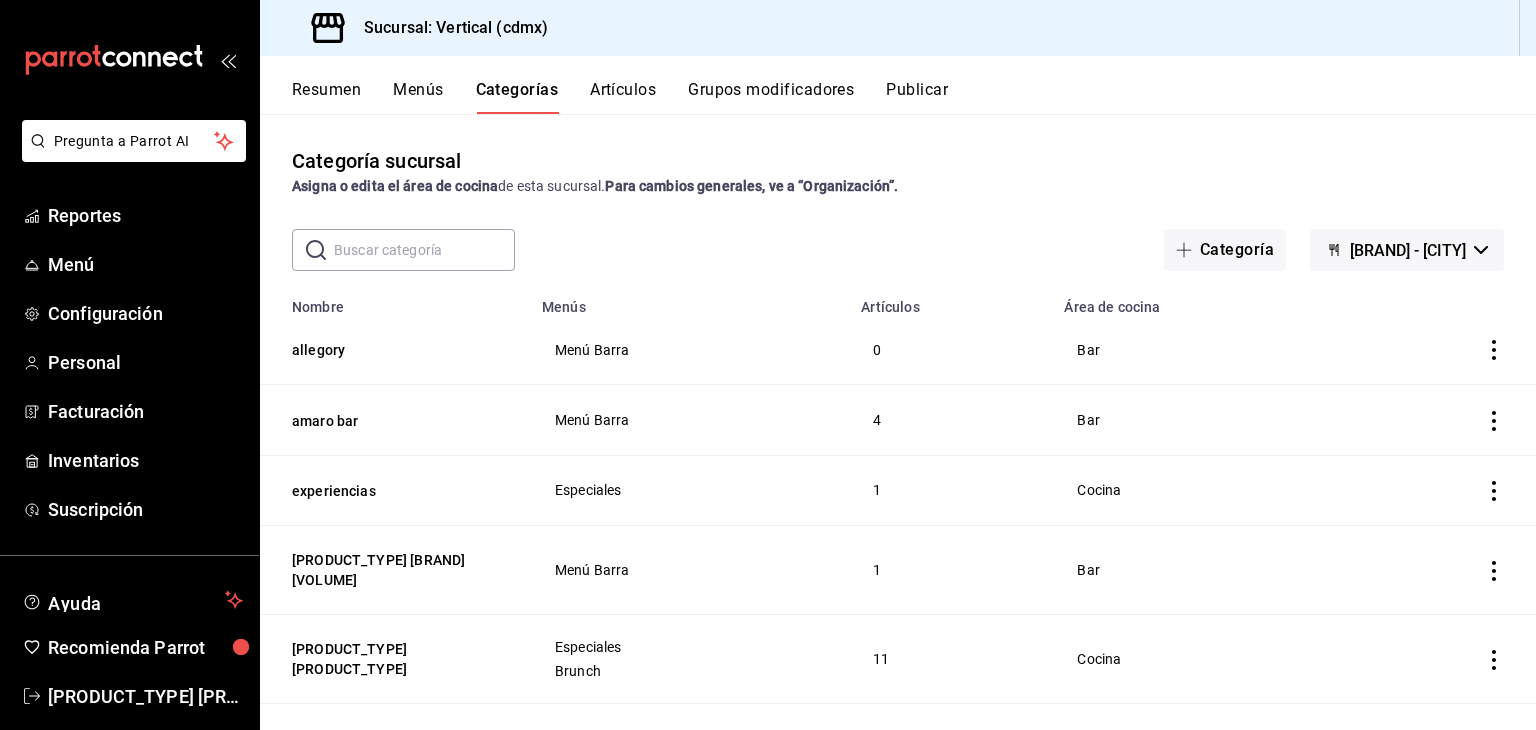 click on "Artículos" at bounding box center [623, 97] 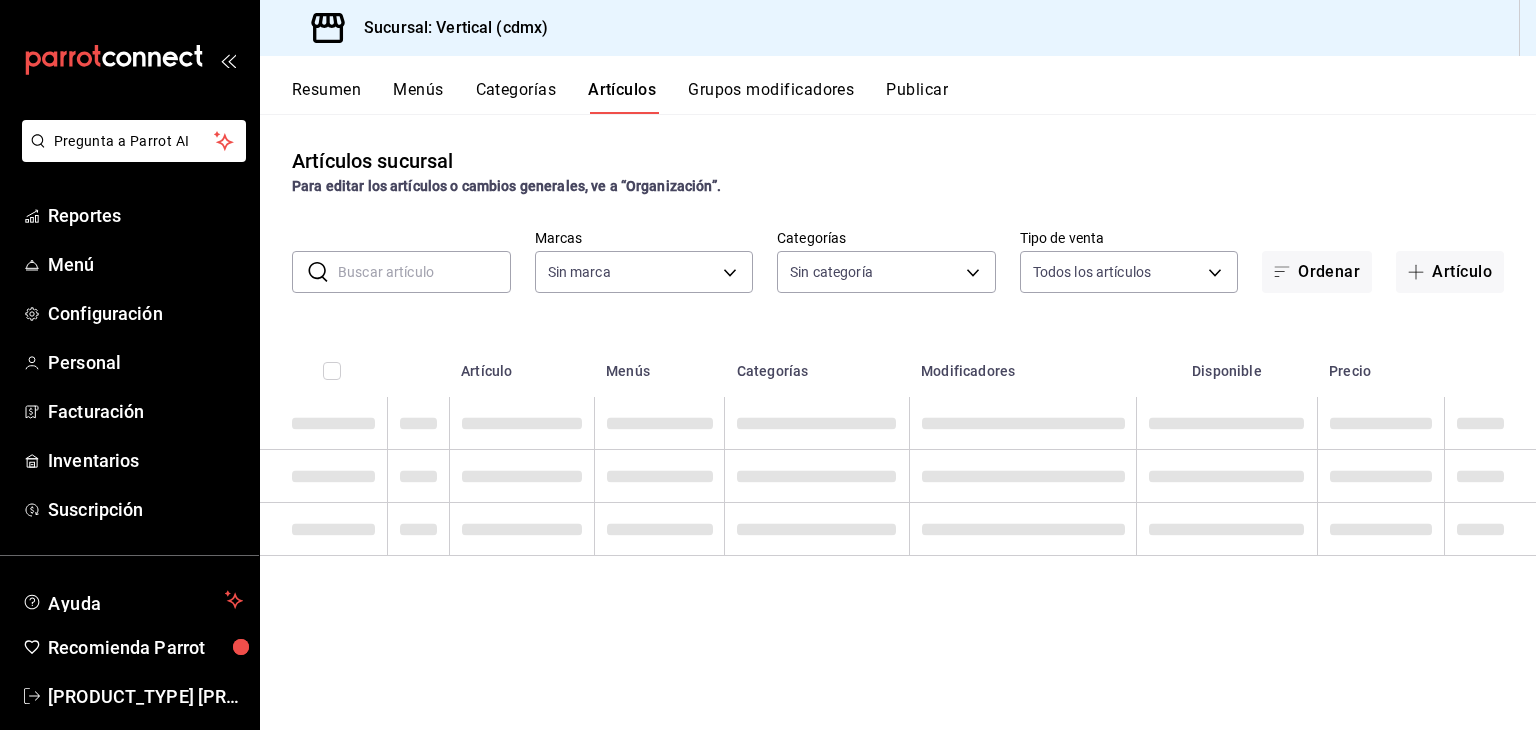 type on "[UUID]" 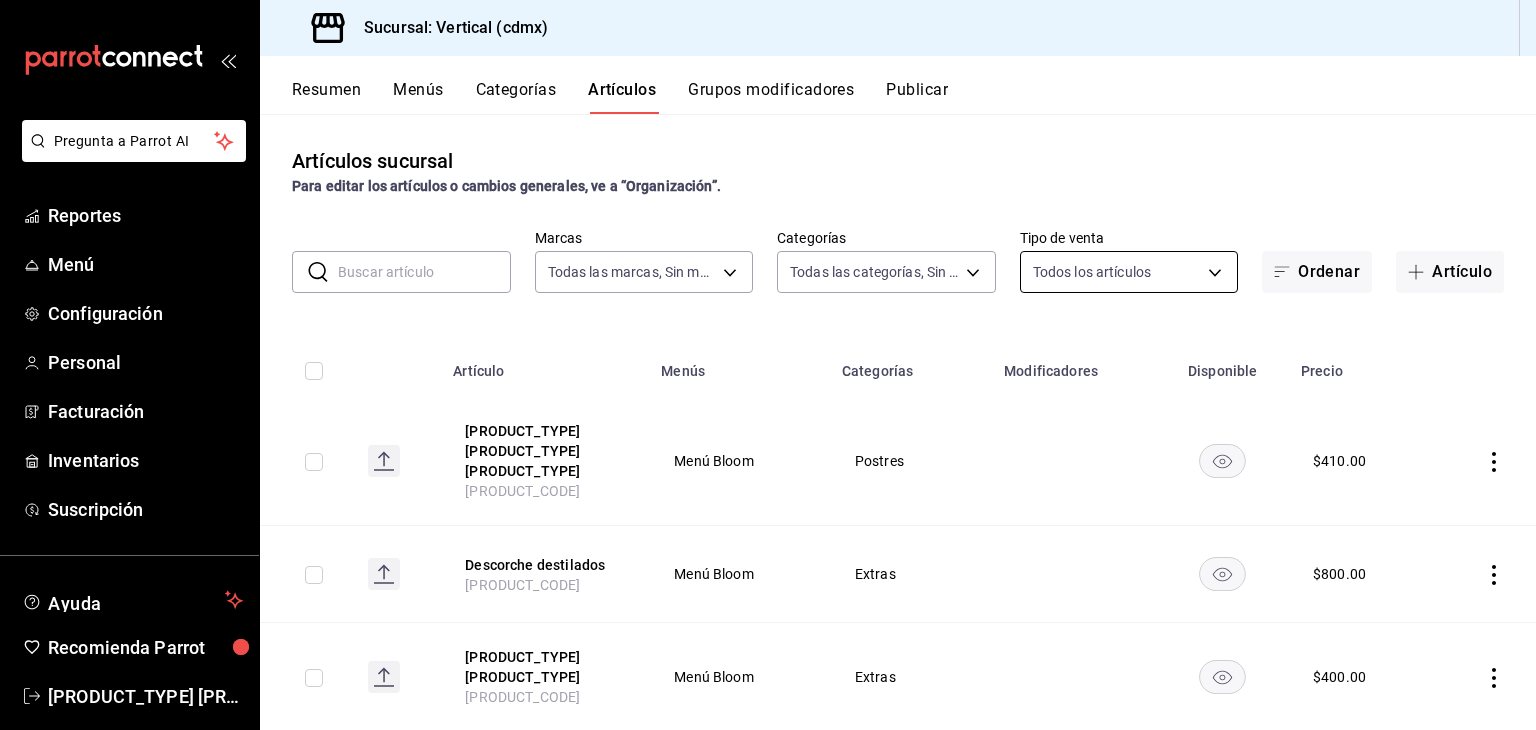 type on "[UUID], [UUID], [UUID], [UUID], [UUID], [UUID], [UUID], [UUID], [UUID], [UUID], [UUID], [UUID], [UUID], [UUID], [UUID], [UUID], [UUID], [UUID], [UUID], [UUID], [UUID], [UUID], [UUID], [UUID], [UUID], [UUID], [UUID], [UUID], [UUID]" 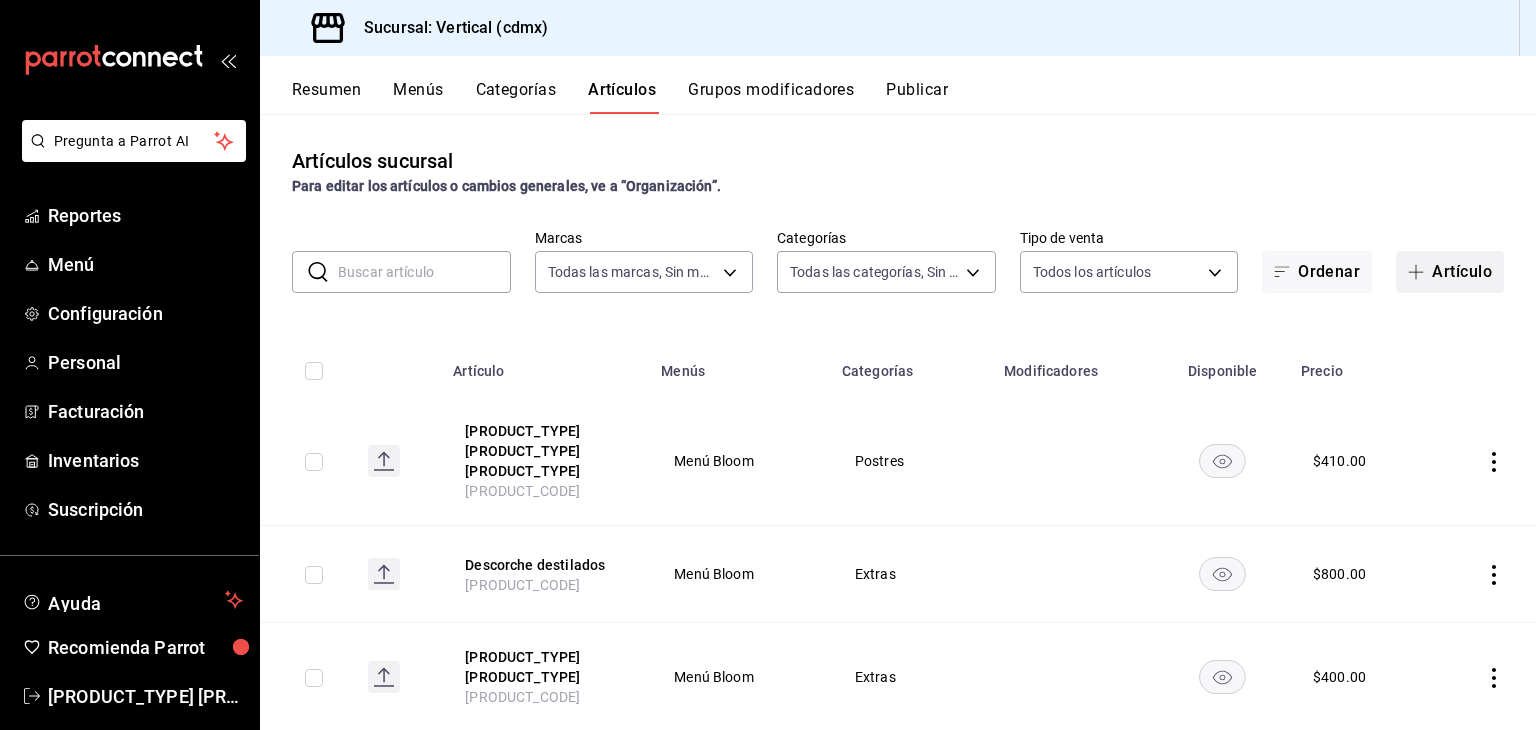 click at bounding box center (1420, 272) 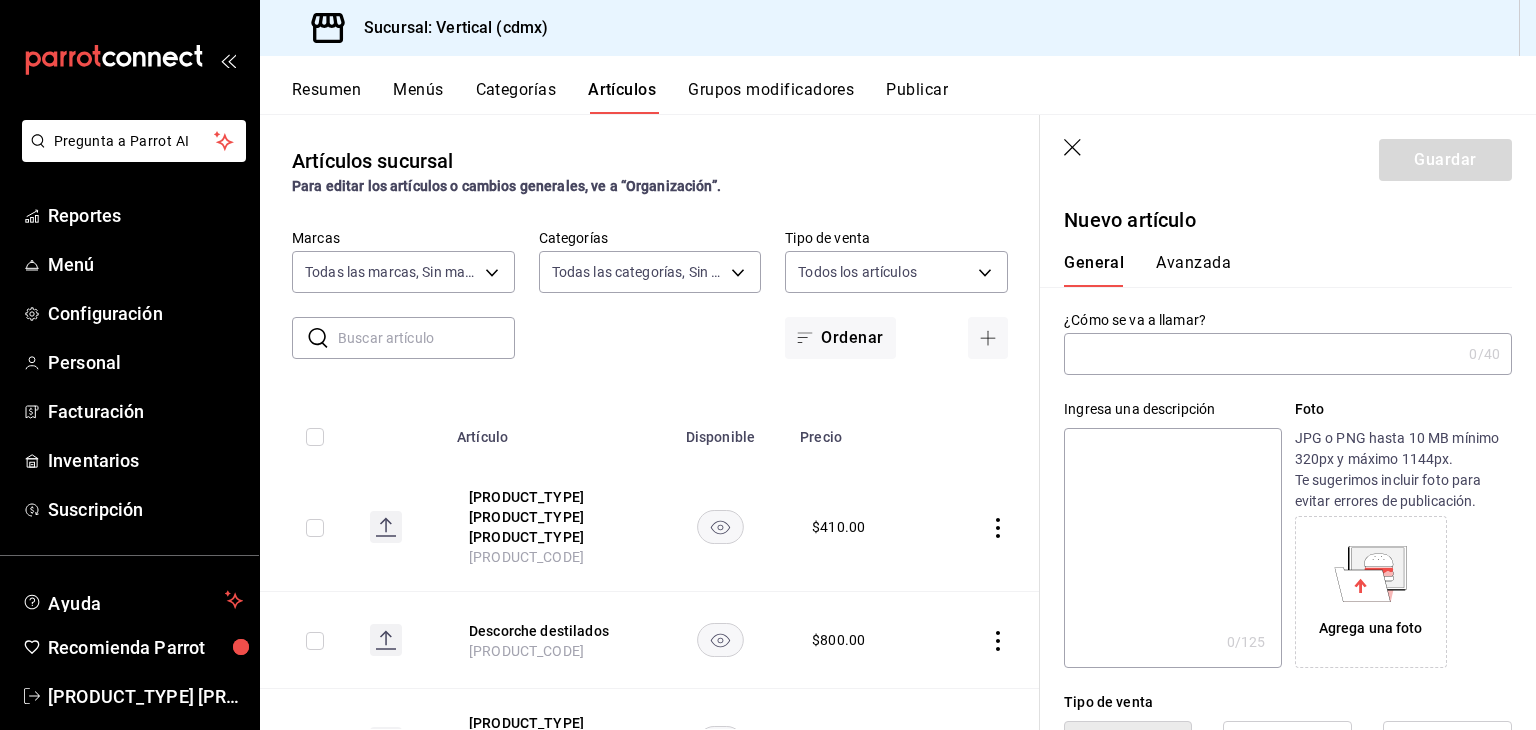 click at bounding box center [1262, 354] 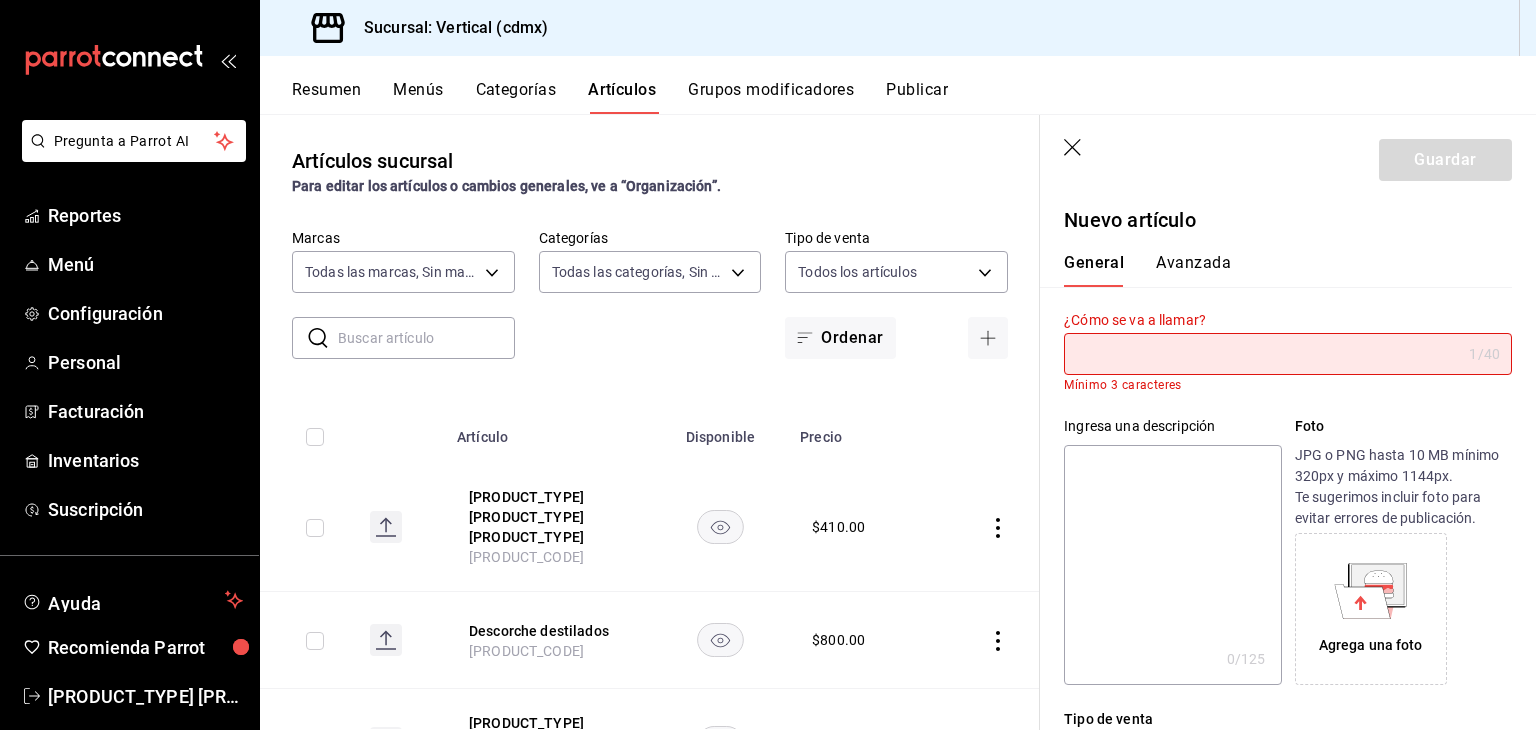type on "e" 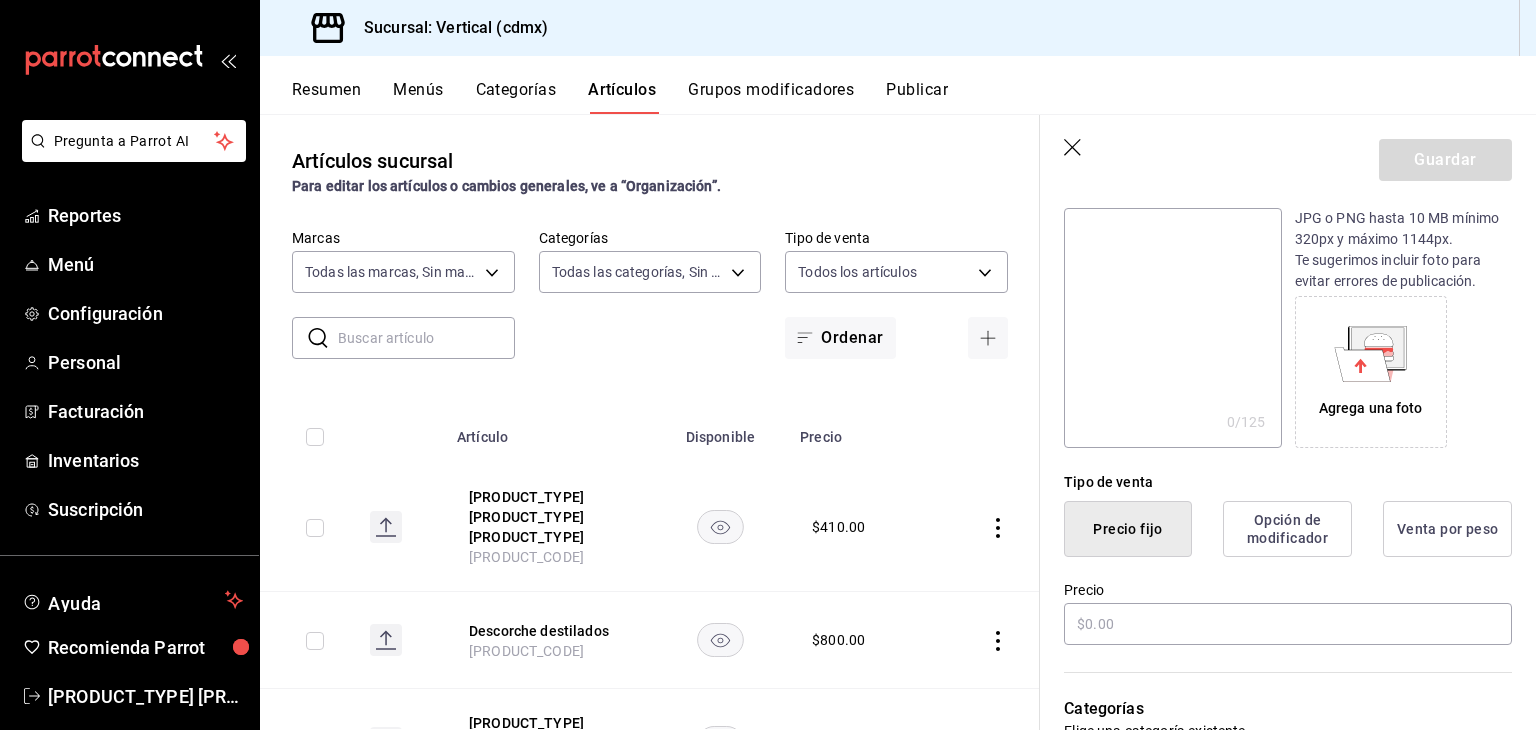 scroll, scrollTop: 219, scrollLeft: 0, axis: vertical 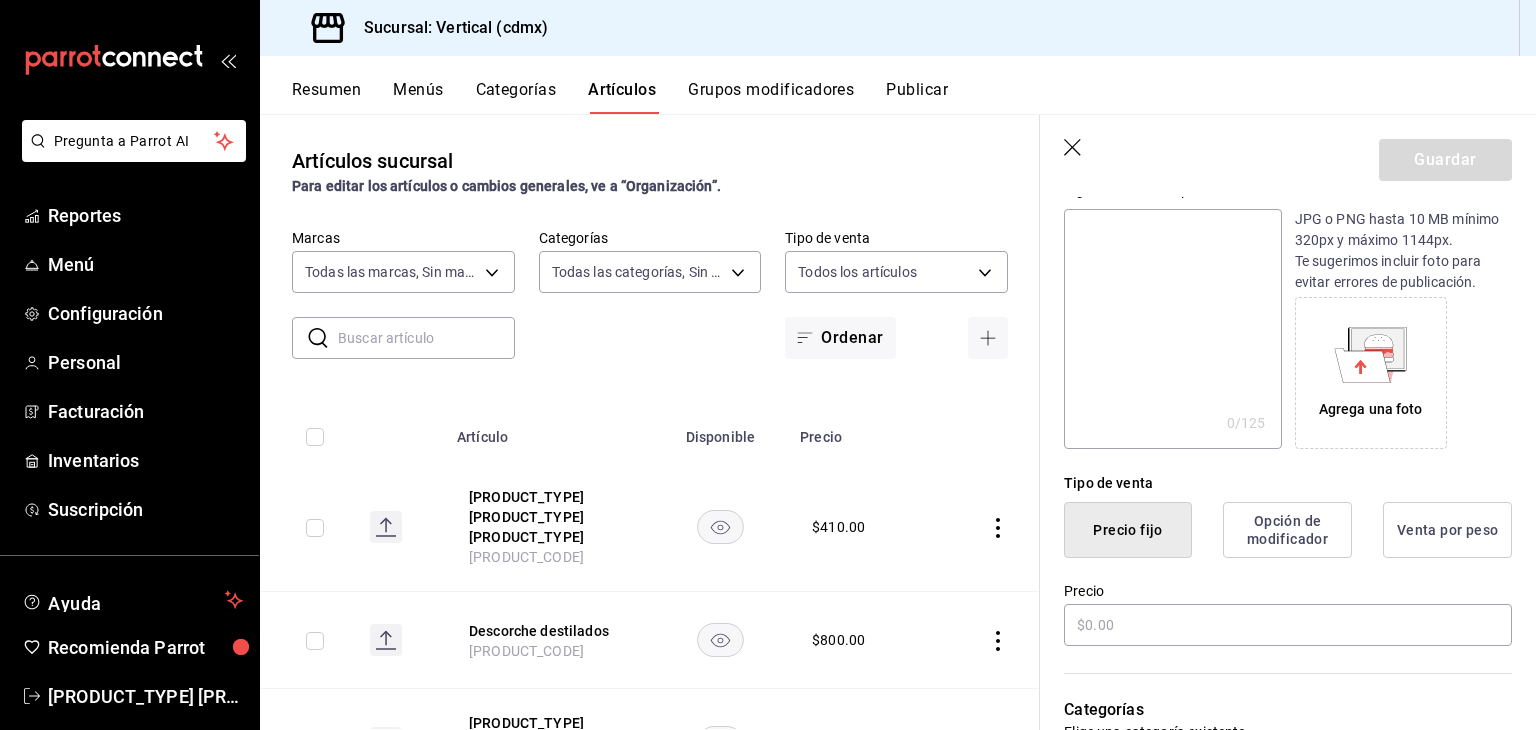 type on "[PRODUCT_TYPE] [PRODUCT_TYPE]" 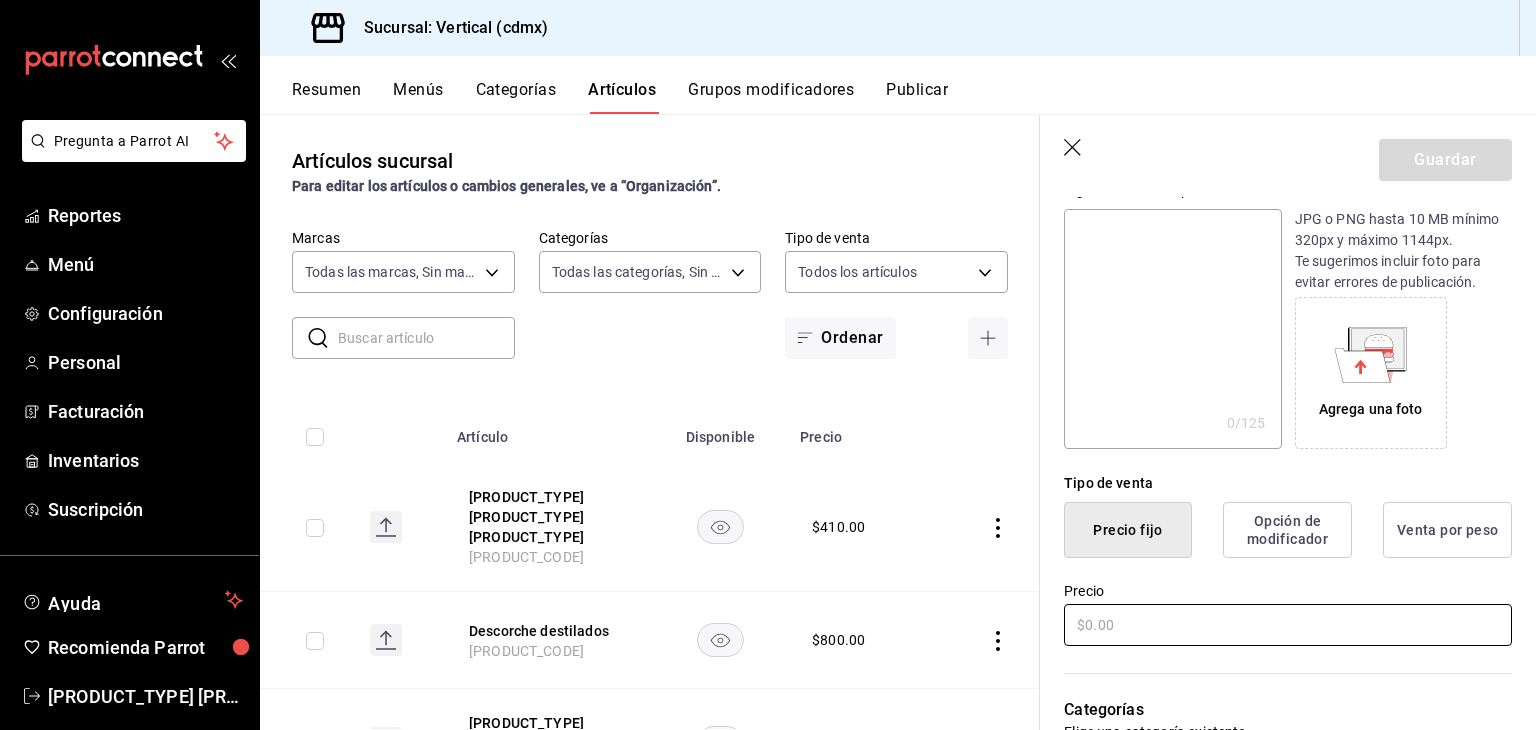 click at bounding box center [1288, 625] 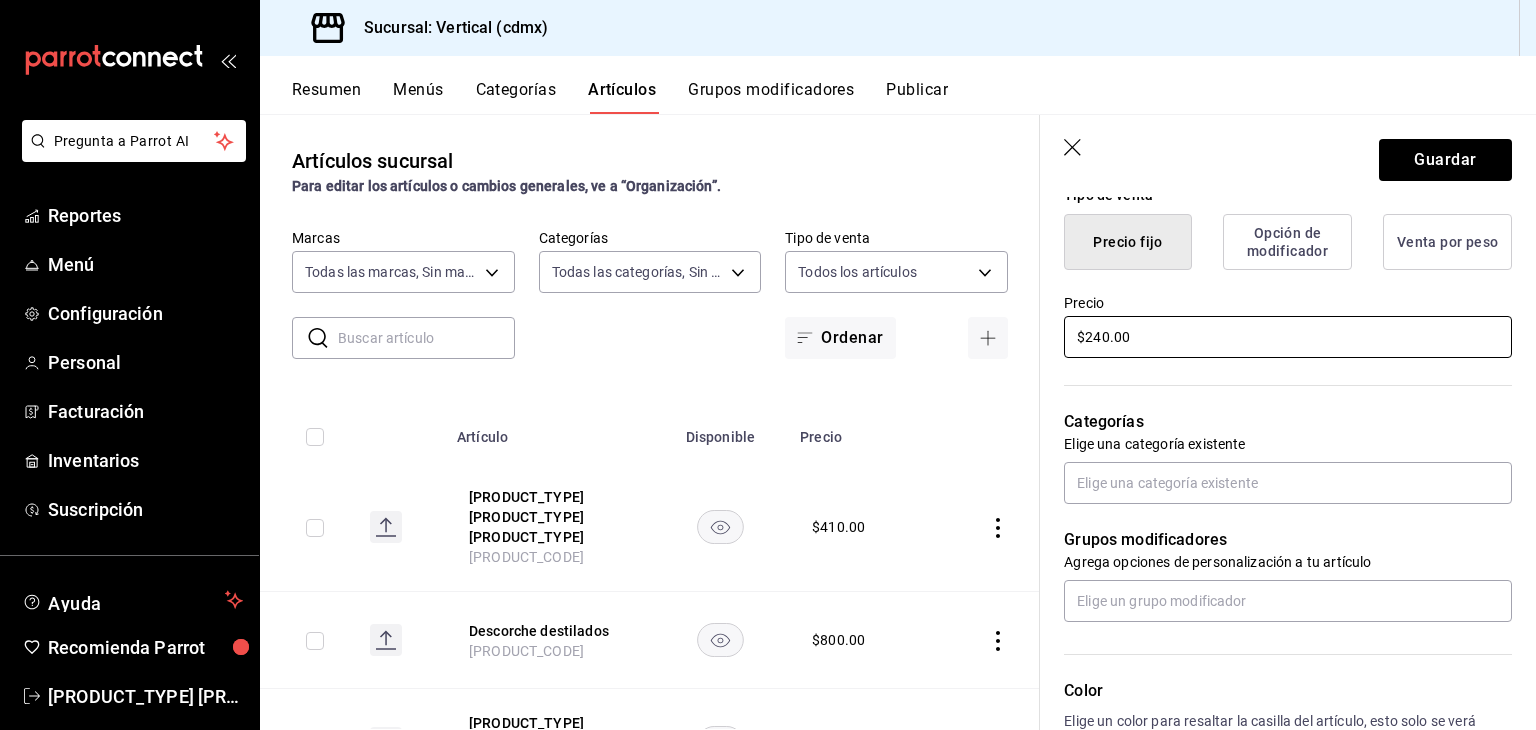 scroll, scrollTop: 511, scrollLeft: 0, axis: vertical 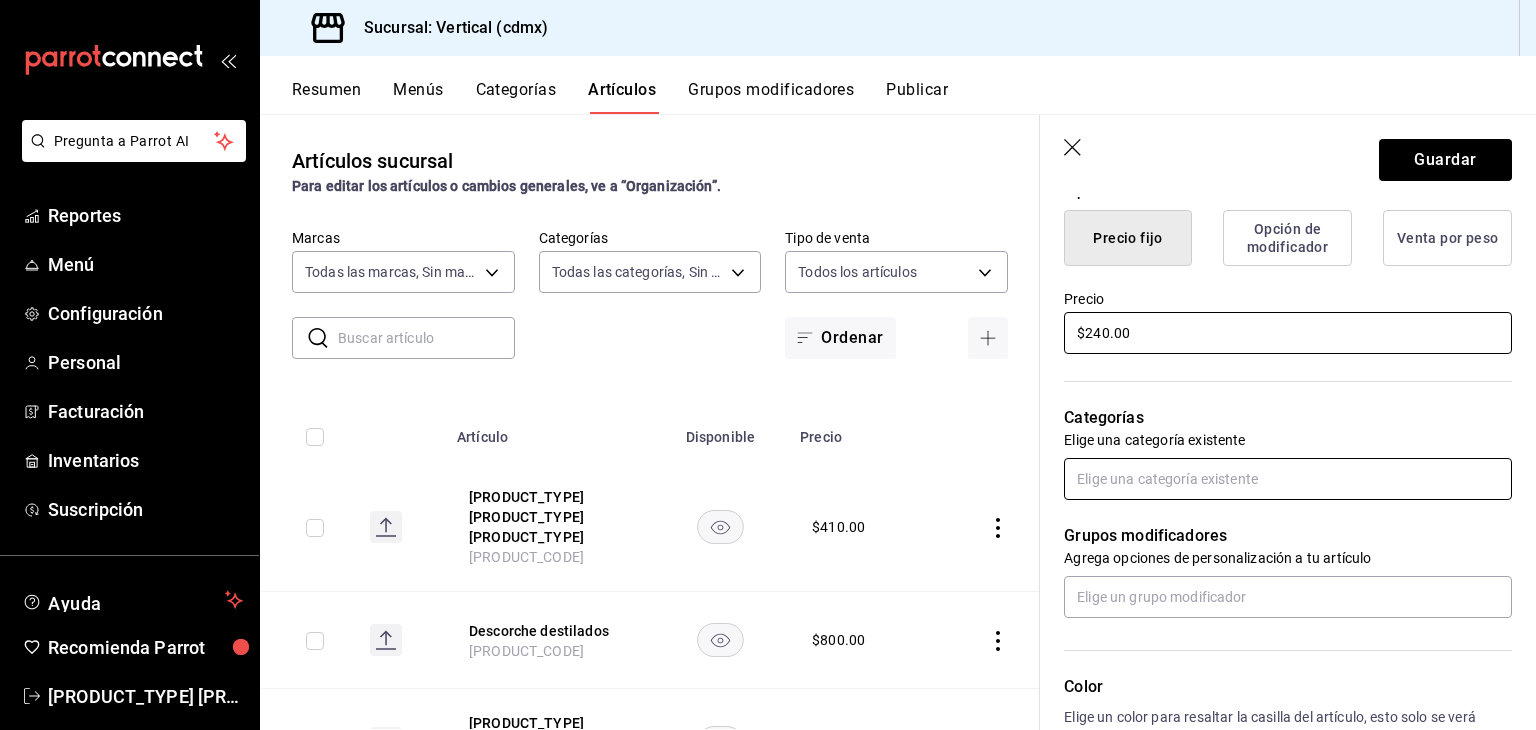 type on "$240.00" 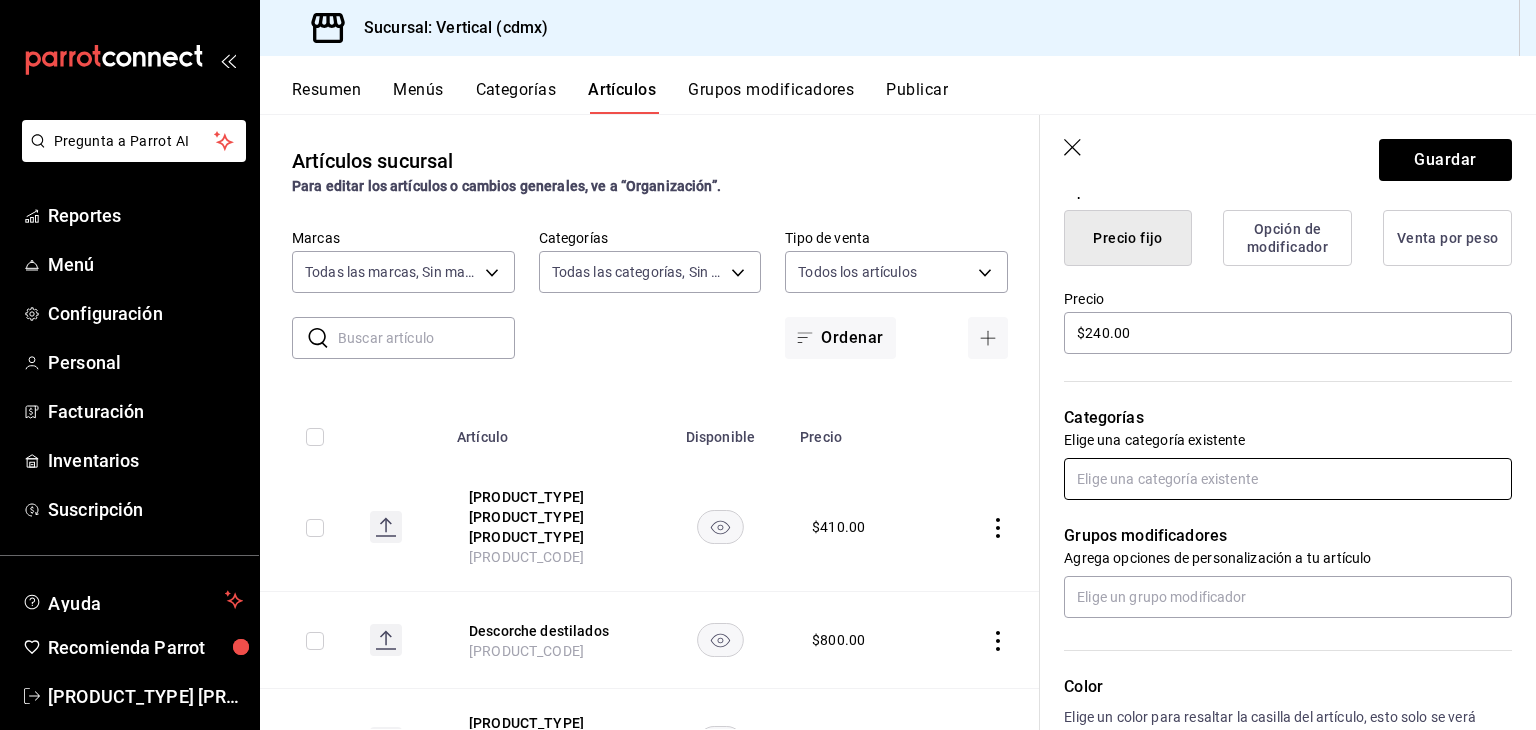 click at bounding box center (1288, 479) 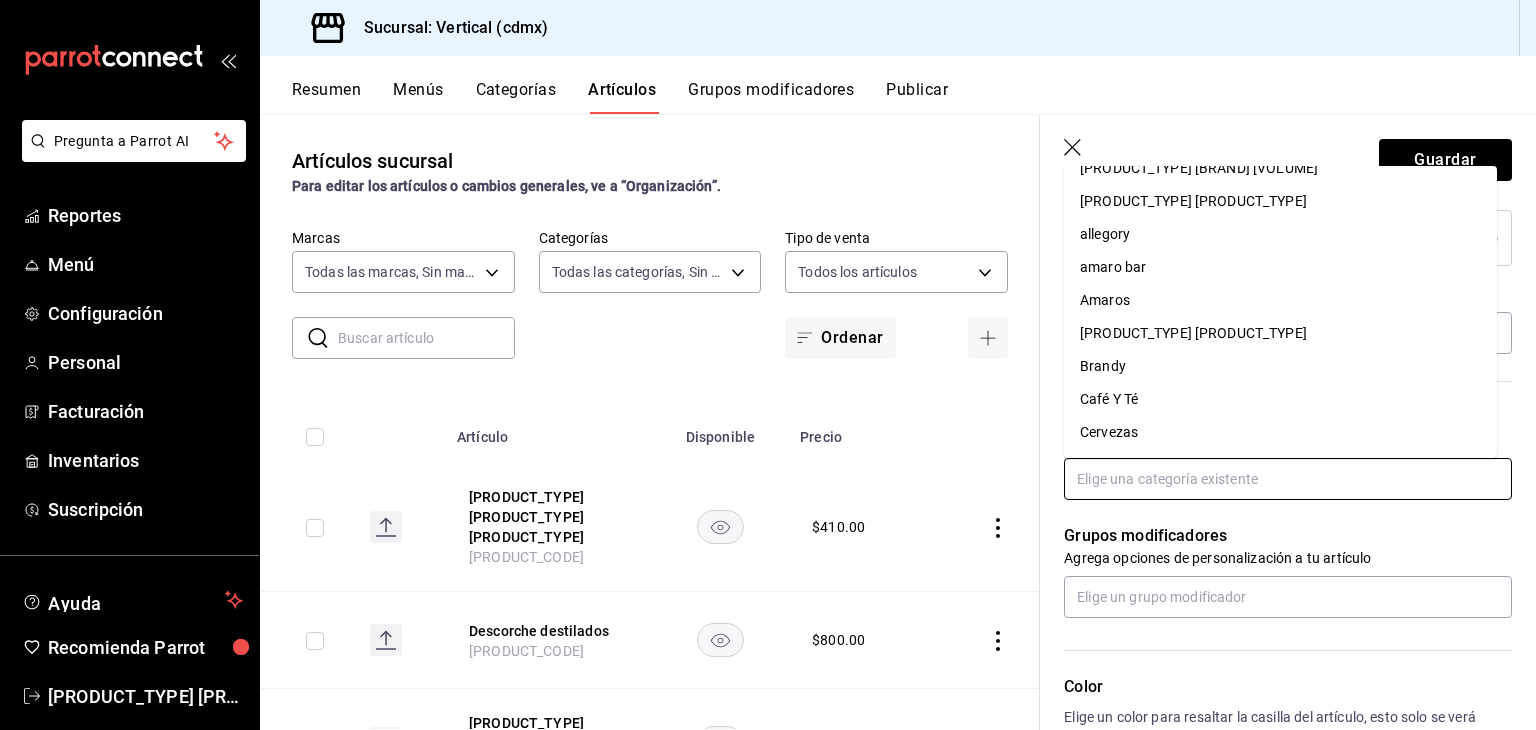 scroll, scrollTop: 23, scrollLeft: 0, axis: vertical 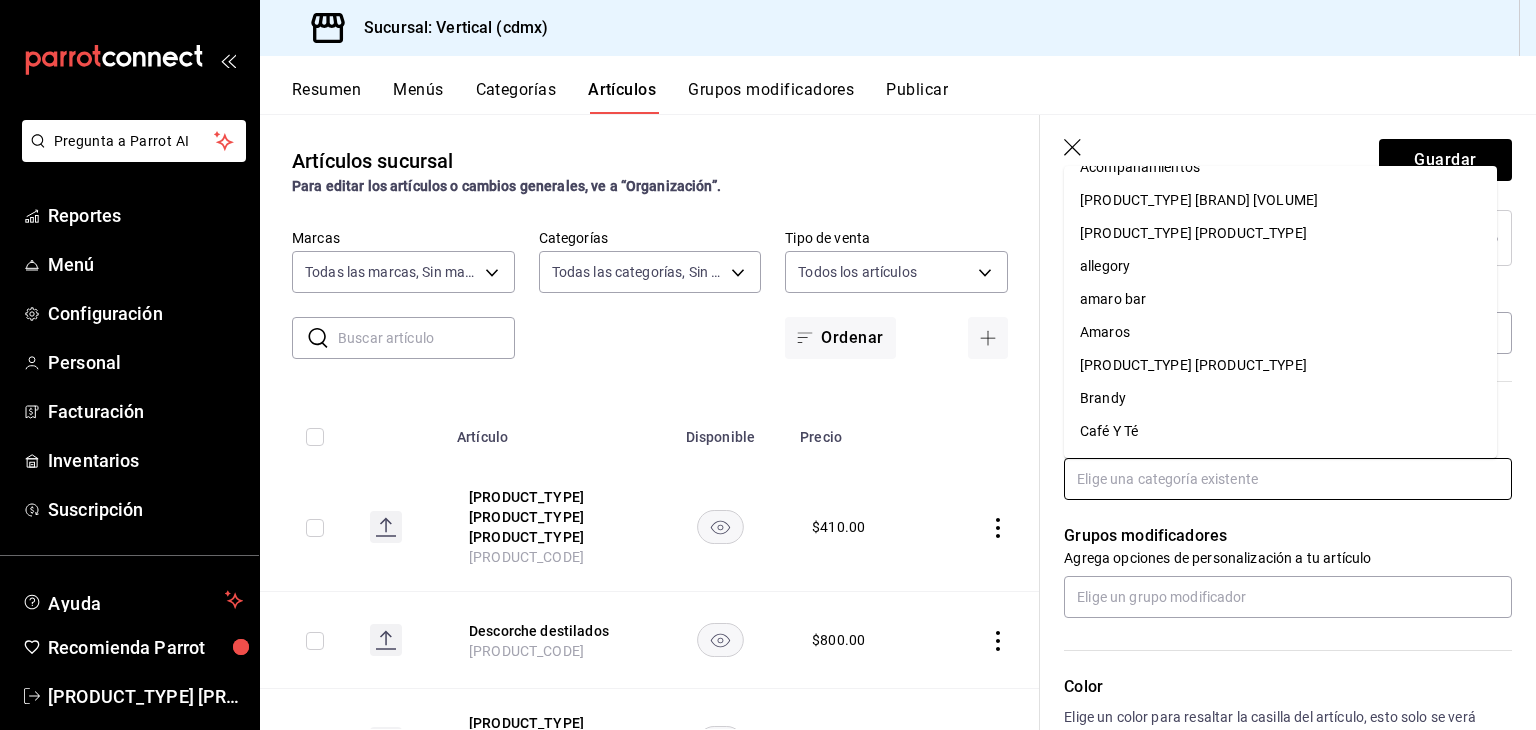 click on "allegory" at bounding box center (1280, 266) 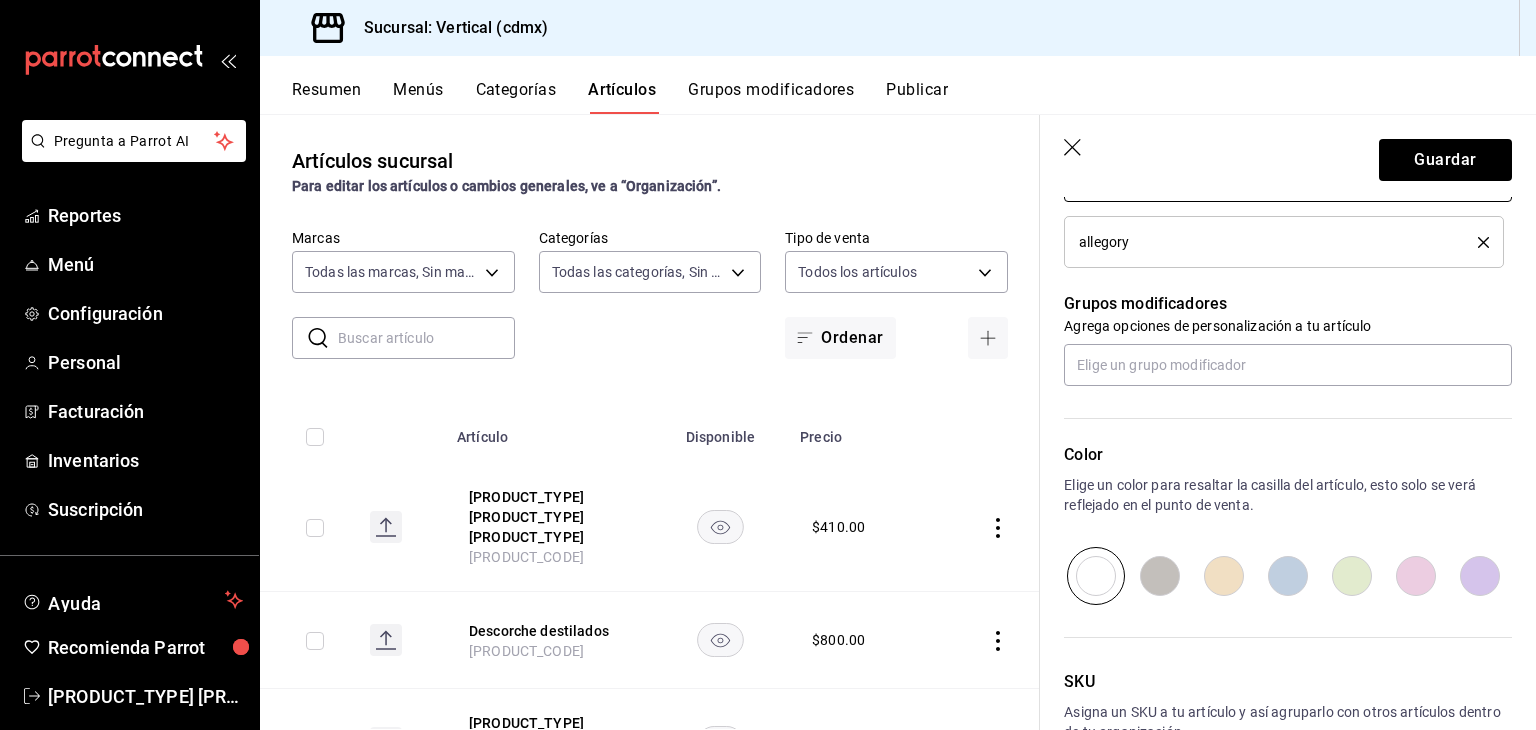 scroll, scrollTop: 812, scrollLeft: 0, axis: vertical 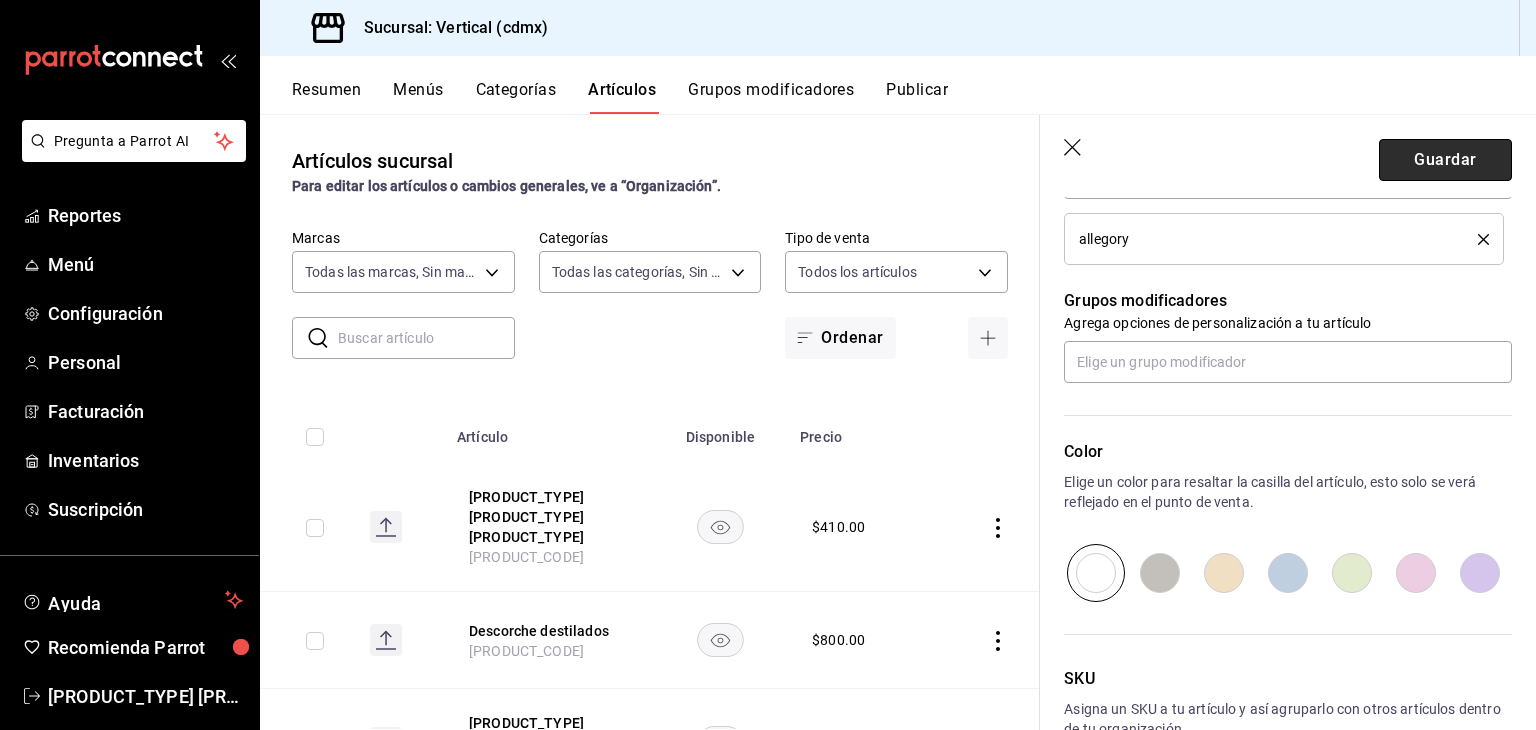 click on "Guardar" at bounding box center (1445, 160) 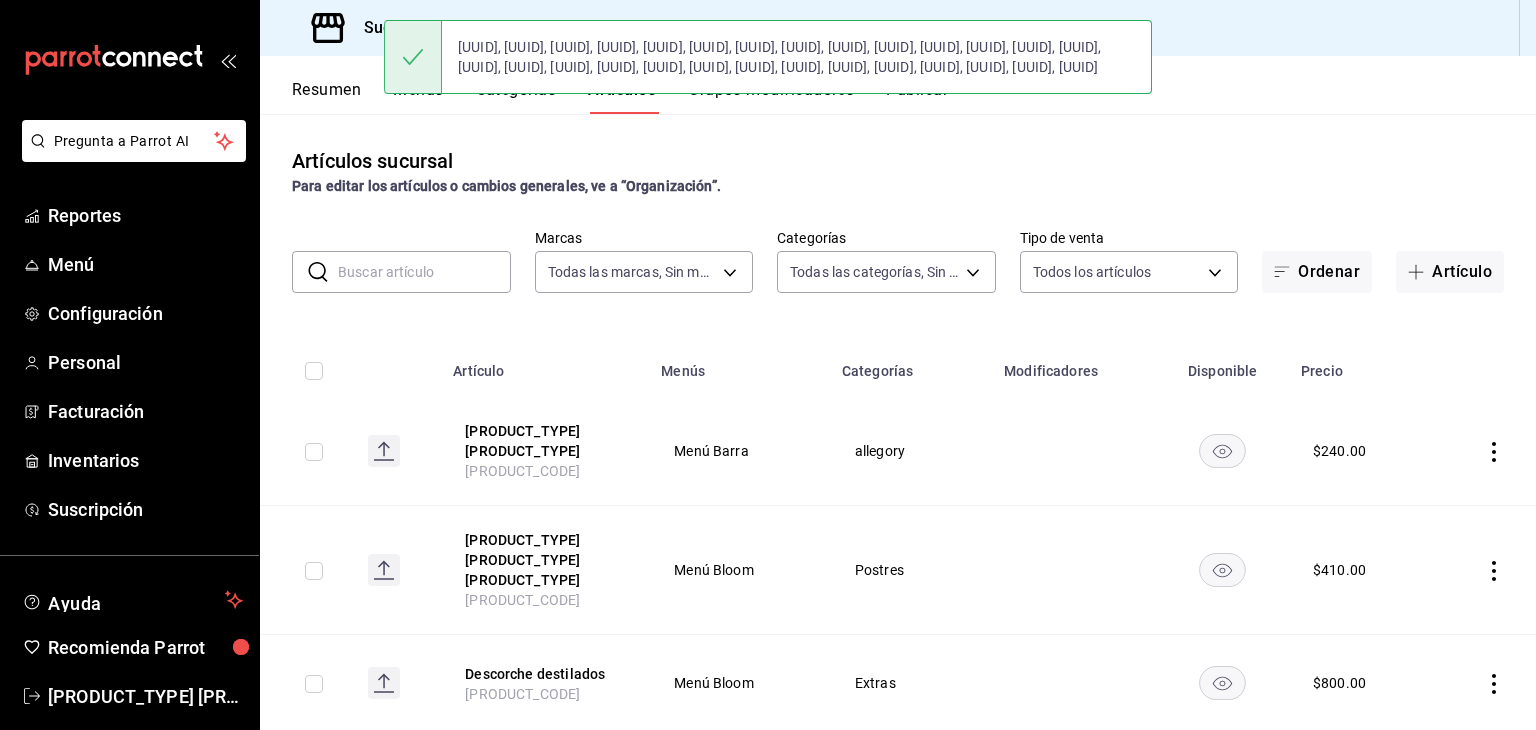 scroll, scrollTop: 0, scrollLeft: 0, axis: both 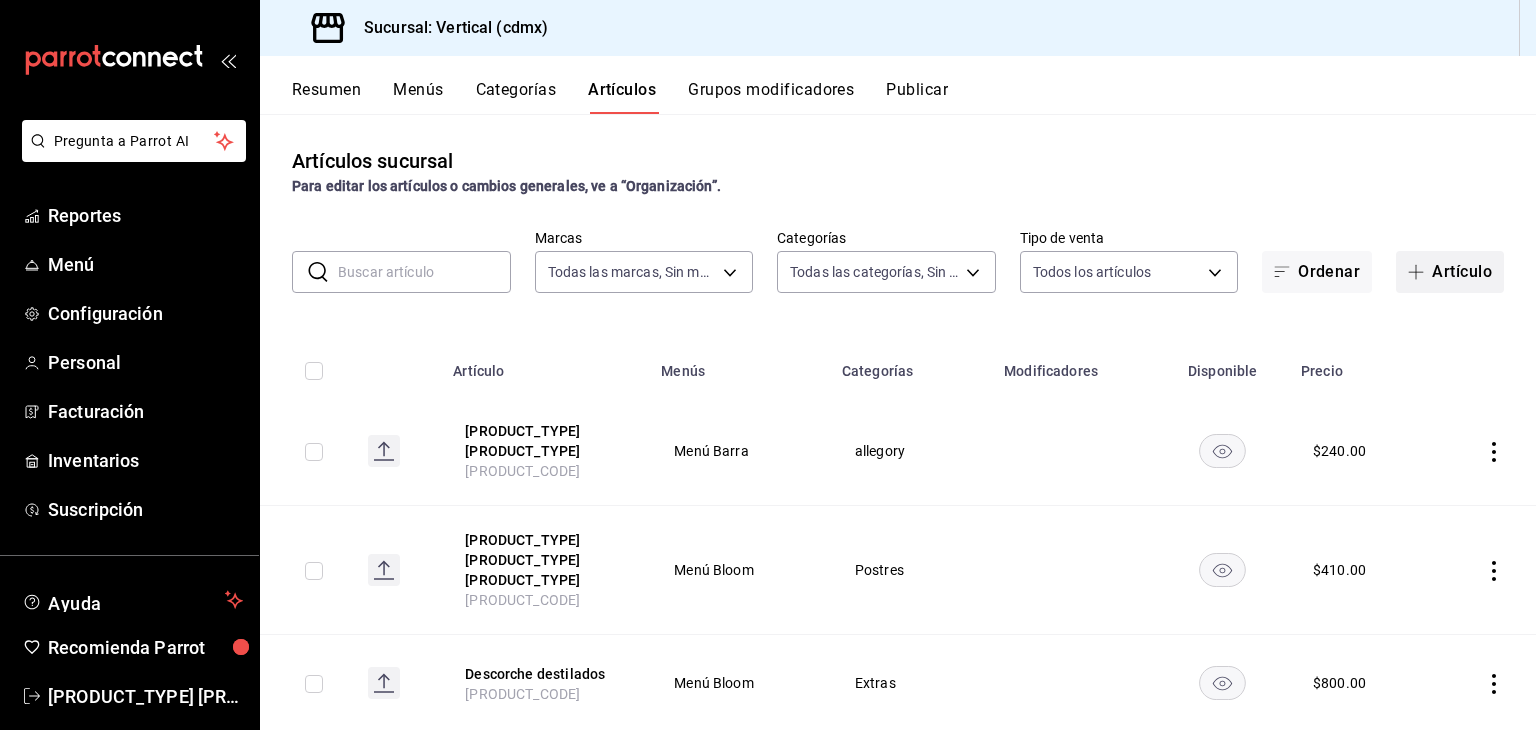 click on "Artículo" at bounding box center (1450, 272) 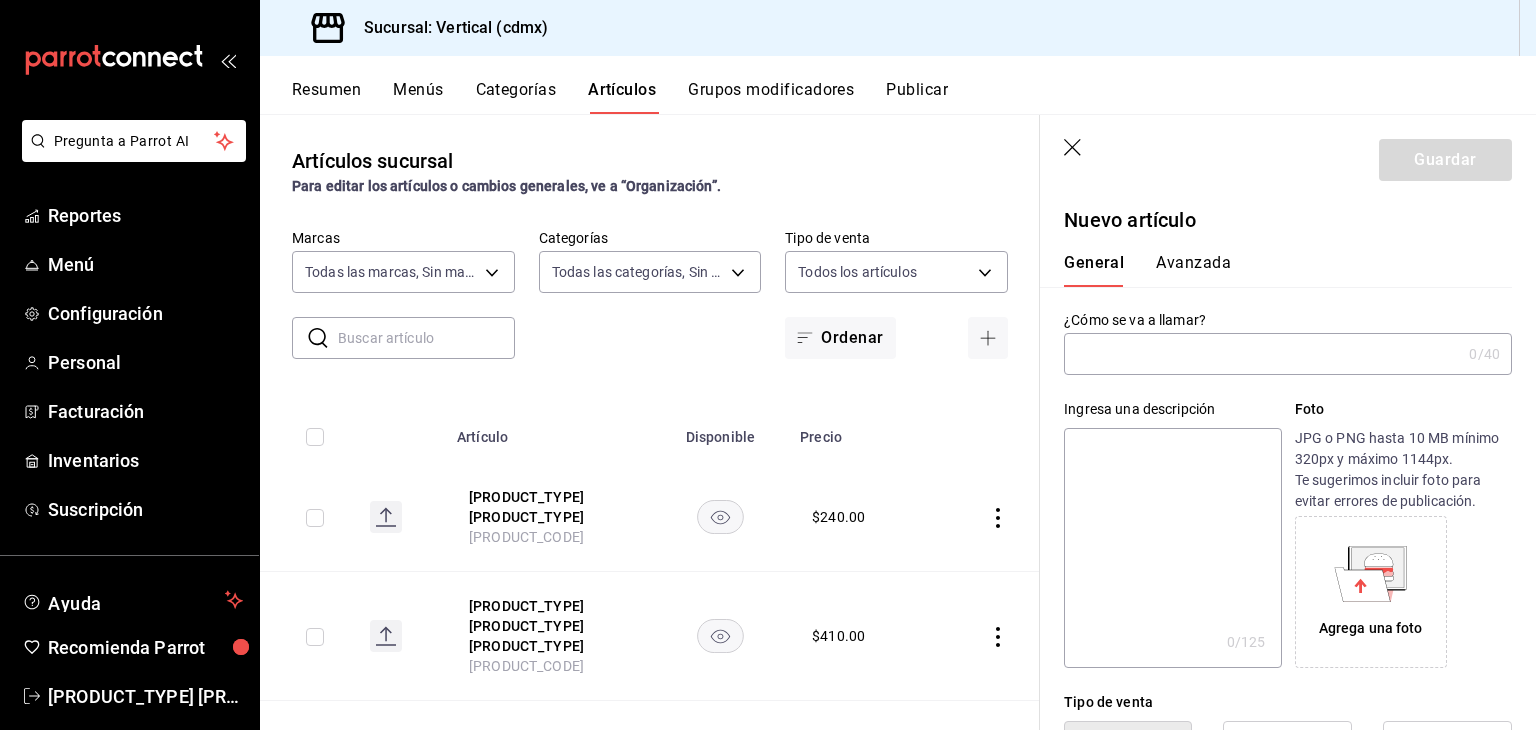 click at bounding box center (1262, 354) 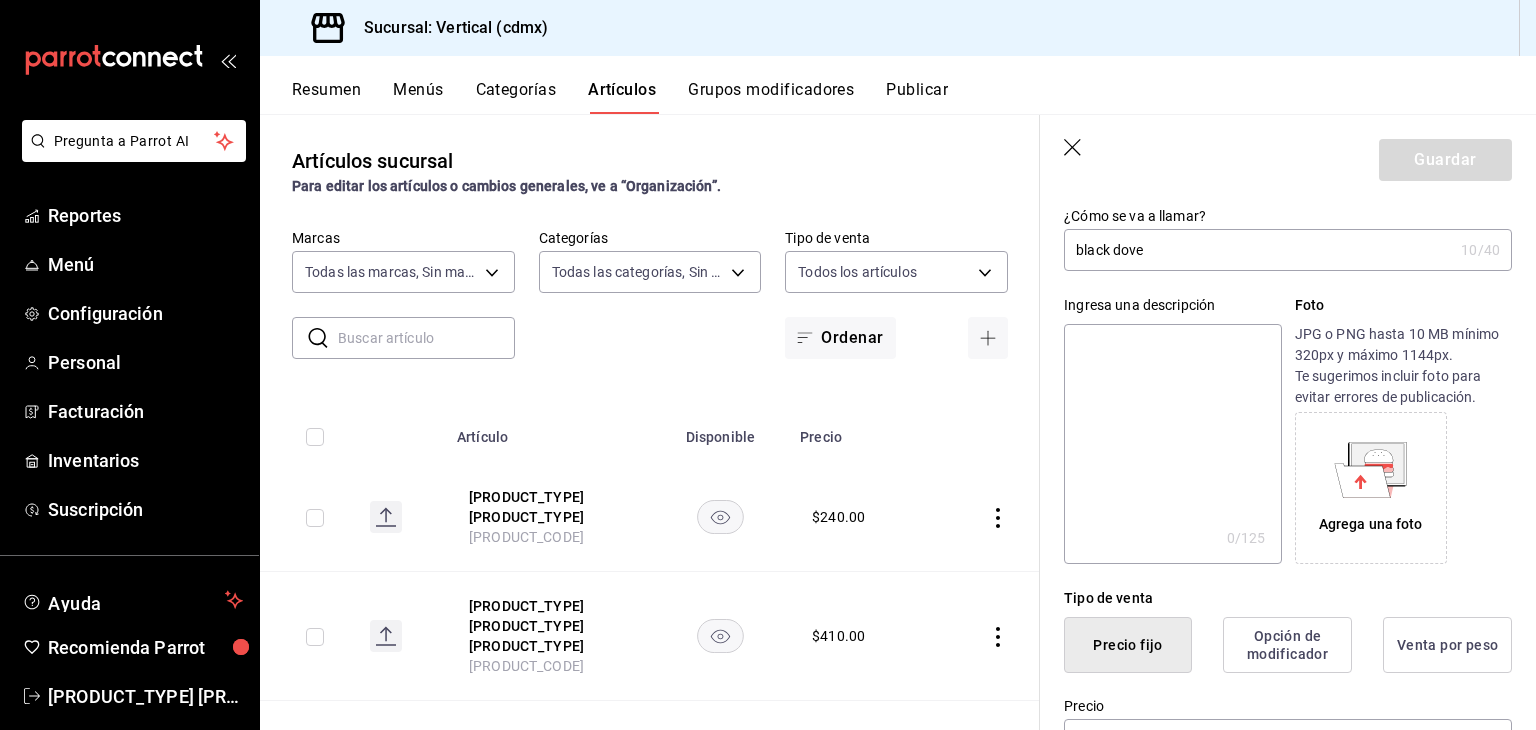 scroll, scrollTop: 204, scrollLeft: 0, axis: vertical 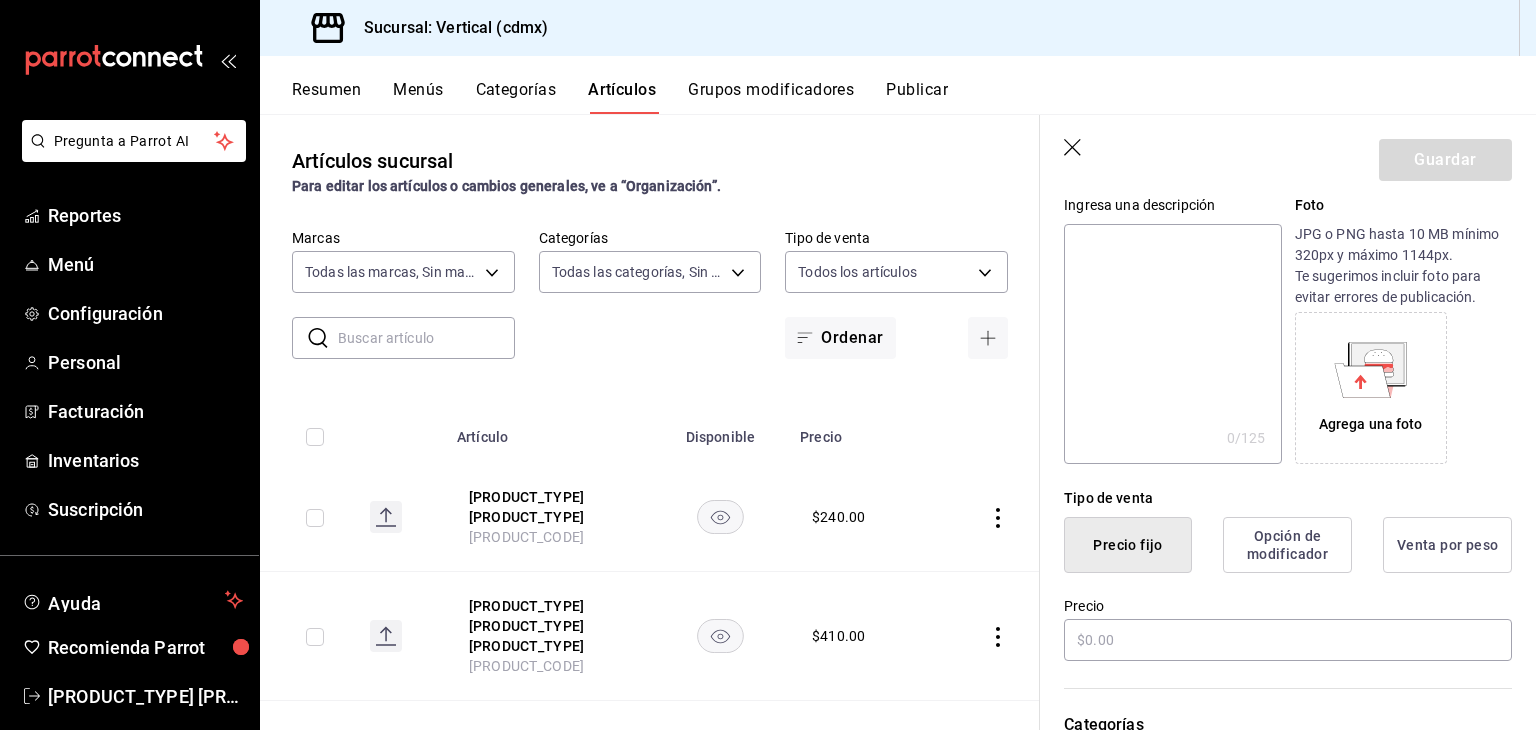 type on "black dove" 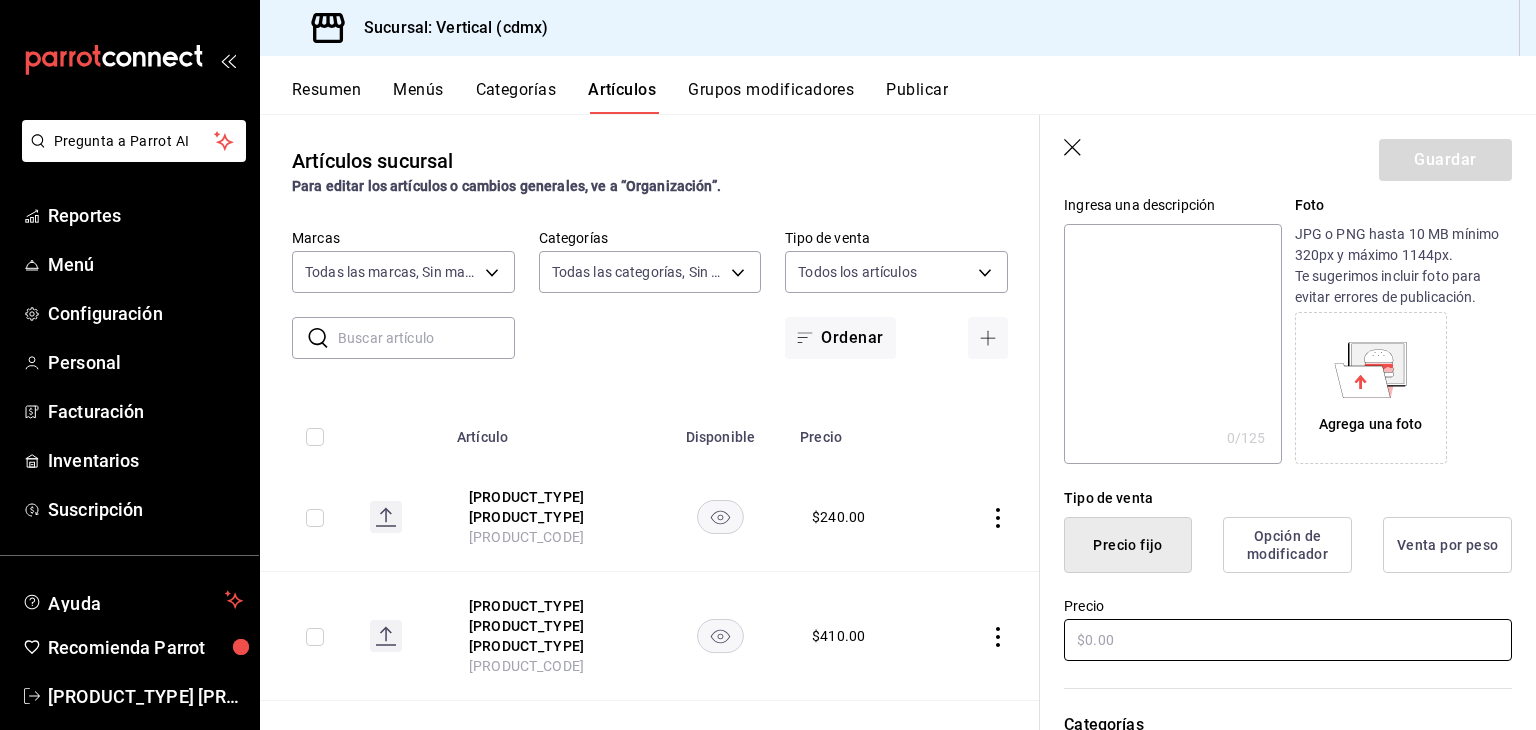 click at bounding box center (1288, 640) 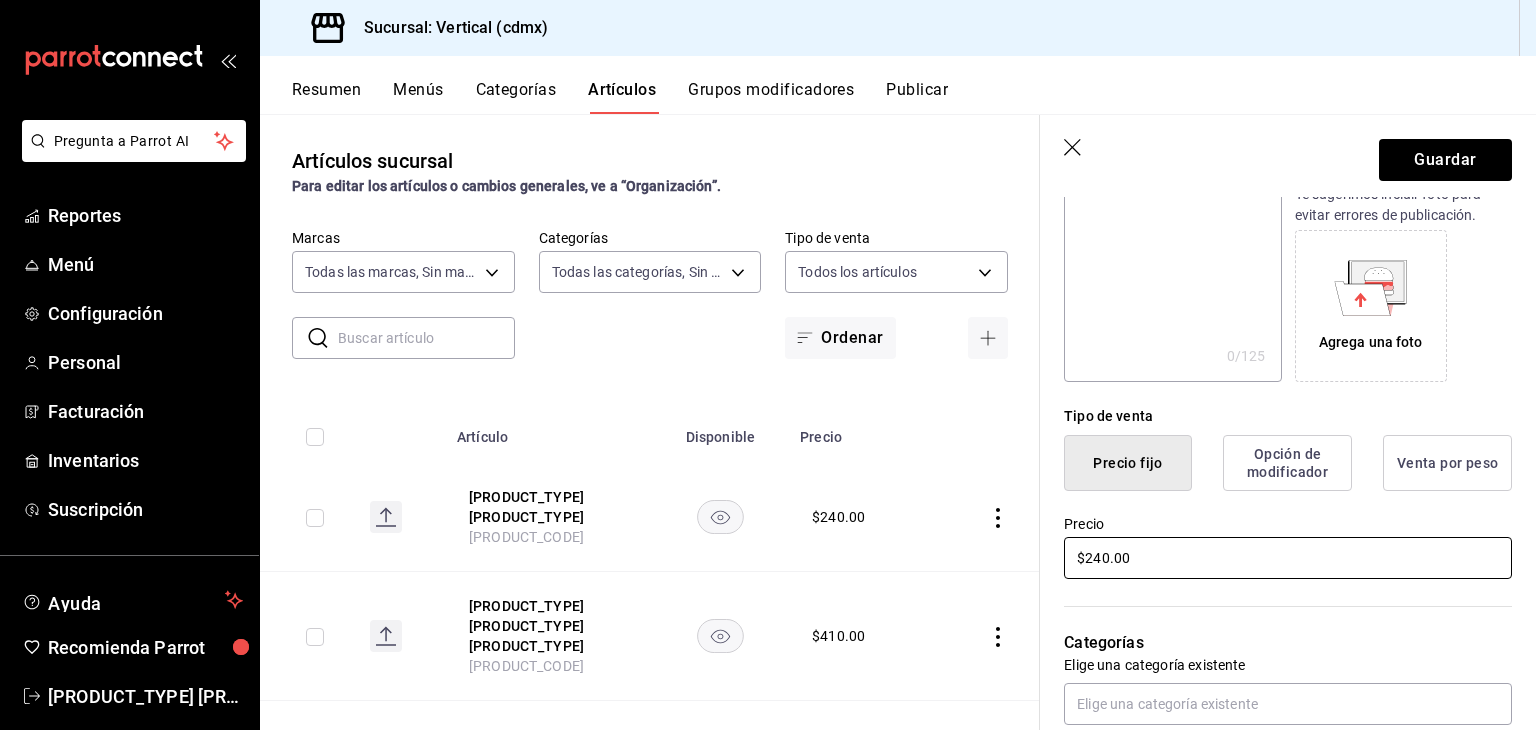 scroll, scrollTop: 381, scrollLeft: 0, axis: vertical 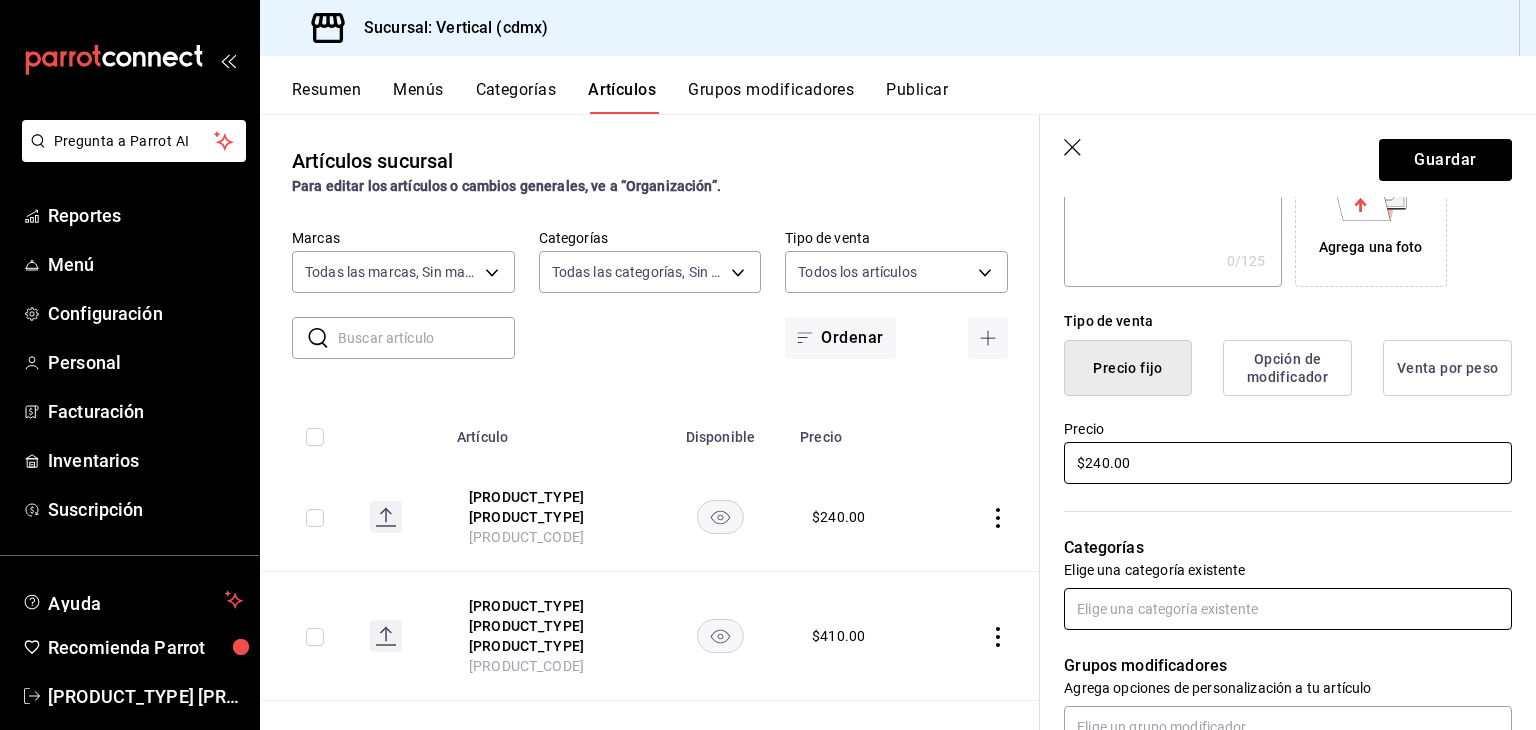type on "$240.00" 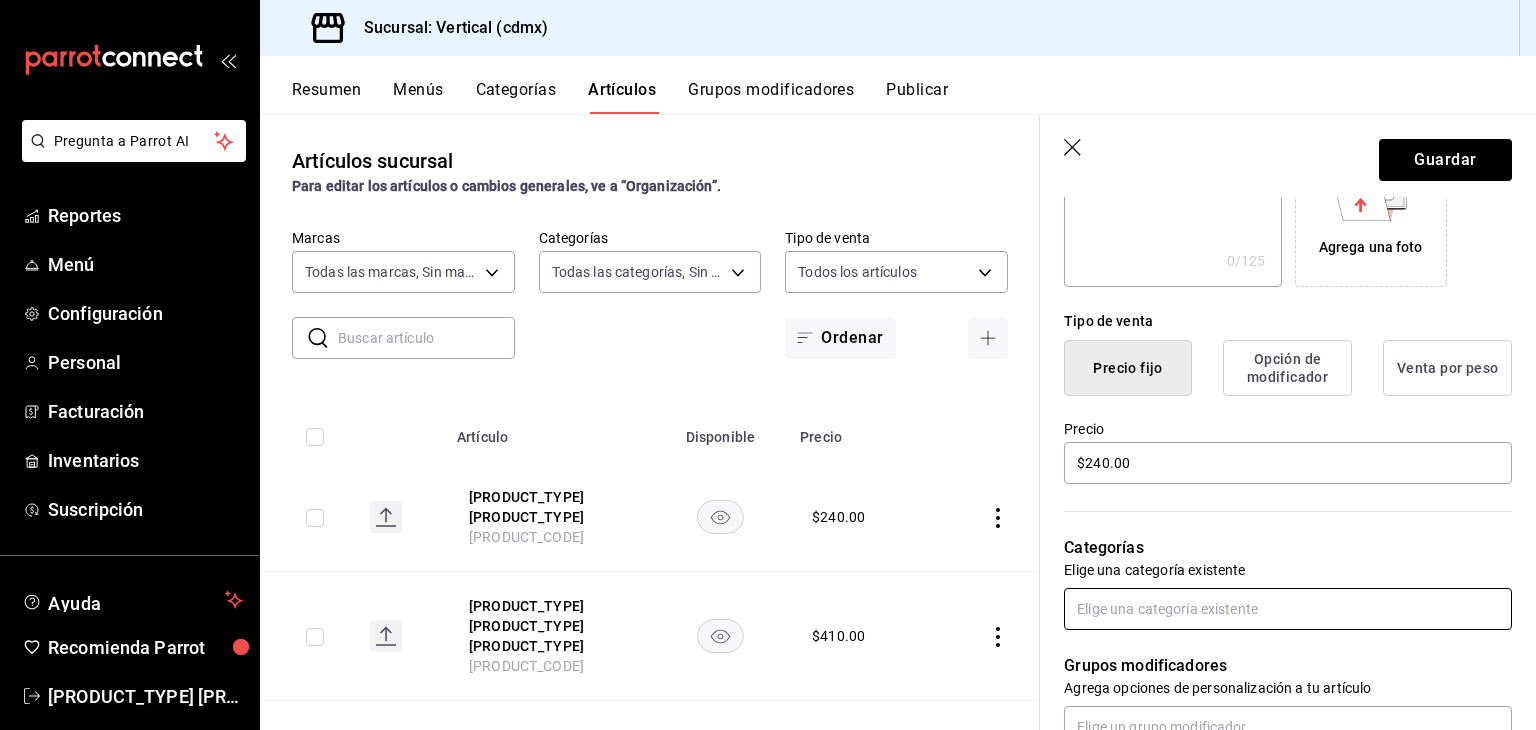click at bounding box center (1288, 609) 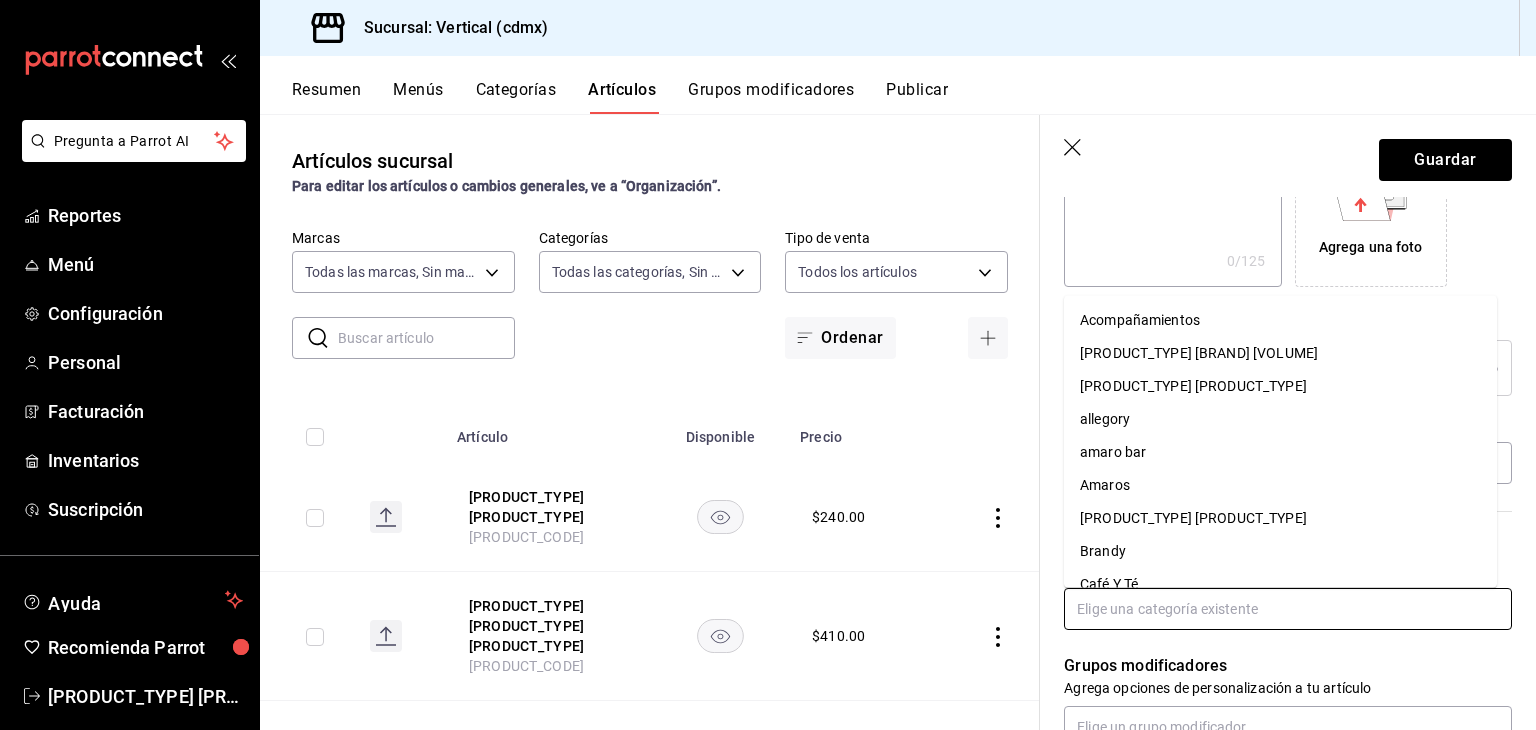 click on "allegory" at bounding box center (1280, 419) 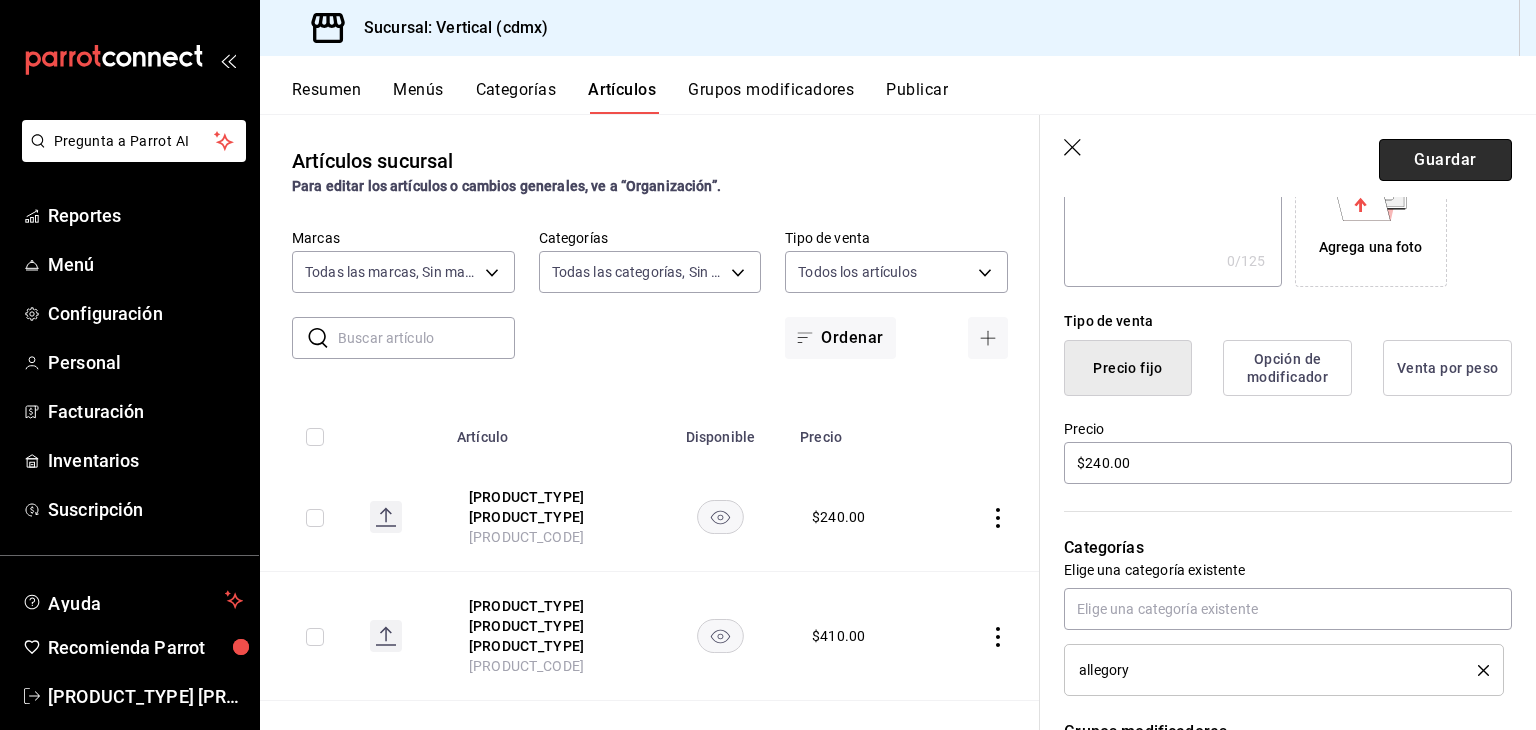 click on "Guardar" at bounding box center (1445, 160) 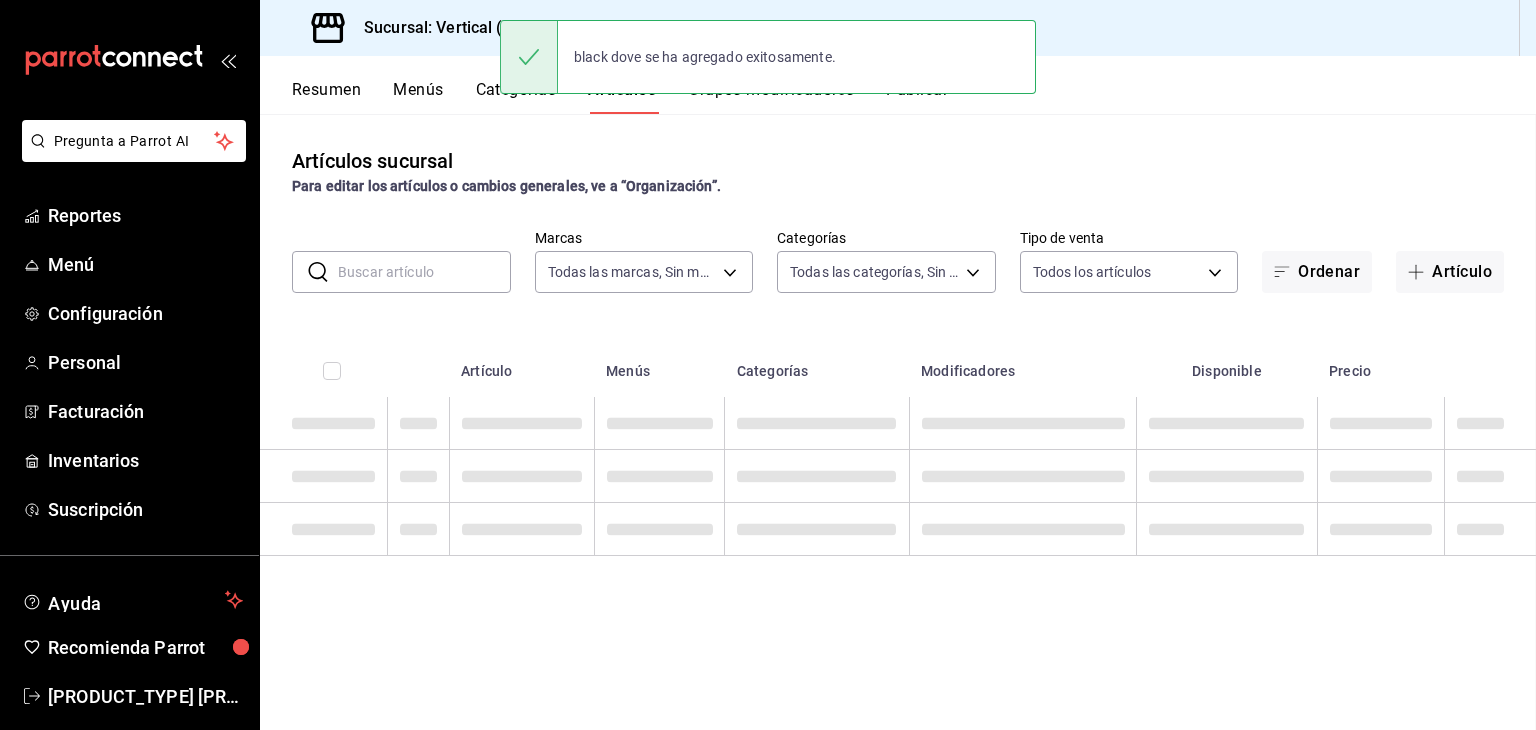 scroll, scrollTop: 0, scrollLeft: 0, axis: both 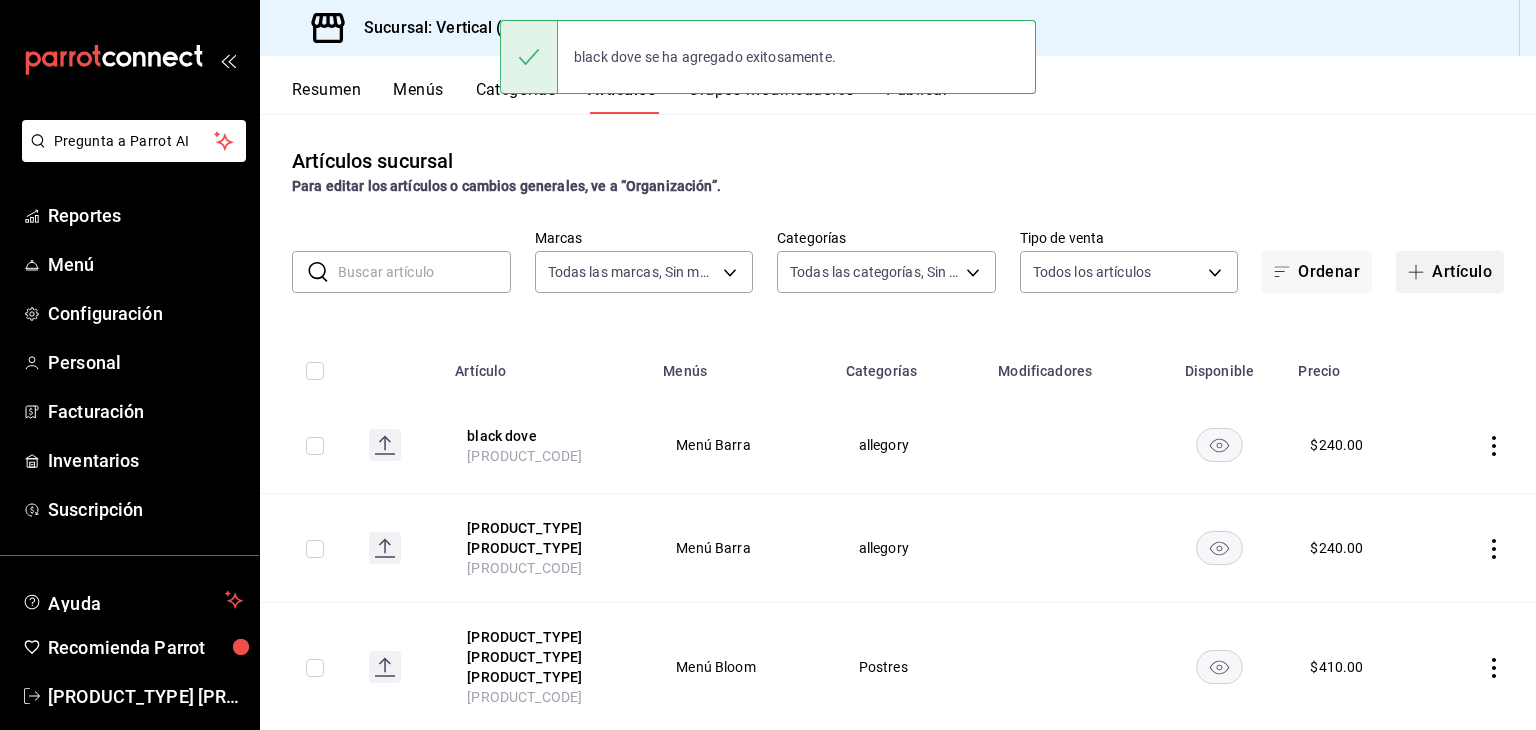 click on "Artículo" at bounding box center [1450, 272] 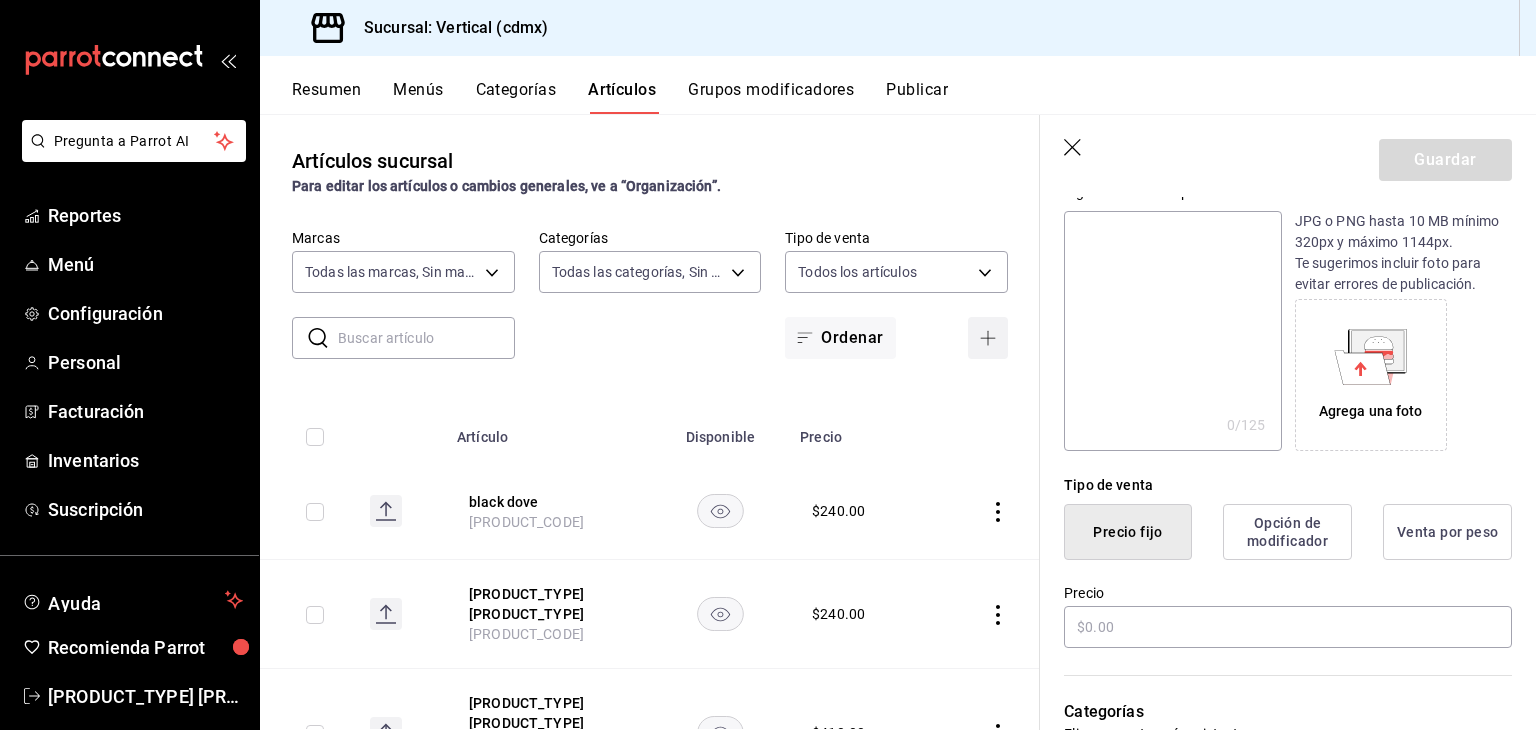 scroll, scrollTop: 231, scrollLeft: 0, axis: vertical 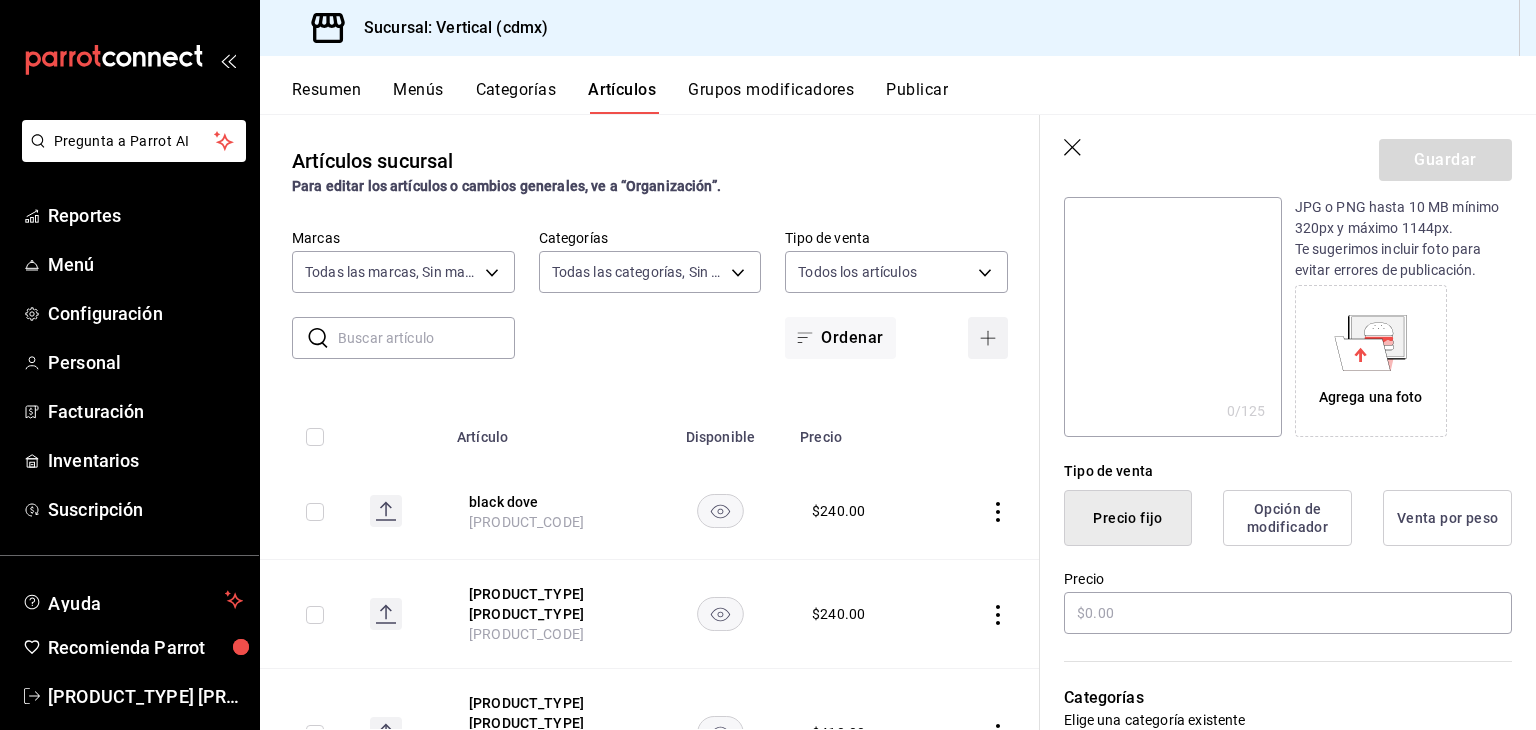 type on "mardi gras" 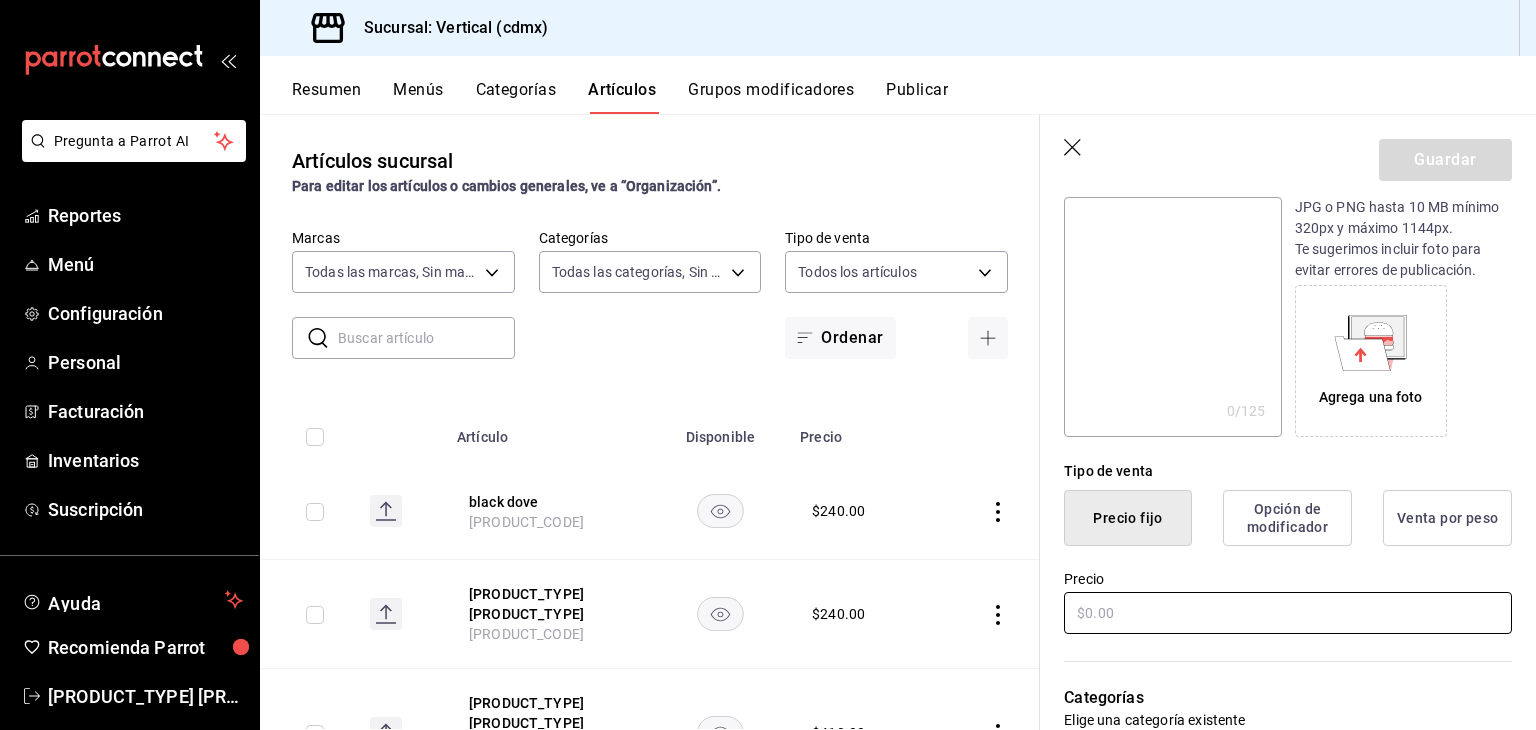click at bounding box center [1288, 613] 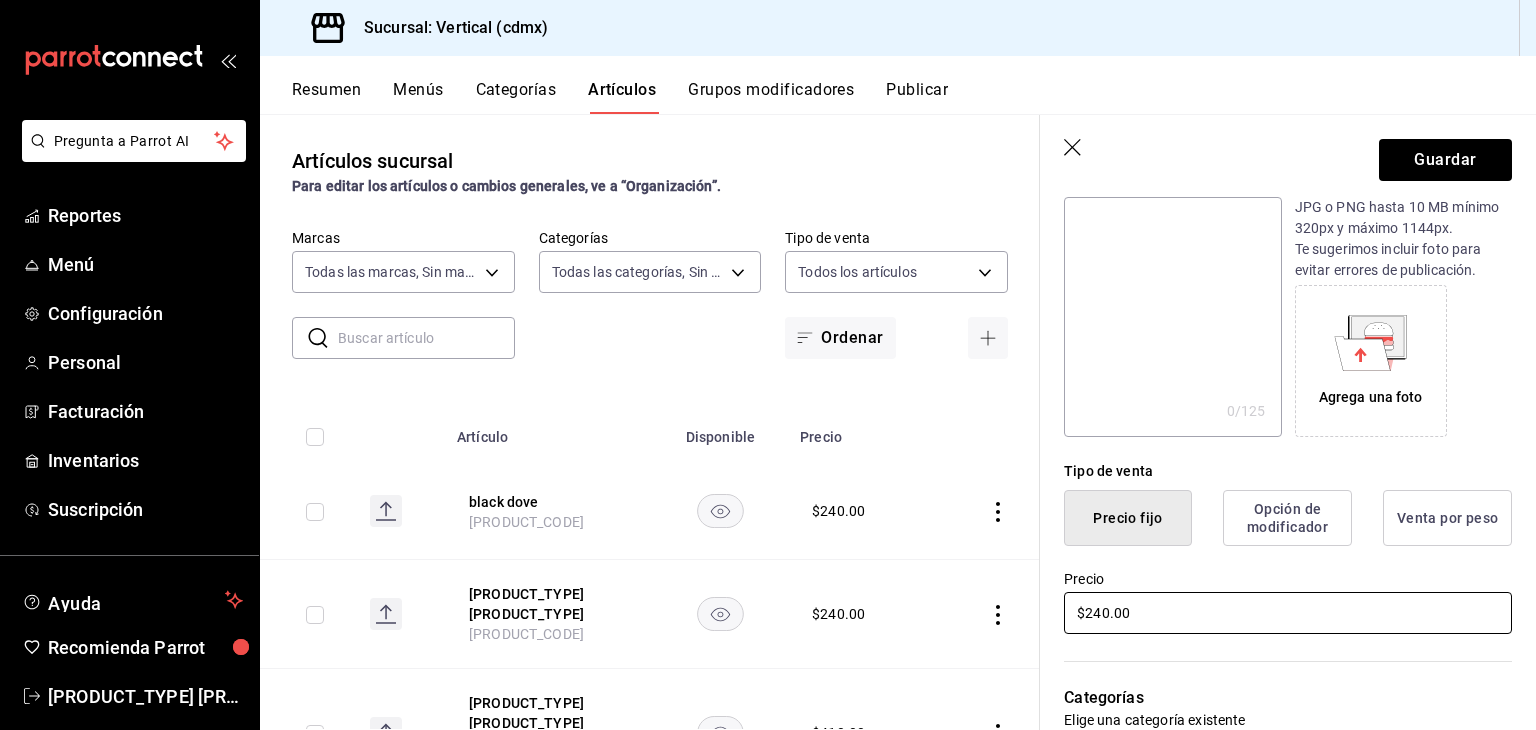 type on "$240.00" 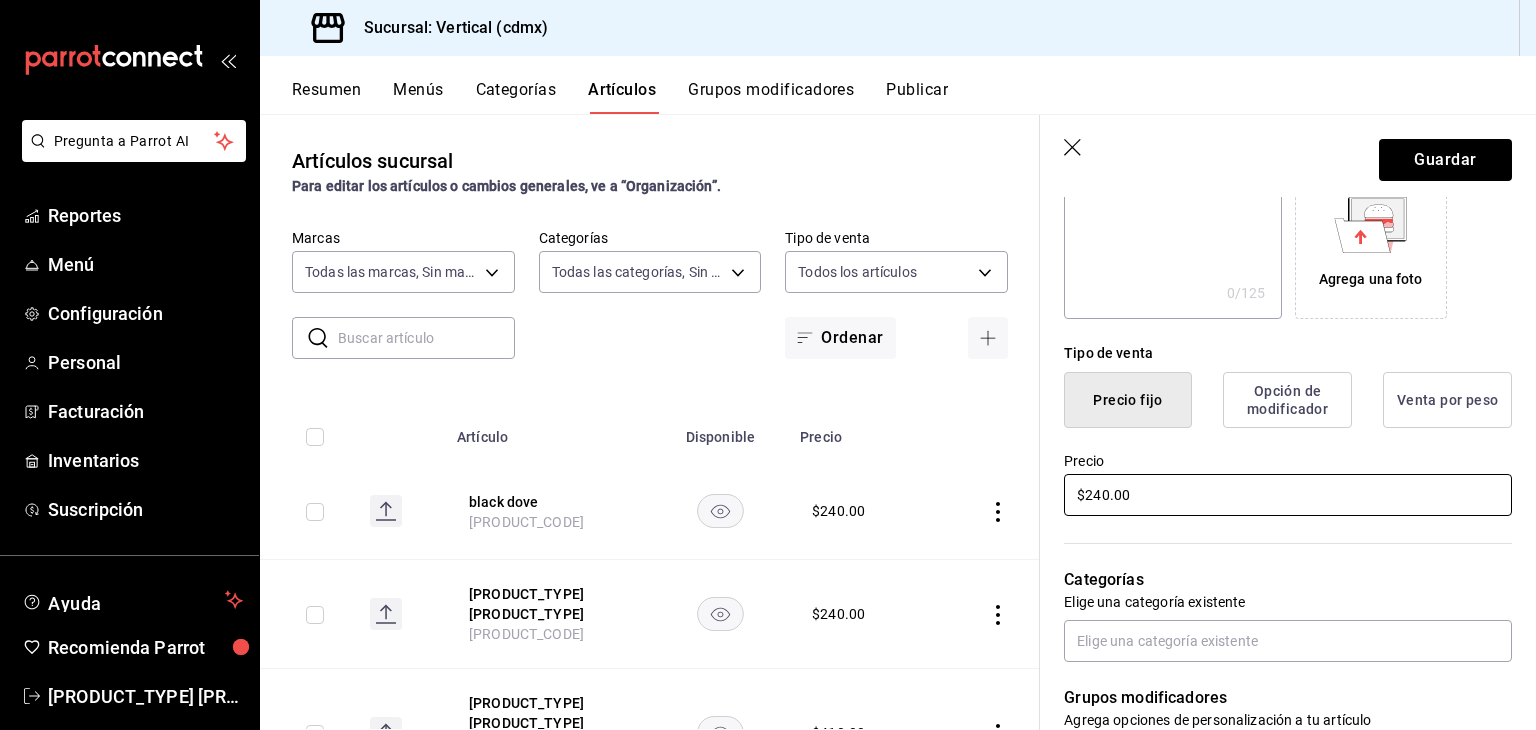scroll, scrollTop: 392, scrollLeft: 0, axis: vertical 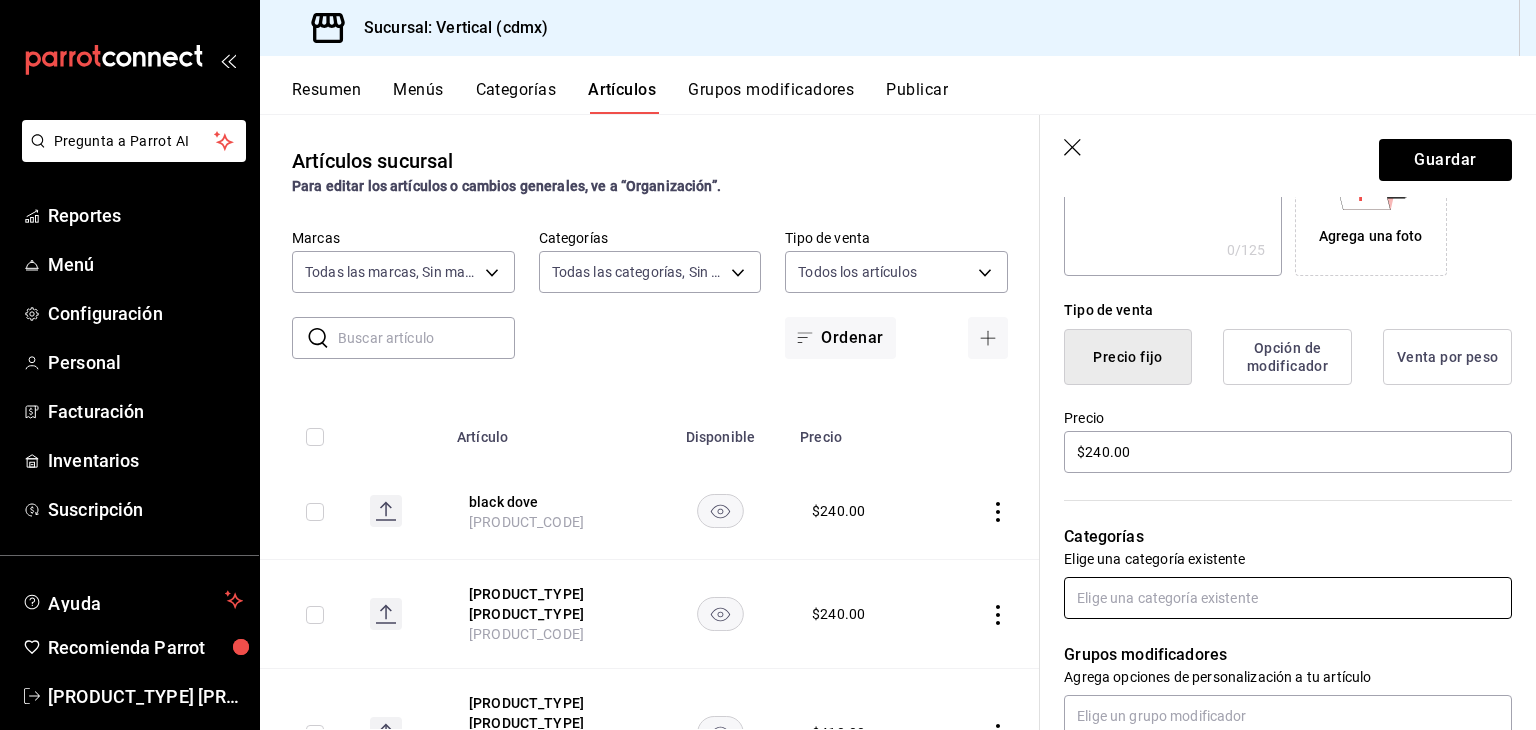 click at bounding box center [1288, 598] 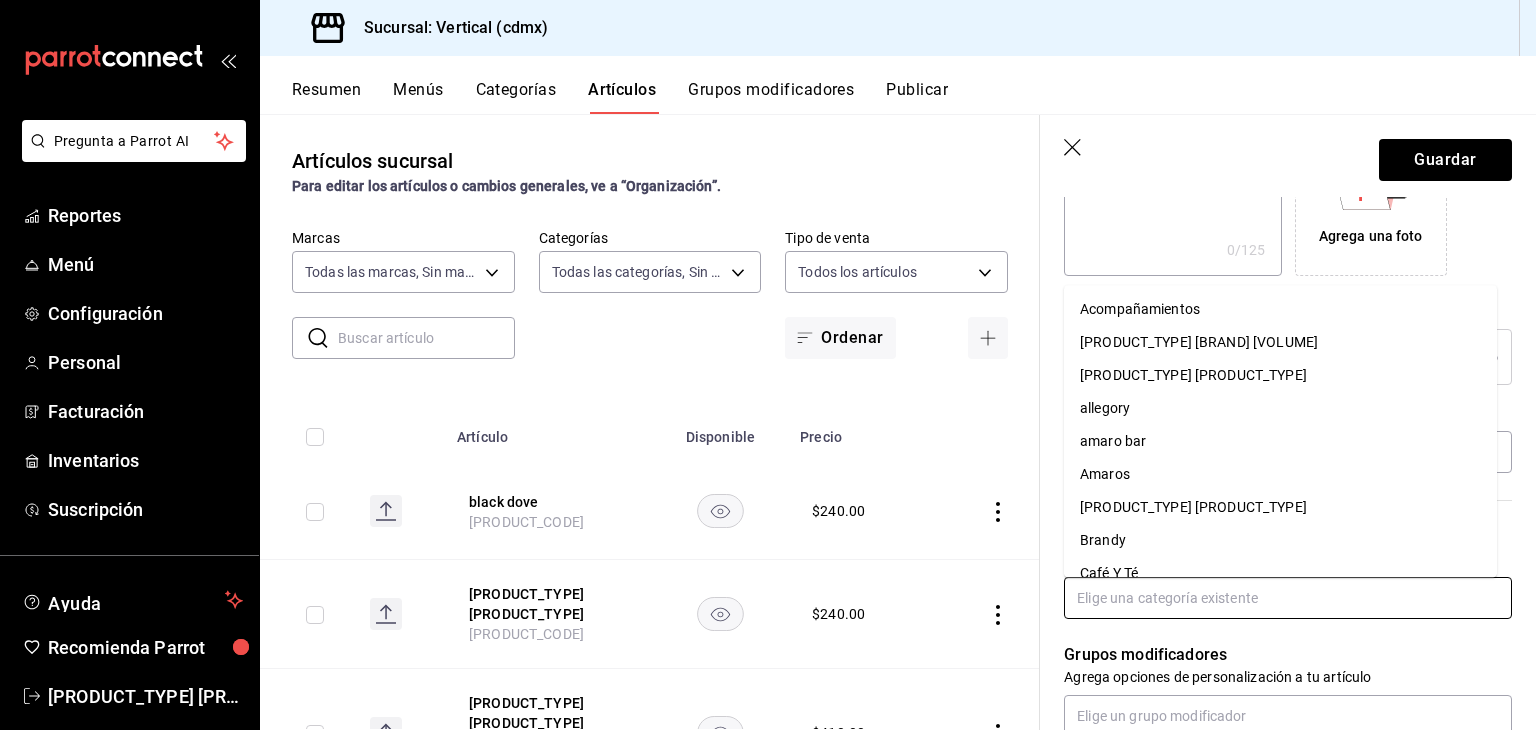 click on "allegory" at bounding box center (1280, 408) 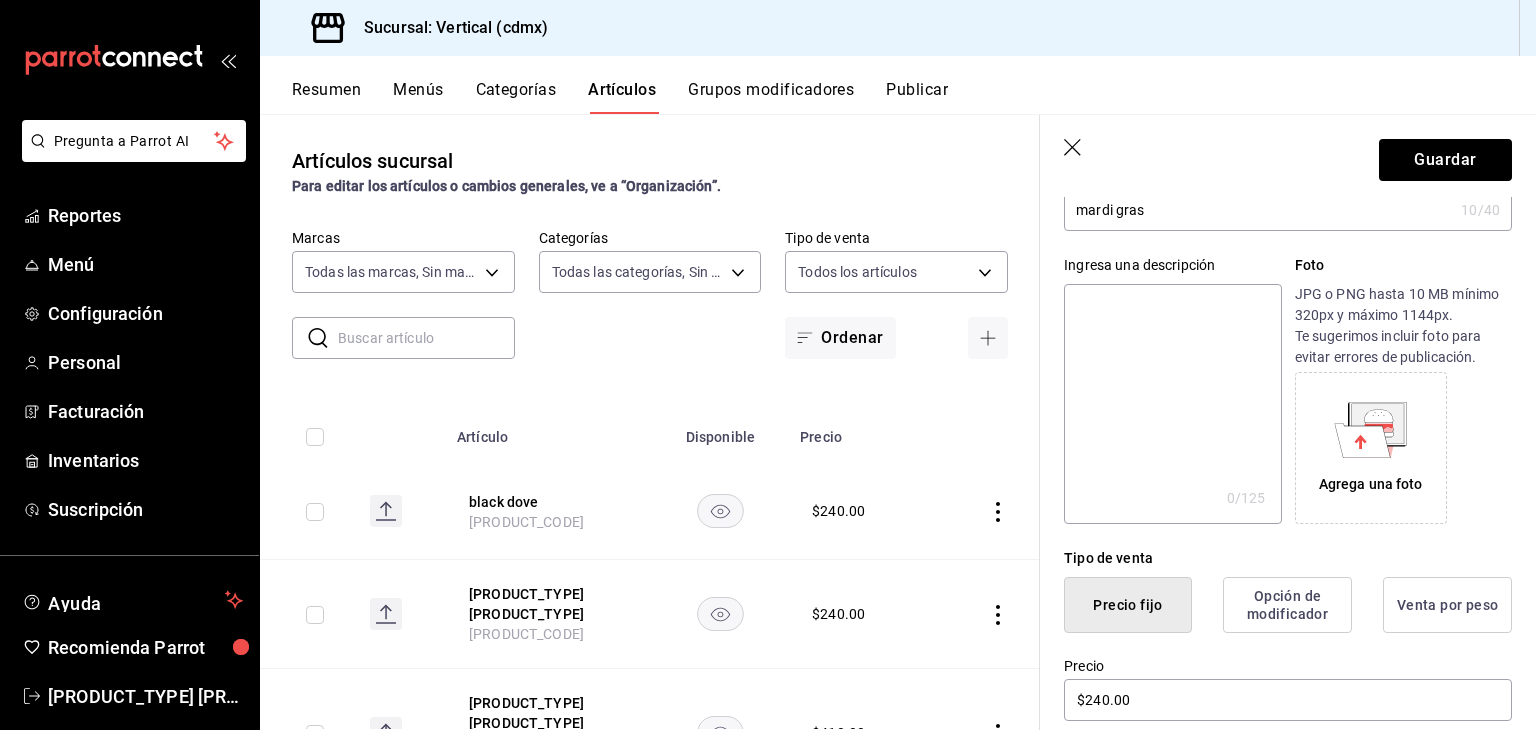 scroll, scrollTop: 0, scrollLeft: 0, axis: both 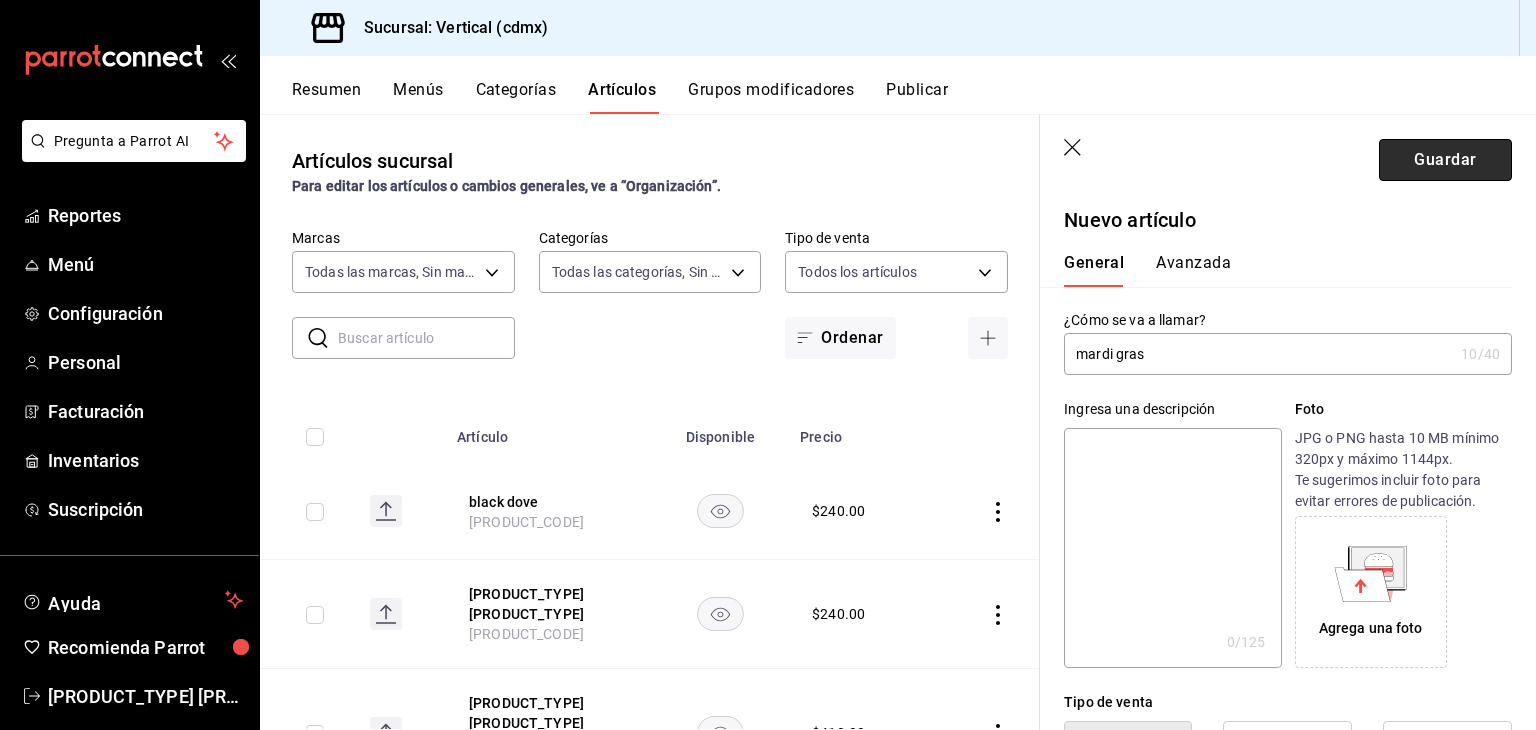 click on "Guardar" at bounding box center [1445, 160] 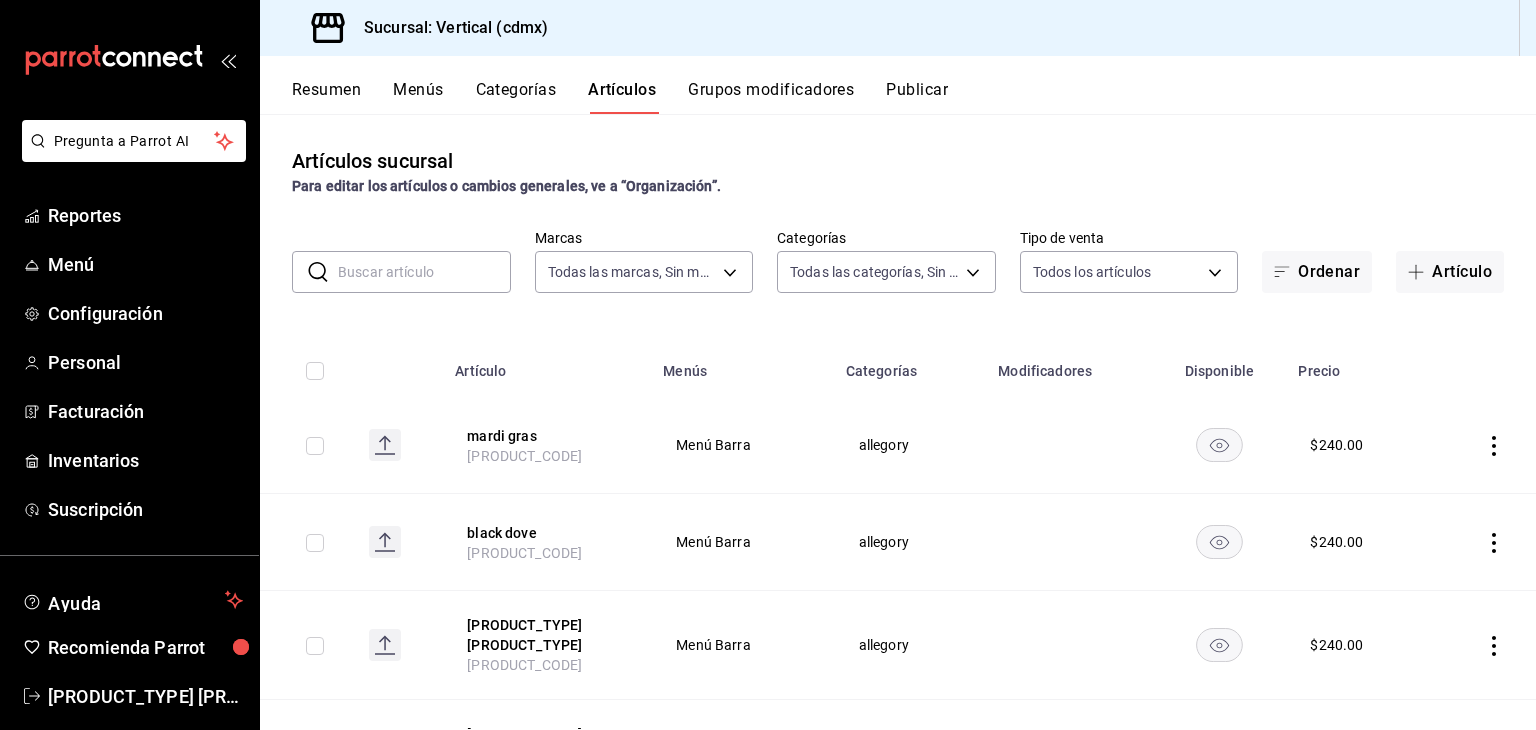 click on "Categorías" at bounding box center [516, 97] 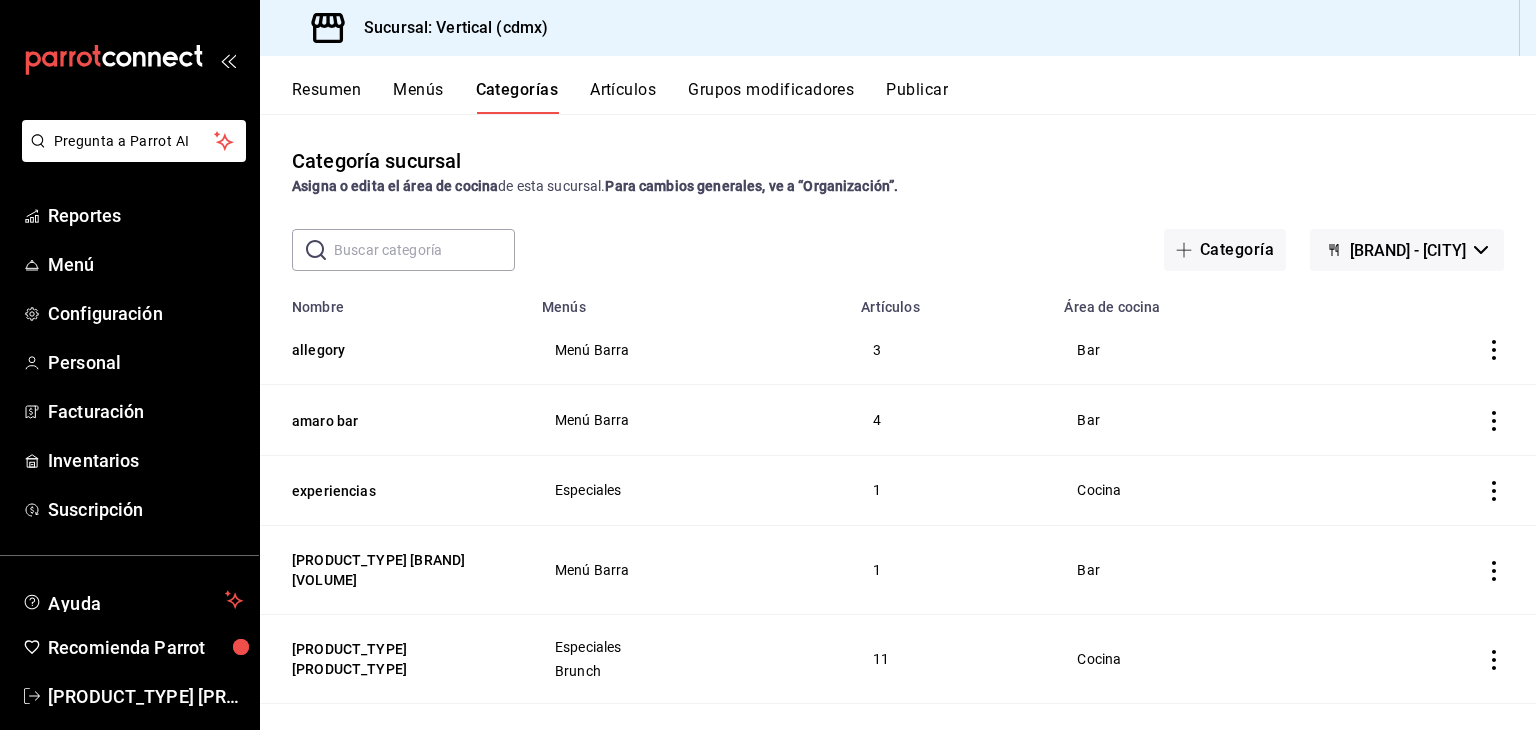 click on "Menú Barra" at bounding box center (689, 350) 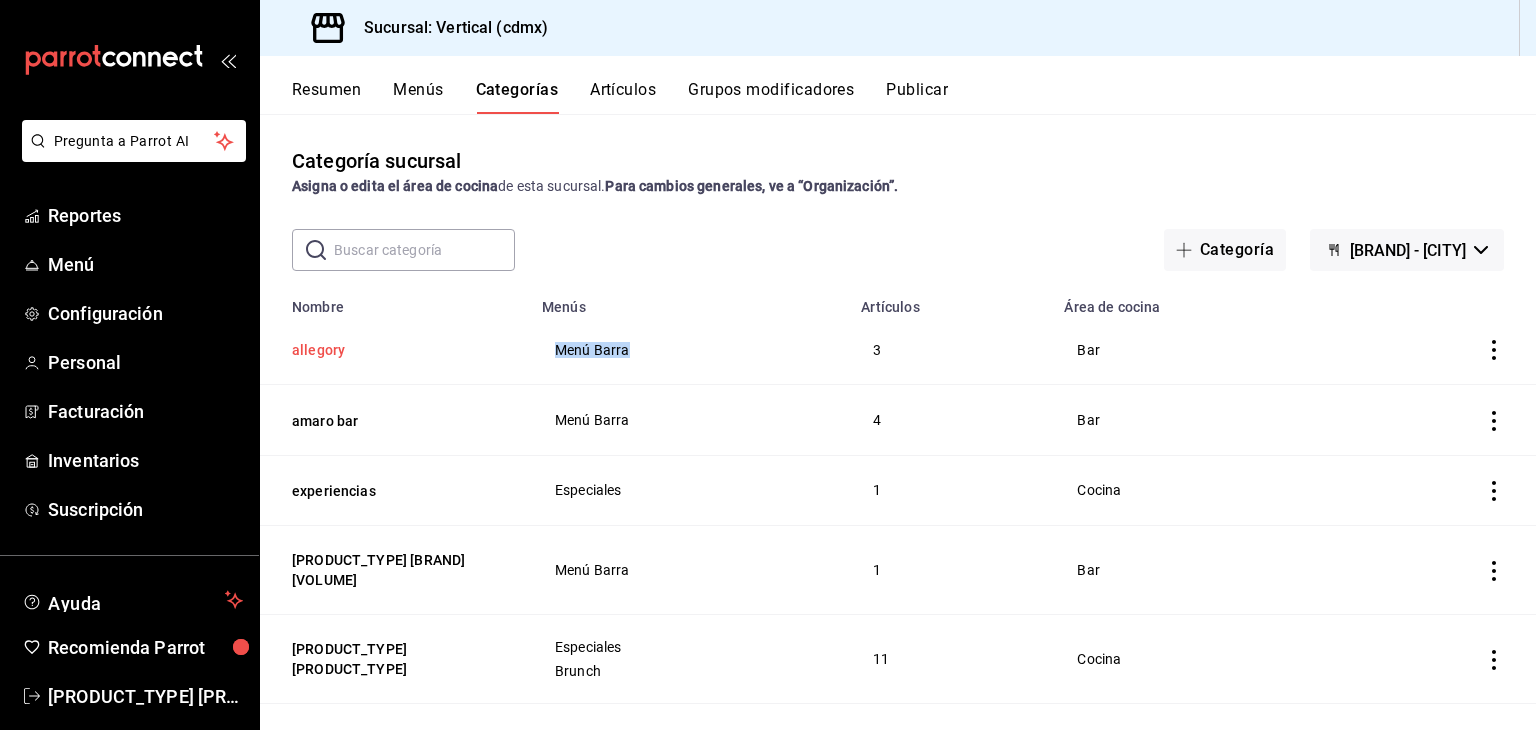 drag, startPoint x: 768, startPoint y: 346, endPoint x: 404, endPoint y: 357, distance: 364.16617 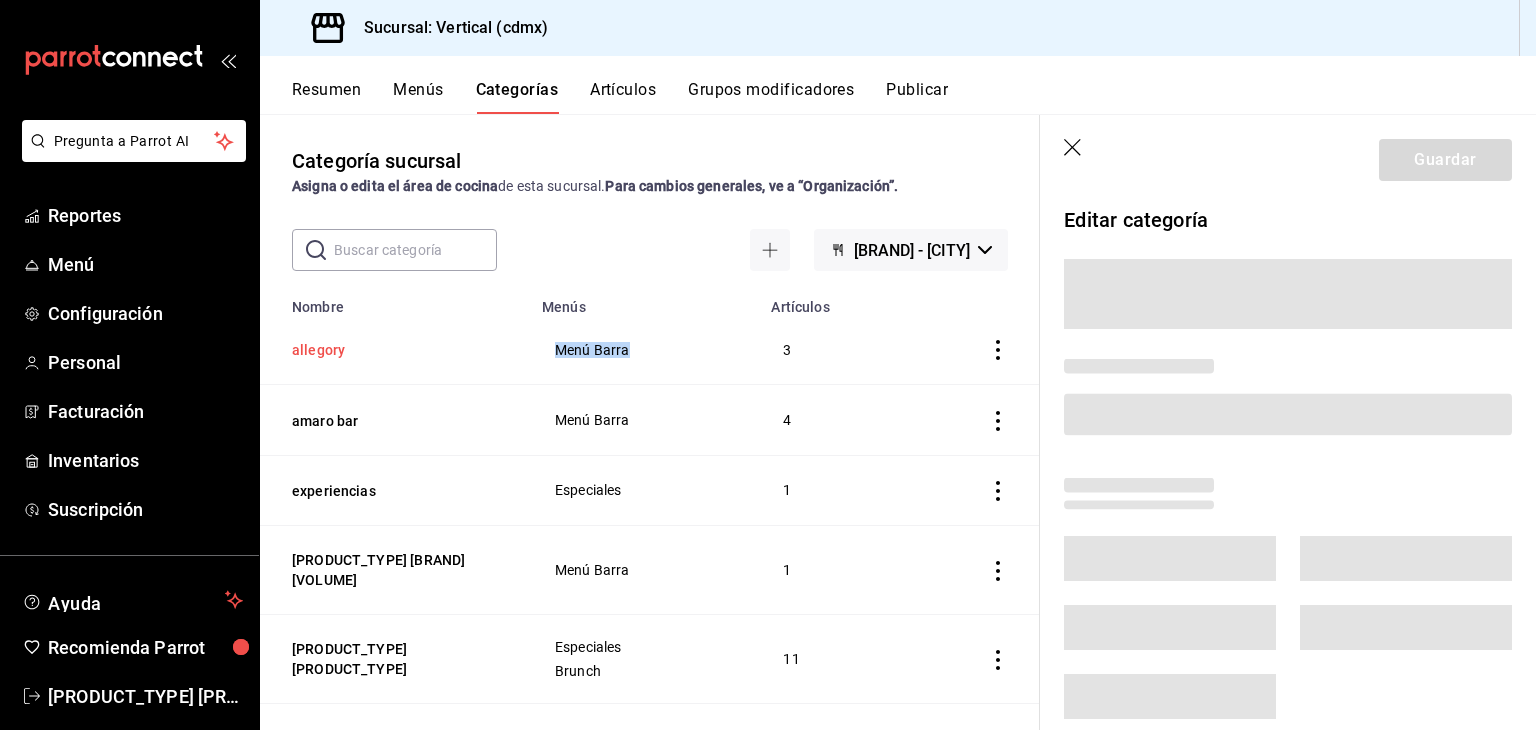 click on "allegory" at bounding box center [392, 350] 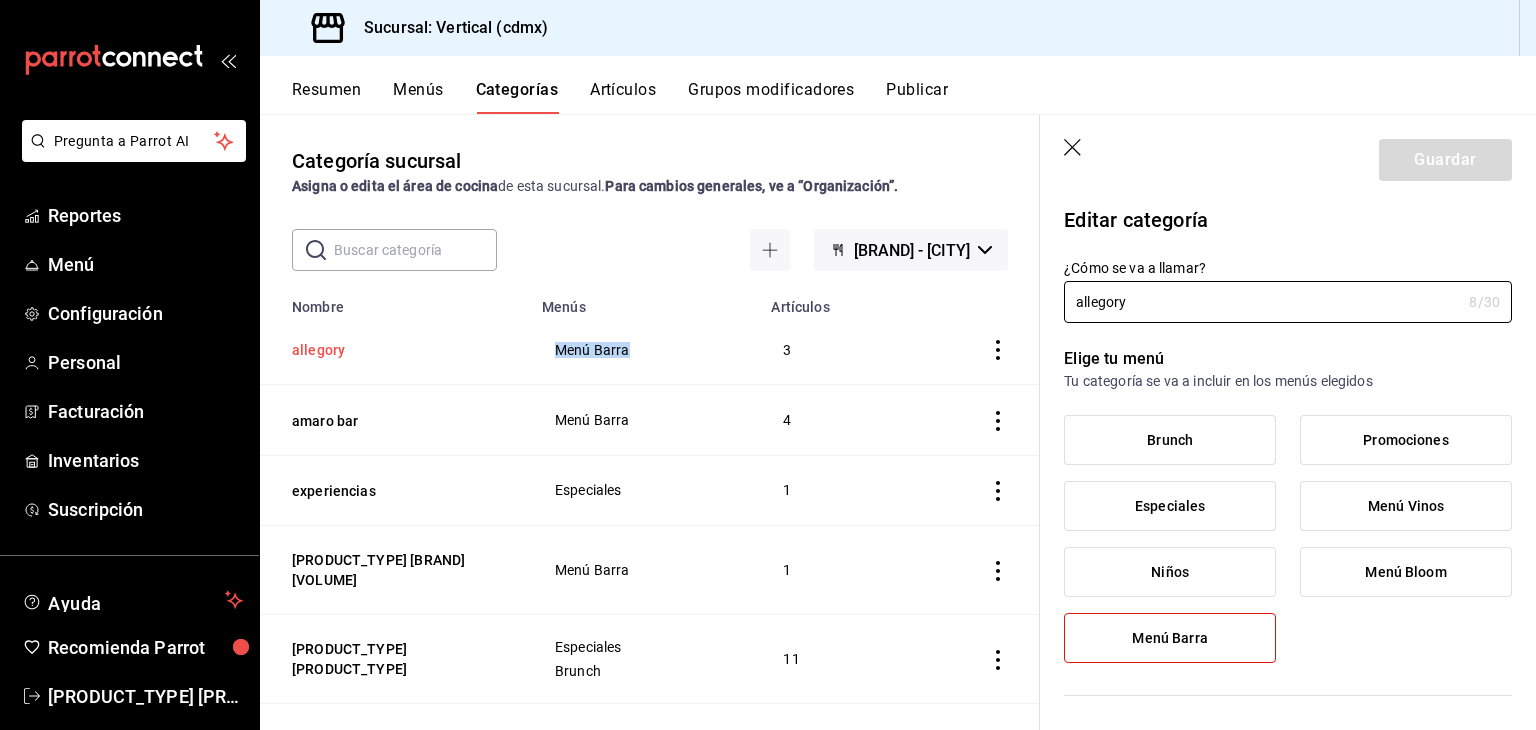 type on "dd852428-8997-4e3f-a494-c9f1d192b316" 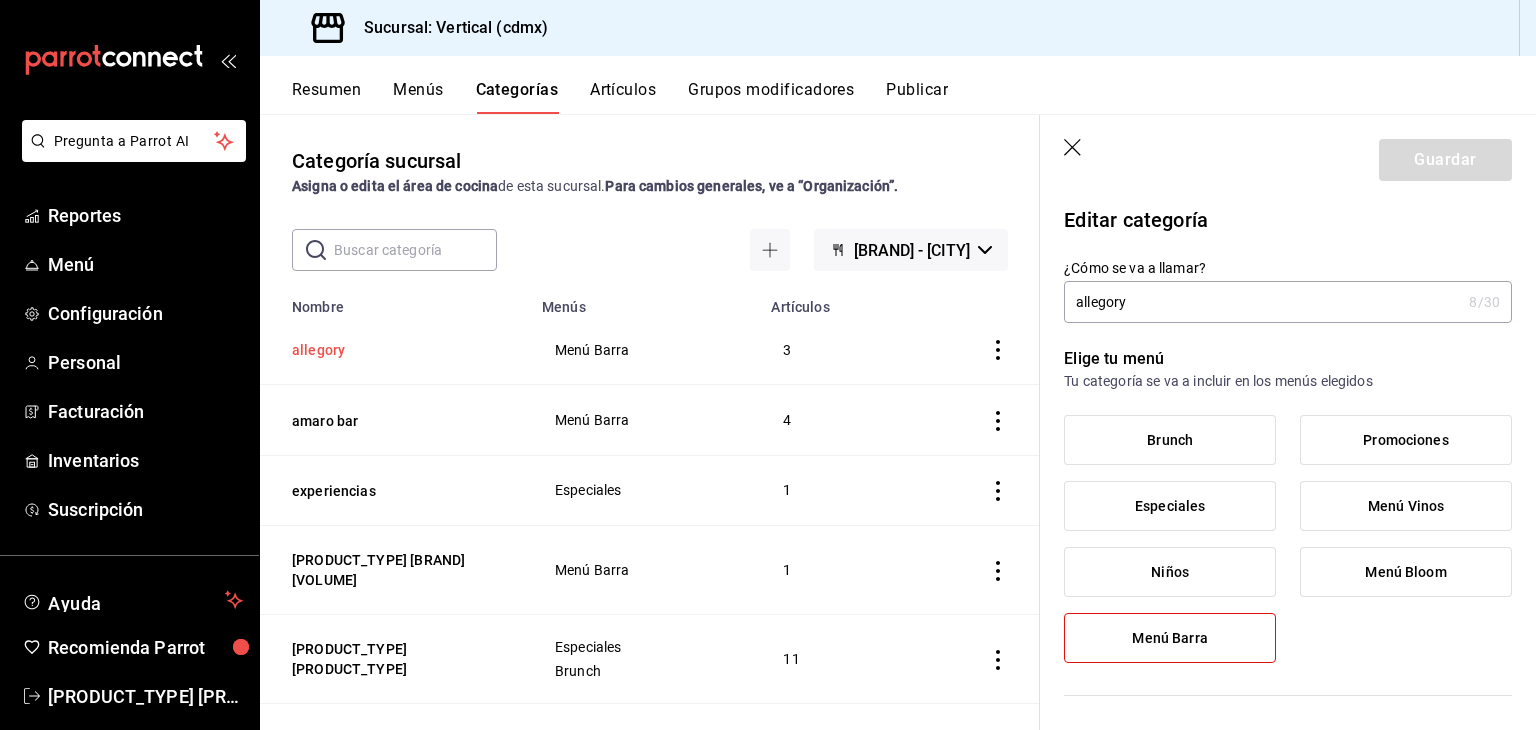 click on "allegory" at bounding box center [392, 350] 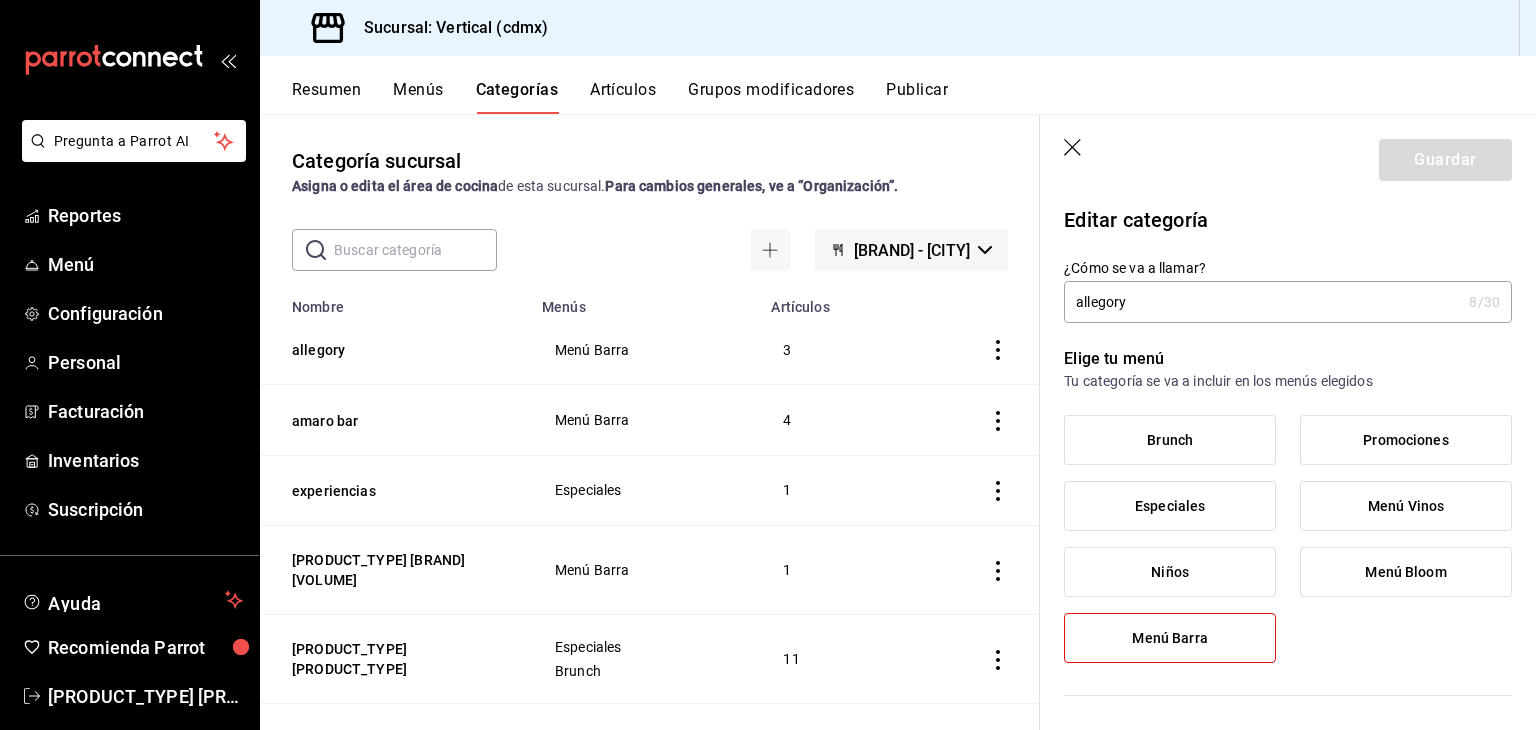 click 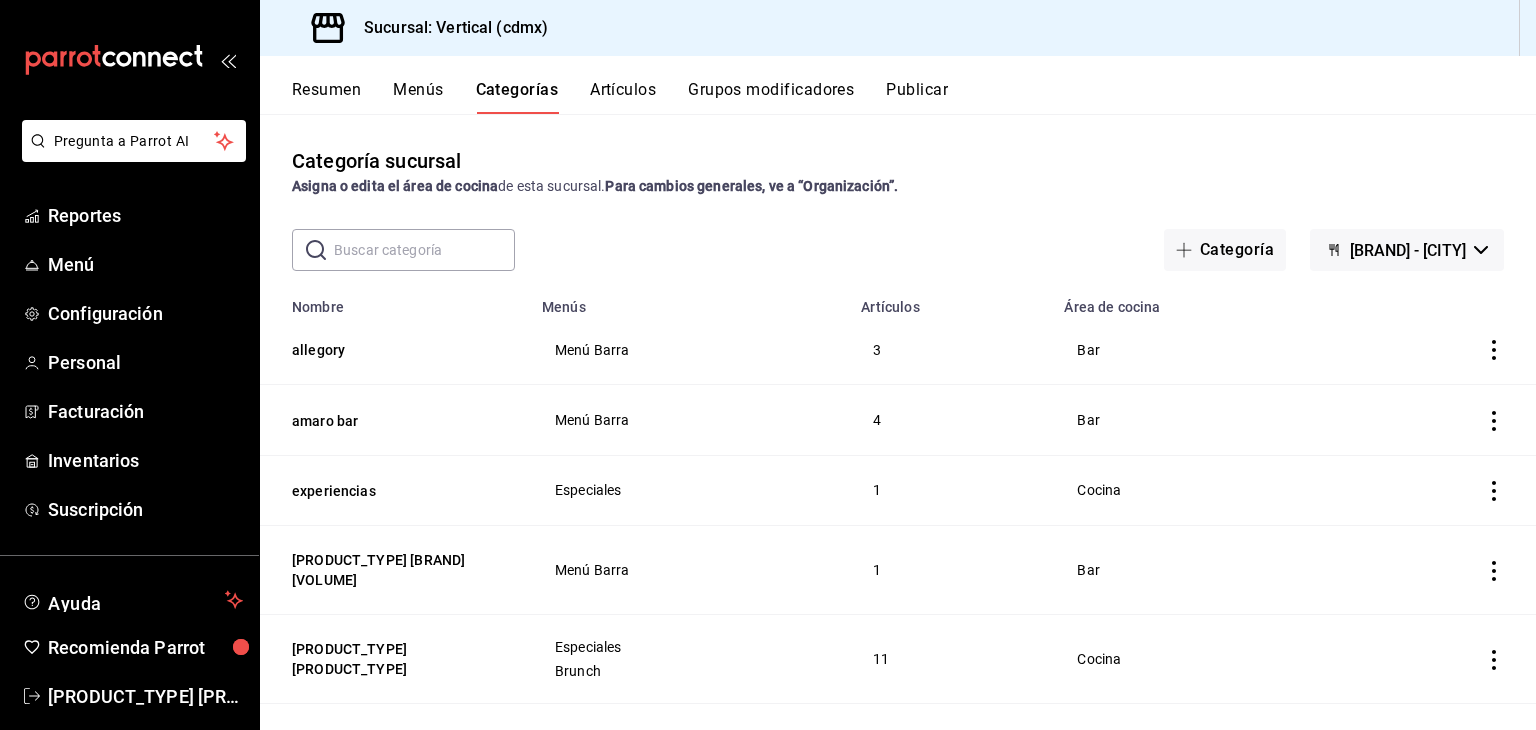 click at bounding box center (1442, 350) 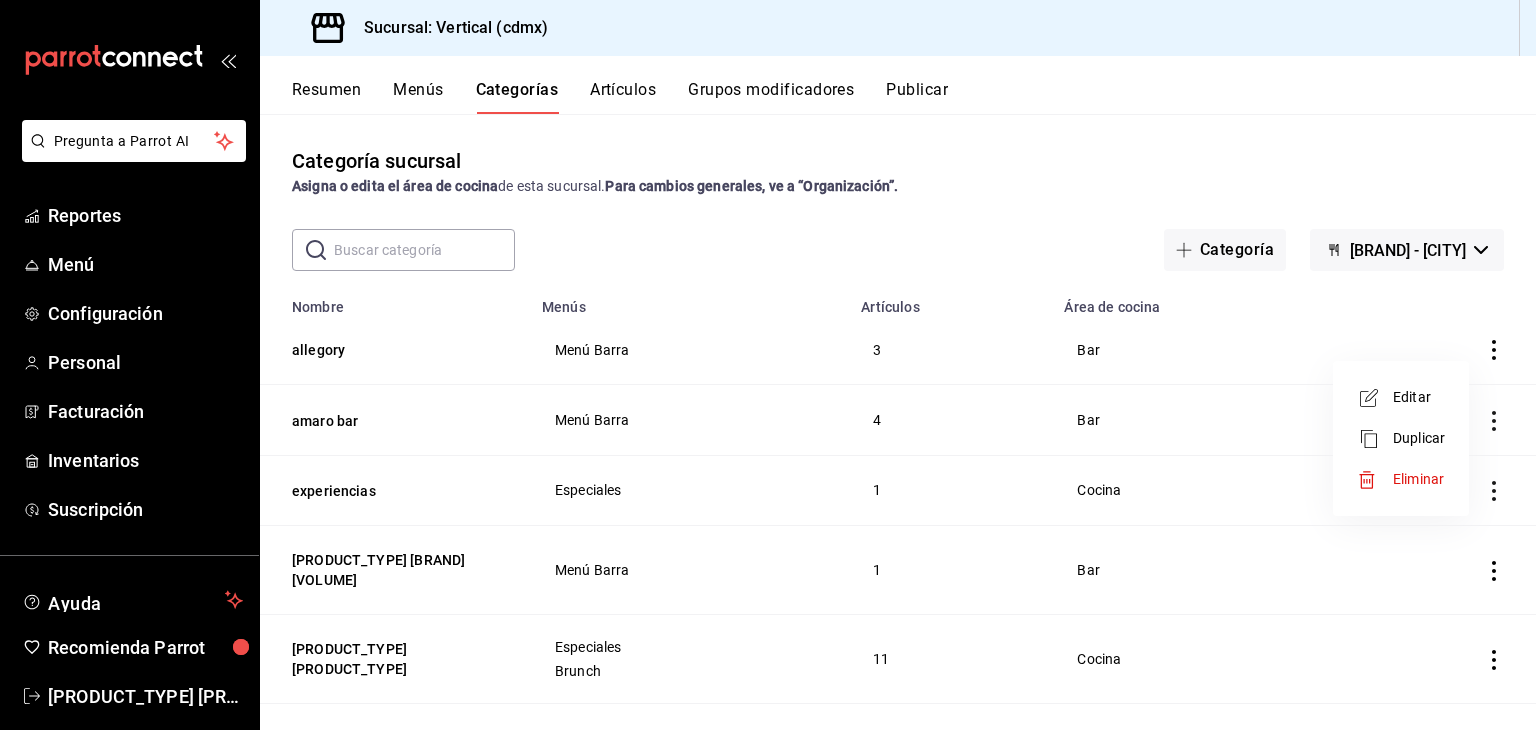click on "Editar" at bounding box center (1401, 397) 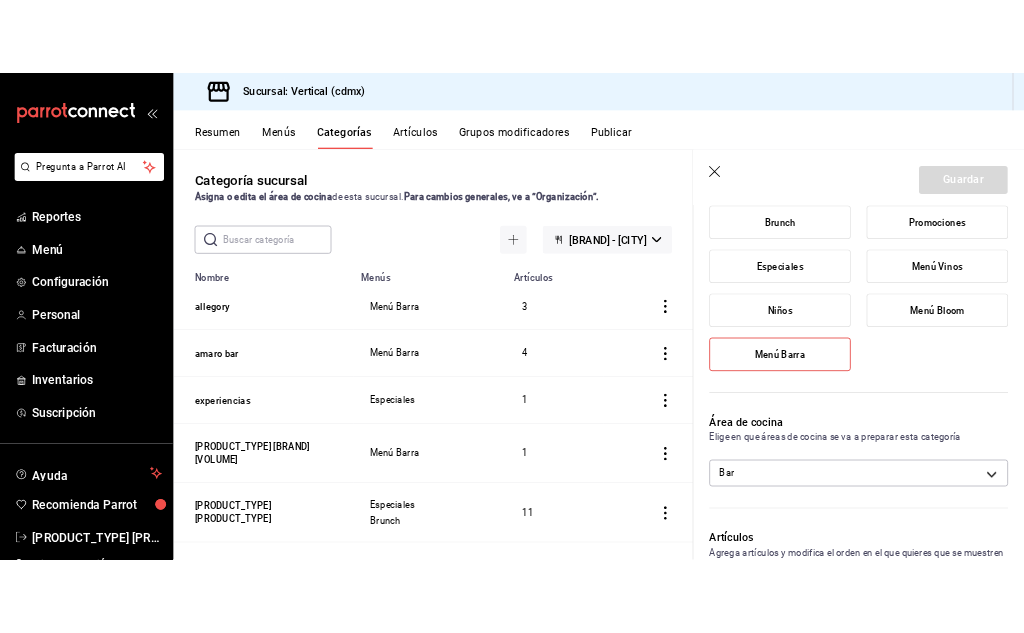 scroll, scrollTop: 0, scrollLeft: 0, axis: both 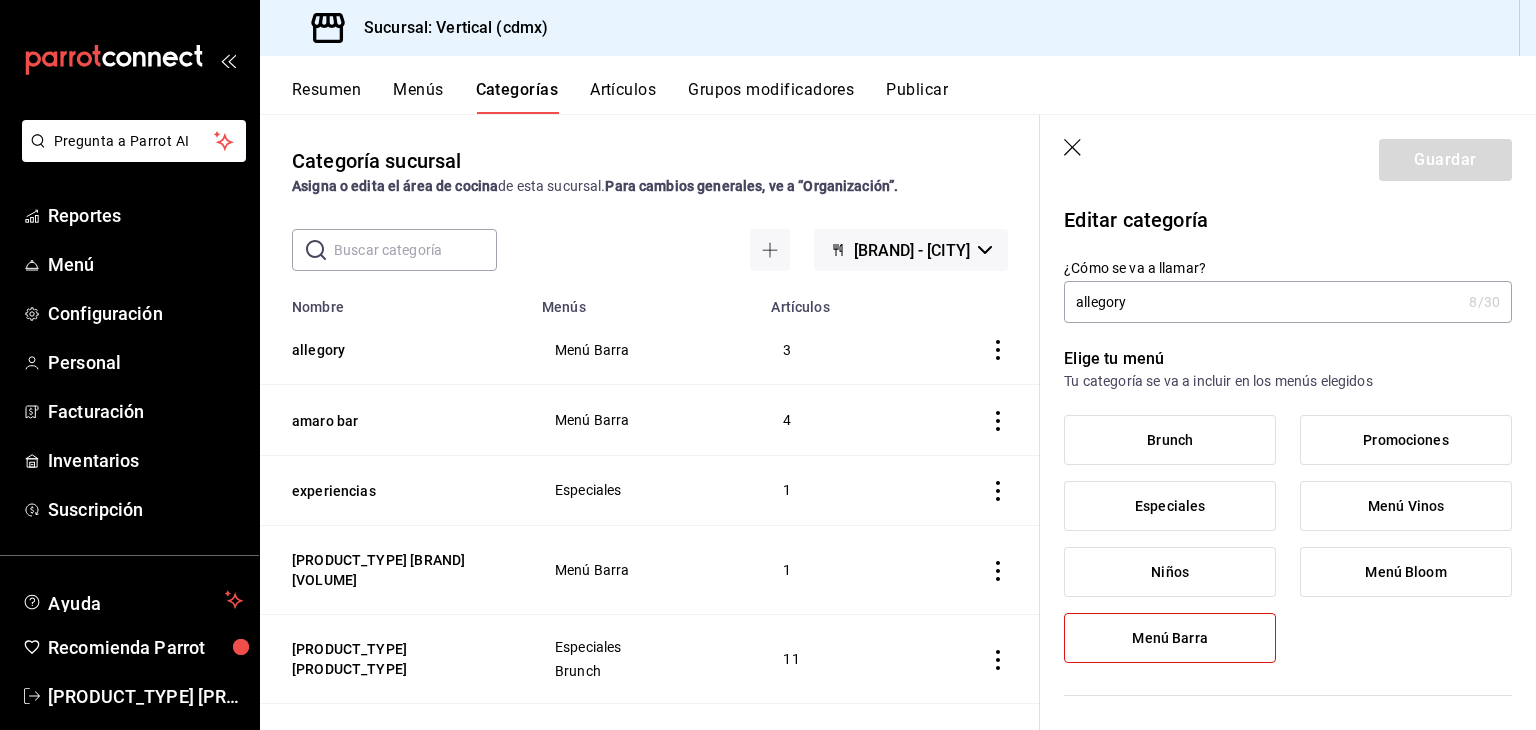 click on "Guardar" at bounding box center [1288, 156] 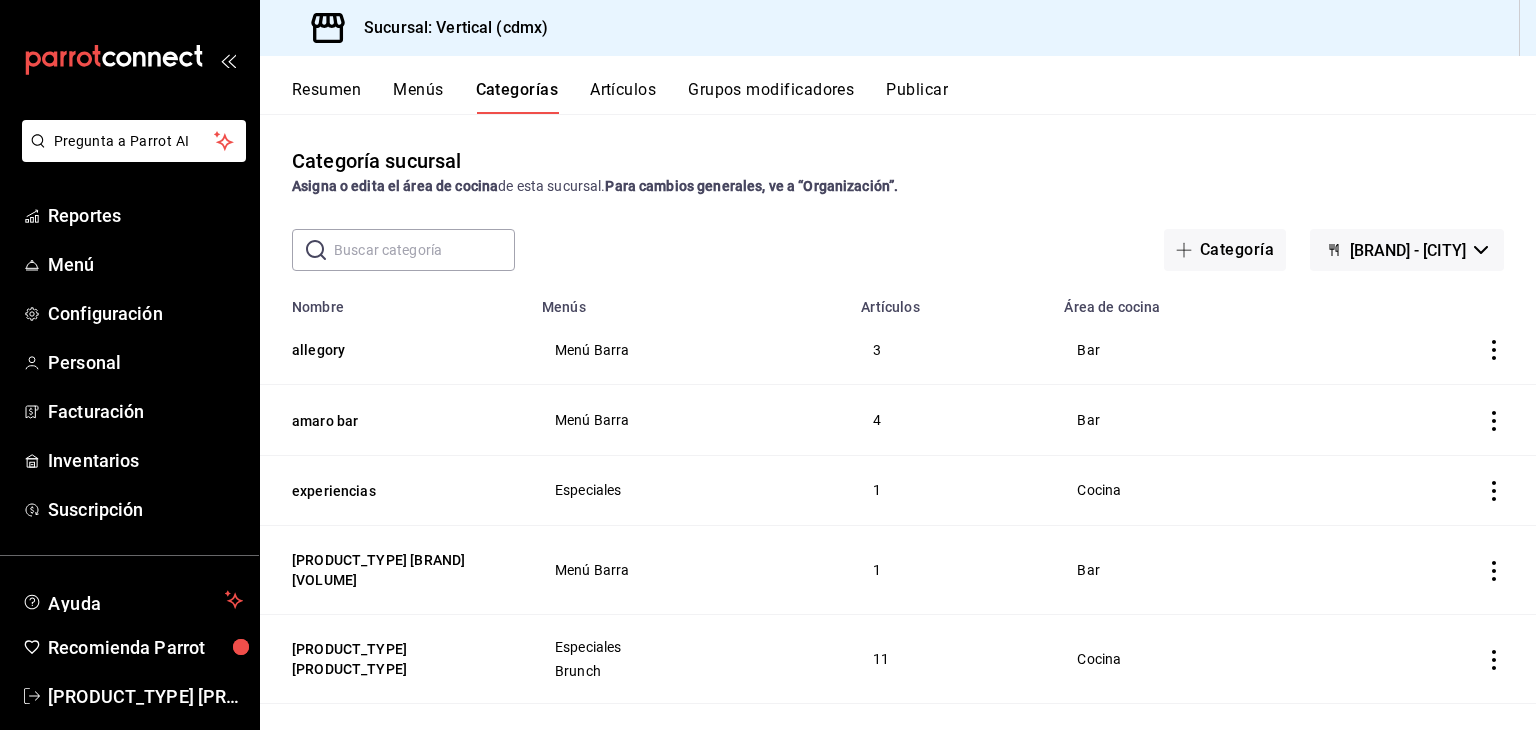click on "Categoría sucursal Asigna o edita el área de cocina  de esta sucursal.  Para cambios generales, ve a “Organización”." at bounding box center [898, 171] 